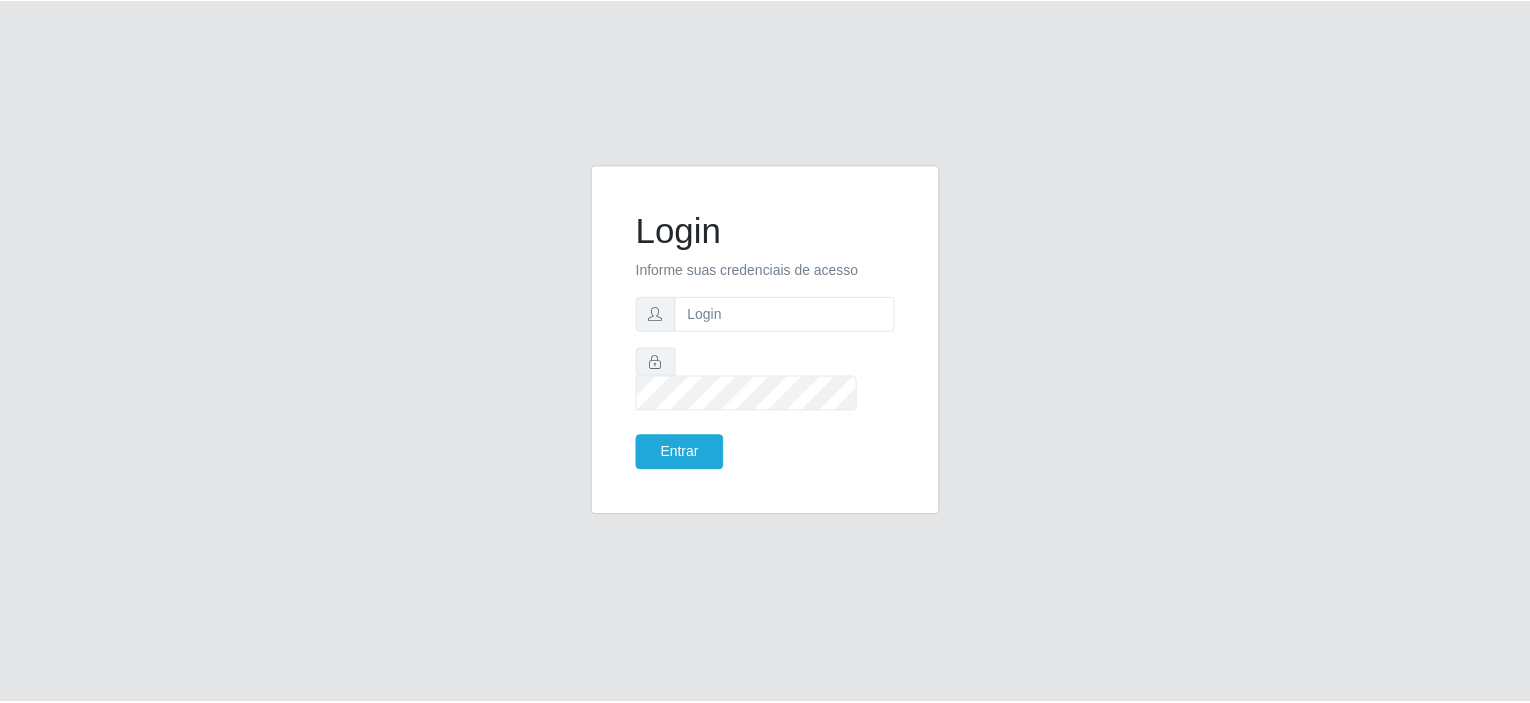 scroll, scrollTop: 0, scrollLeft: 0, axis: both 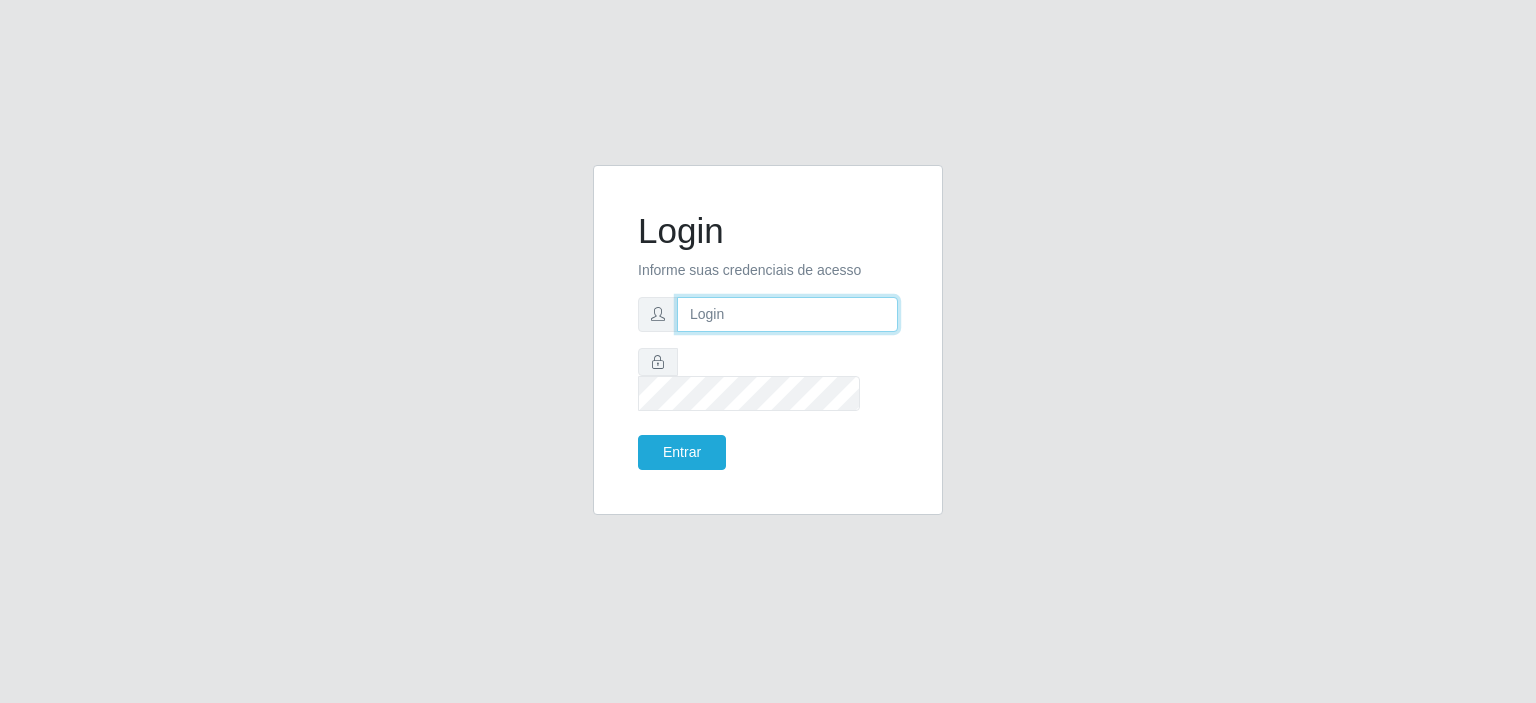 drag, startPoint x: 717, startPoint y: 329, endPoint x: 706, endPoint y: 332, distance: 11.401754 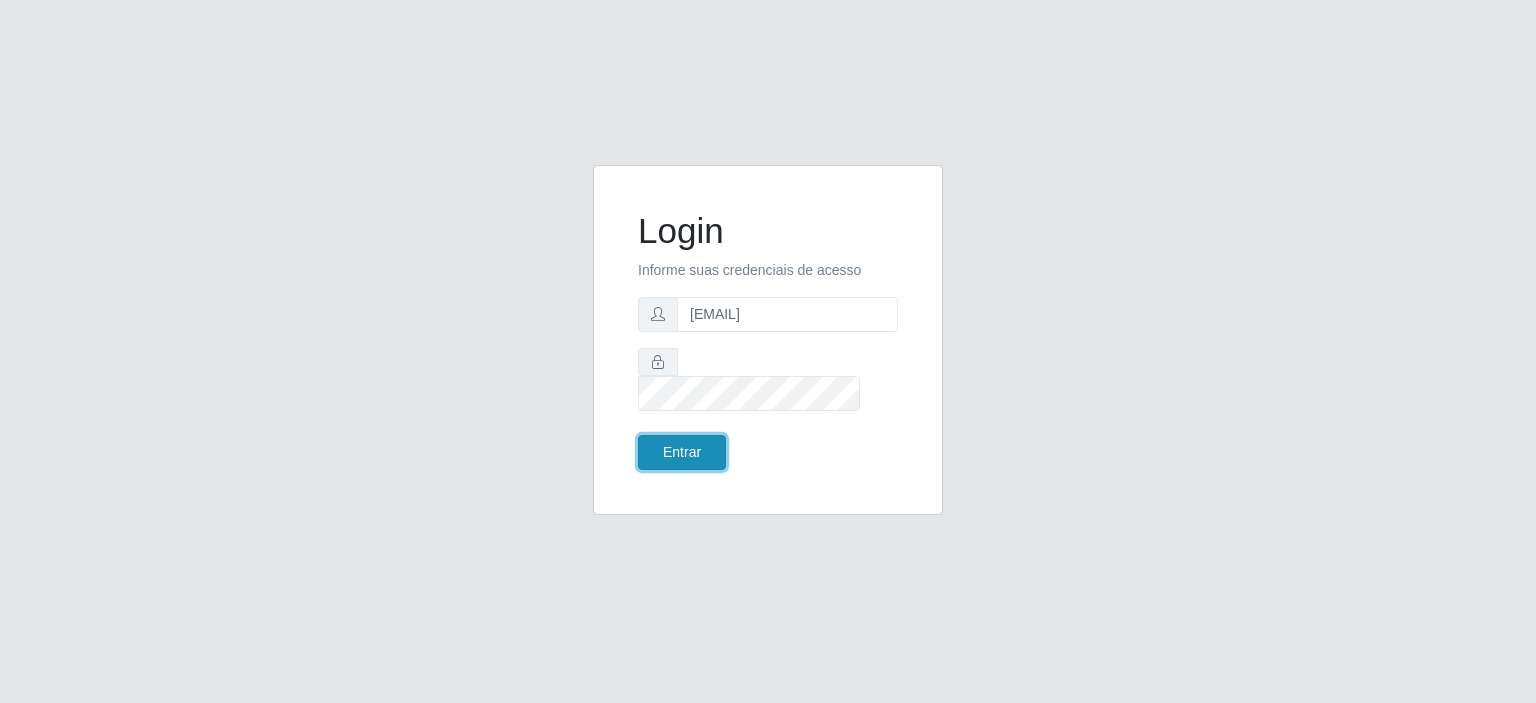 click on "Entrar" at bounding box center (682, 452) 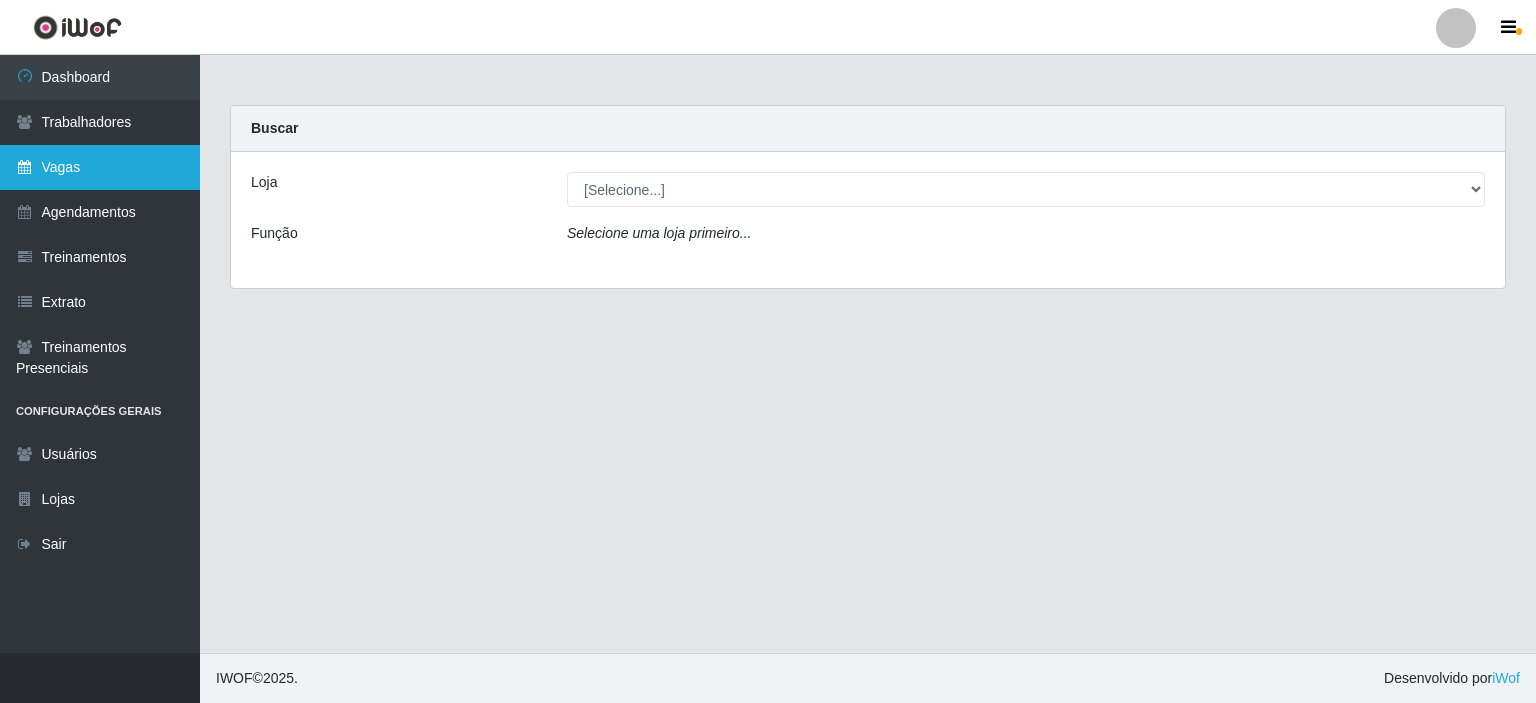 click on "Vagas" at bounding box center [100, 167] 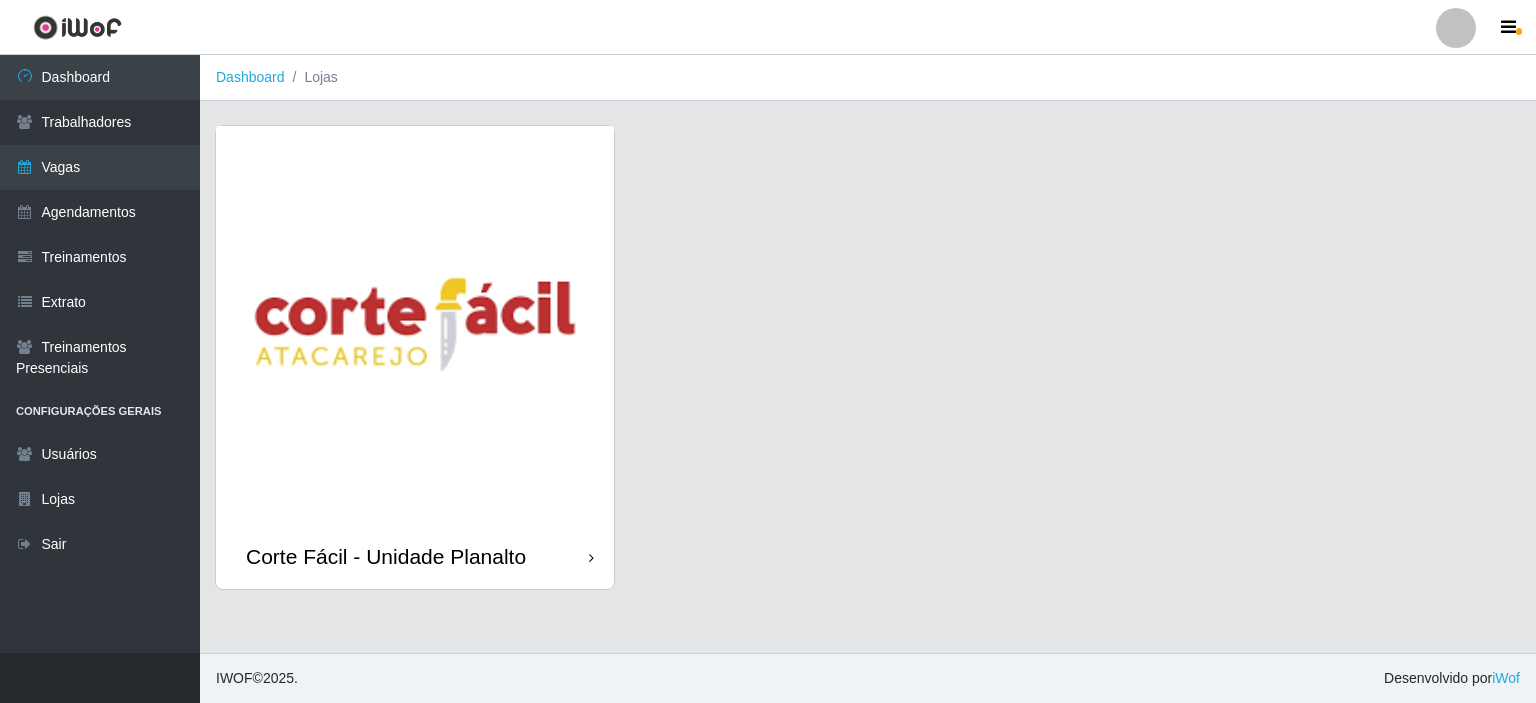 click at bounding box center (415, 325) 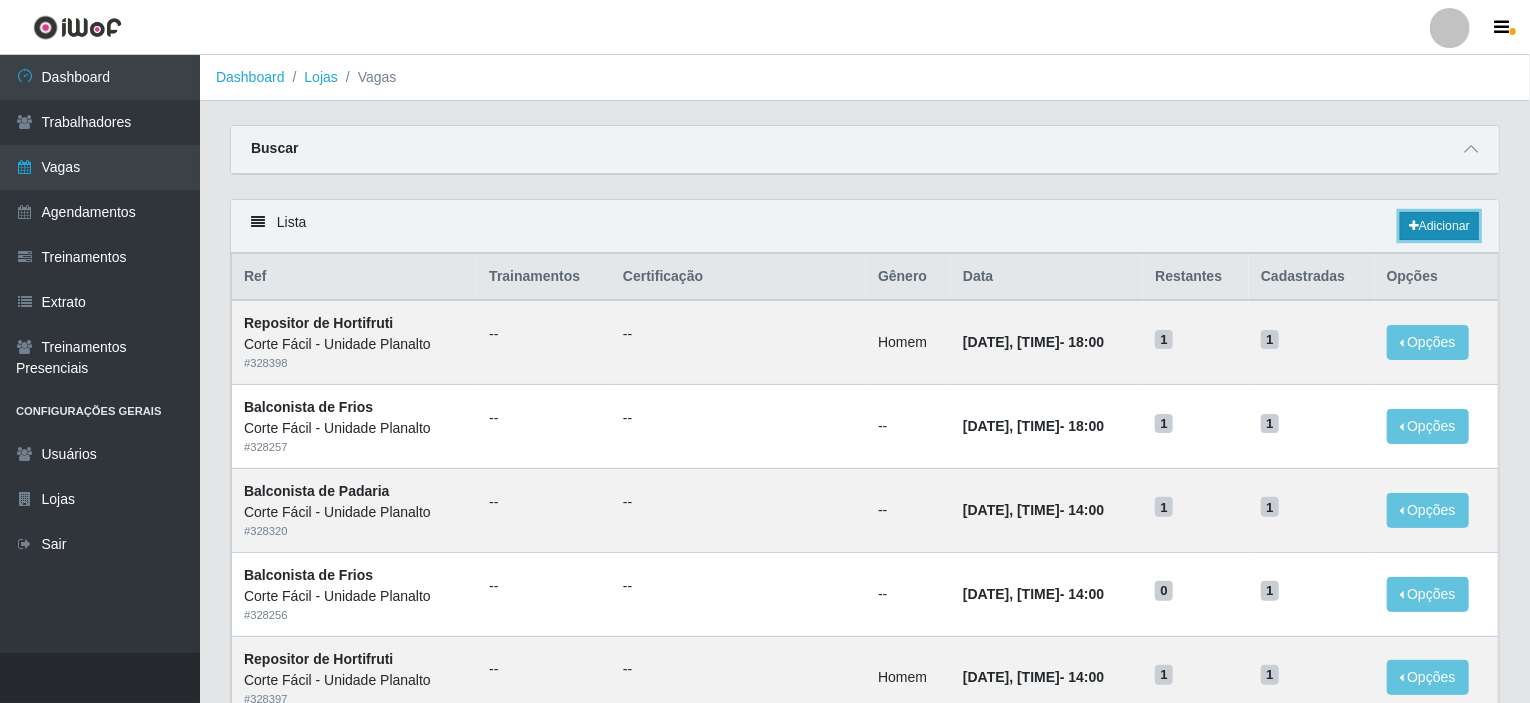 click on "Adicionar" at bounding box center [1439, 226] 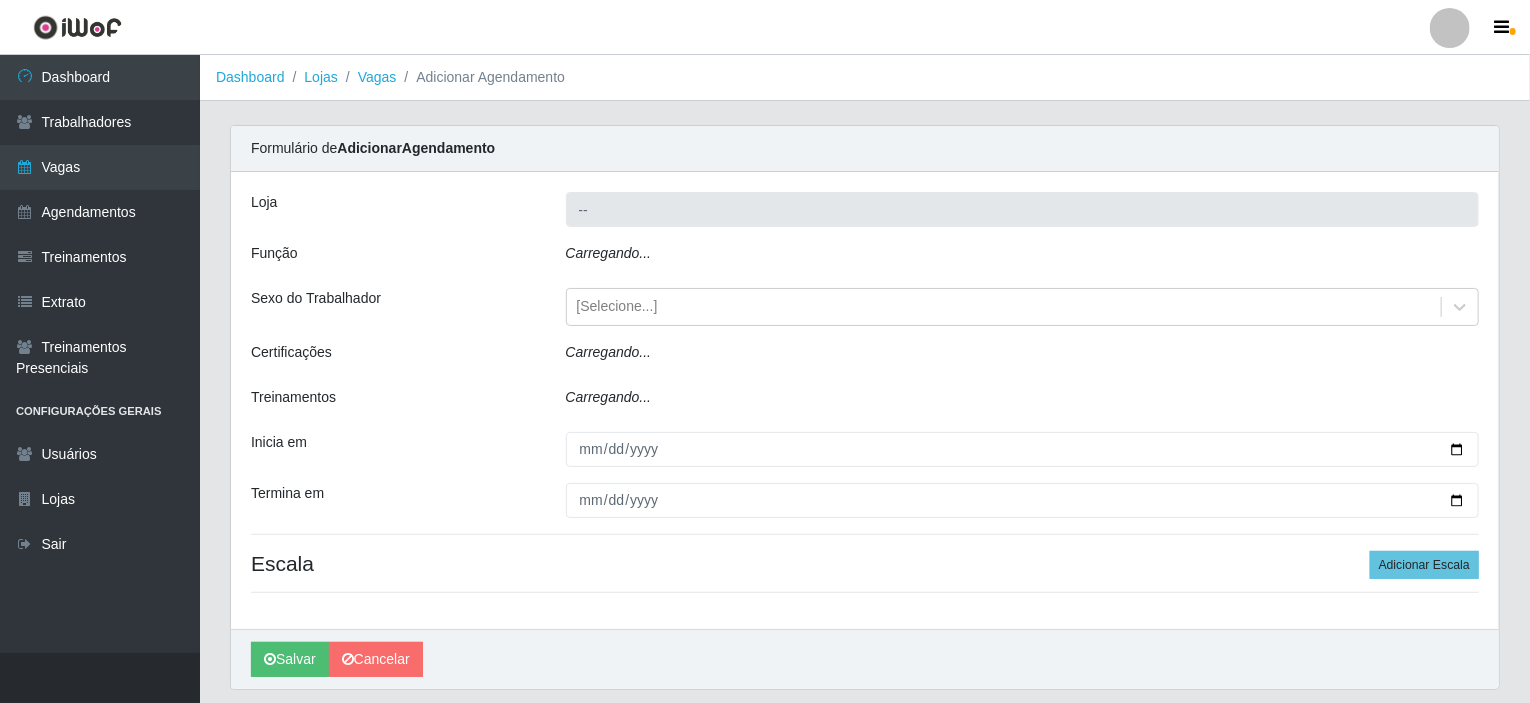 type on "Corte Fácil - Unidade Planalto" 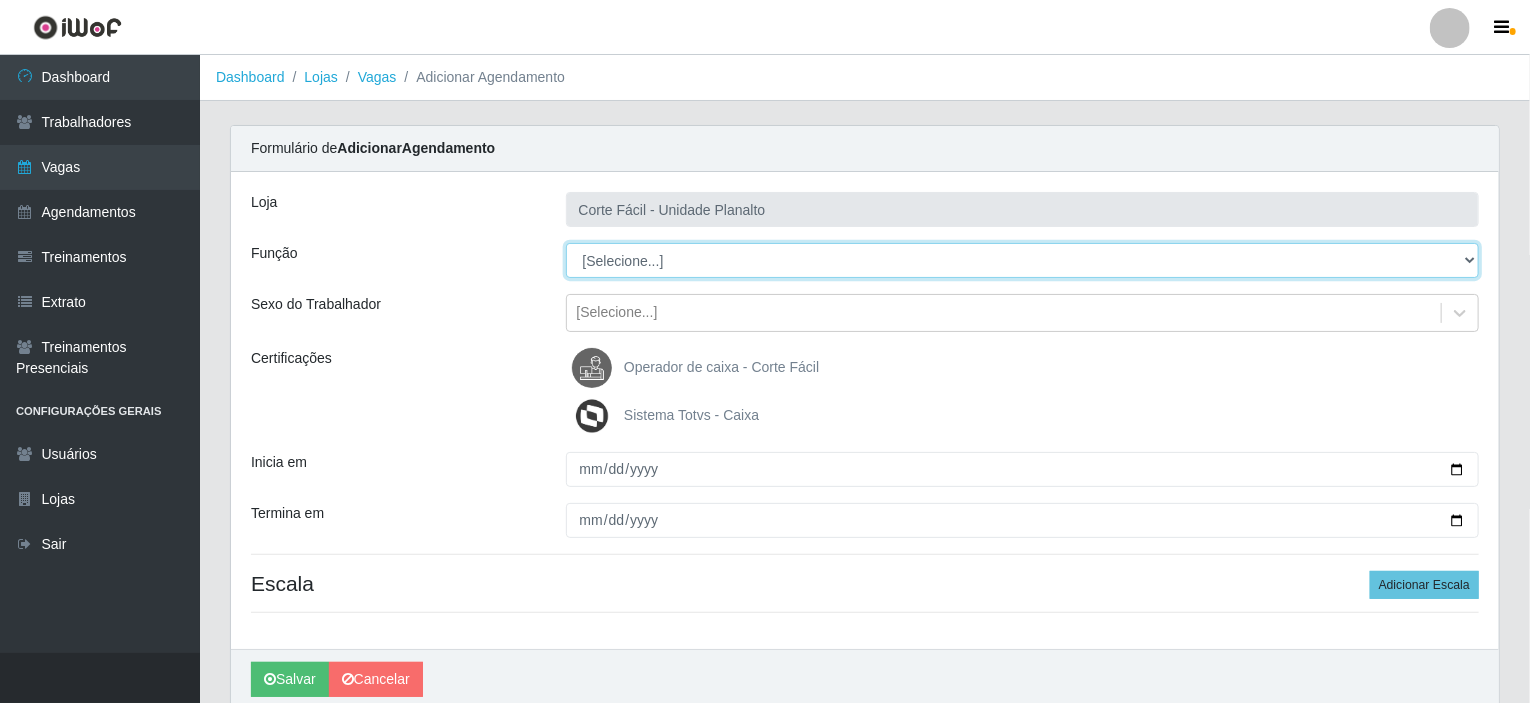 click on "[Selecione...] ASG ASG + ASG ++ Auxiliar de Estacionamento Auxiliar de Estacionamento + Auxiliar de Estacionamento ++ Balconista de Açougue  Balconista de Açougue + Balconista de Açougue ++ Balconista de Frios Balconista de Frios + Balconista de Frios ++ Balconista de Padaria  Balconista de Padaria + Balconista de Padaria ++ Embalador Embalador + Embalador ++ Operador de Caixa Operador de Caixa + Operador de Caixa ++ Repositor  Repositor + Repositor ++ Repositor de Hortifruti Repositor de Hortifruti + Repositor de Hortifruti ++" at bounding box center (1023, 260) 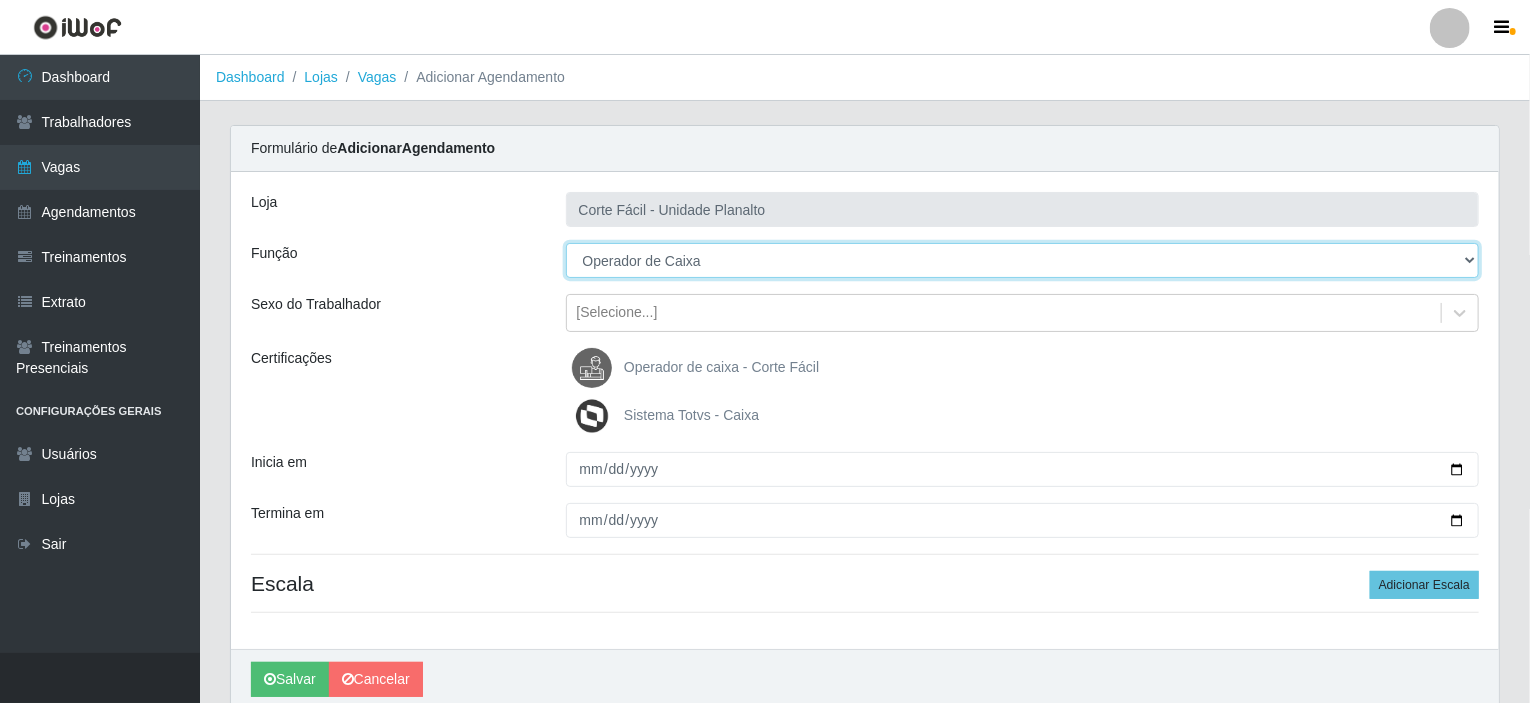 click on "[Selecione...] ASG ASG + ASG ++ Auxiliar de Estacionamento Auxiliar de Estacionamento + Auxiliar de Estacionamento ++ Balconista de Açougue  Balconista de Açougue + Balconista de Açougue ++ Balconista de Frios Balconista de Frios + Balconista de Frios ++ Balconista de Padaria  Balconista de Padaria + Balconista de Padaria ++ Embalador Embalador + Embalador ++ Operador de Caixa Operador de Caixa + Operador de Caixa ++ Repositor  Repositor + Repositor ++ Repositor de Hortifruti Repositor de Hortifruti + Repositor de Hortifruti ++" at bounding box center (1023, 260) 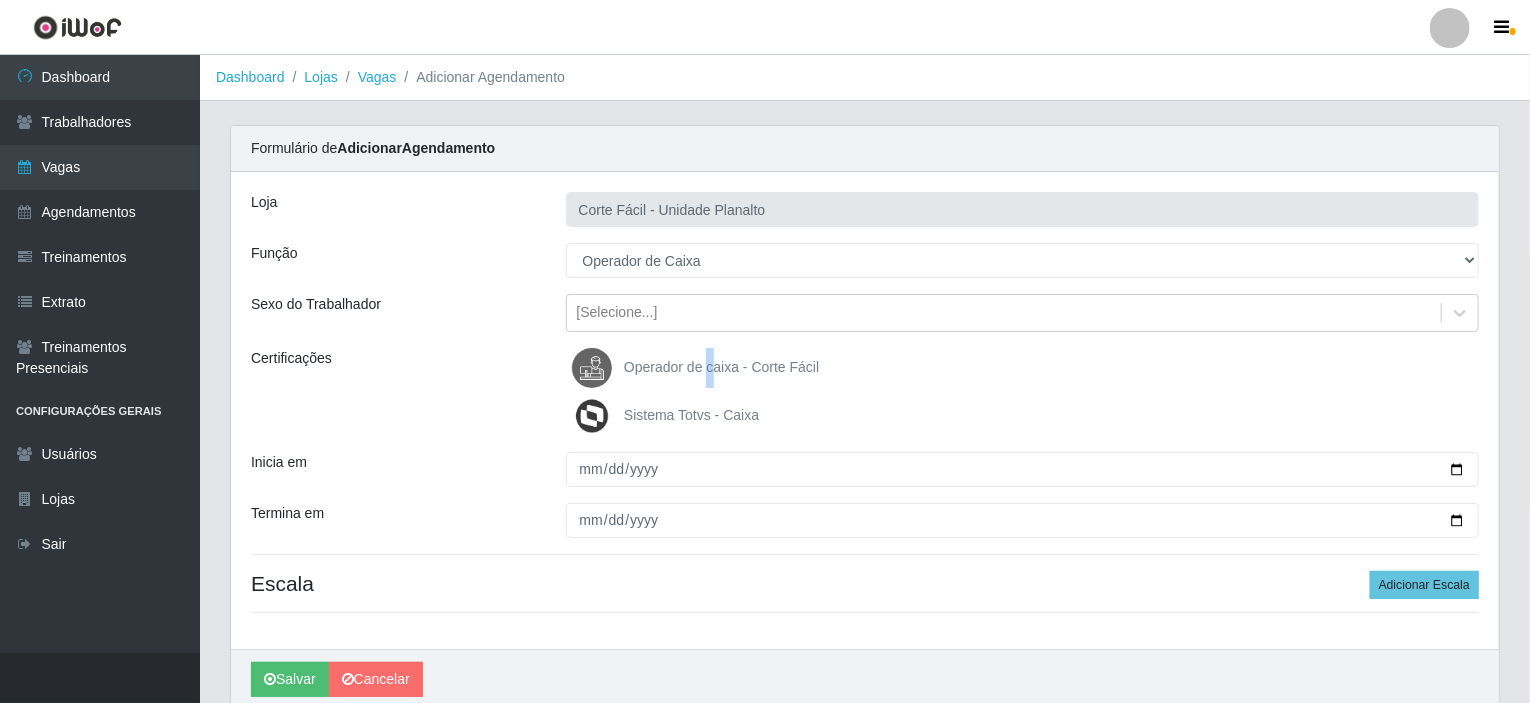 click on "Operador de caixa - Corte Fácil" at bounding box center (721, 367) 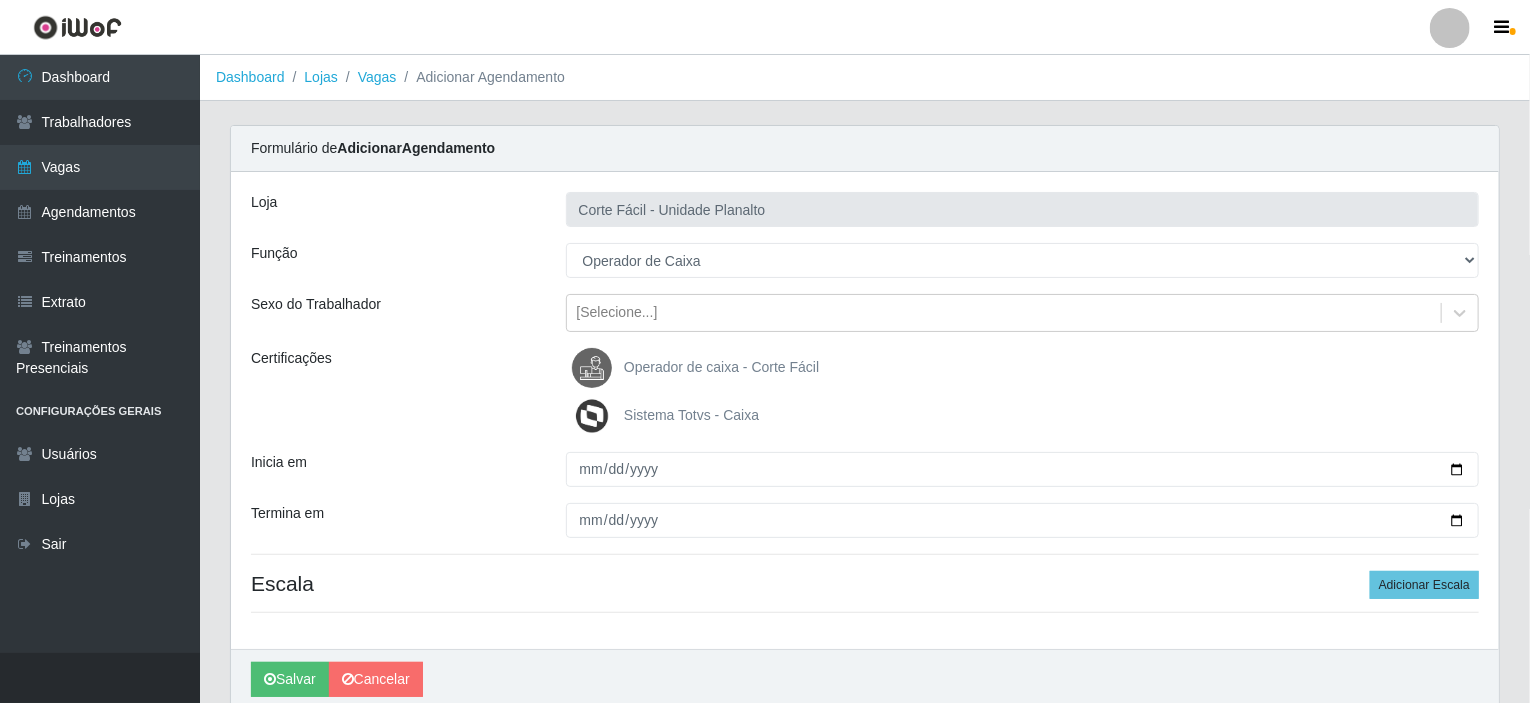 drag, startPoint x: 547, startPoint y: 365, endPoint x: 534, endPoint y: 362, distance: 13.341664 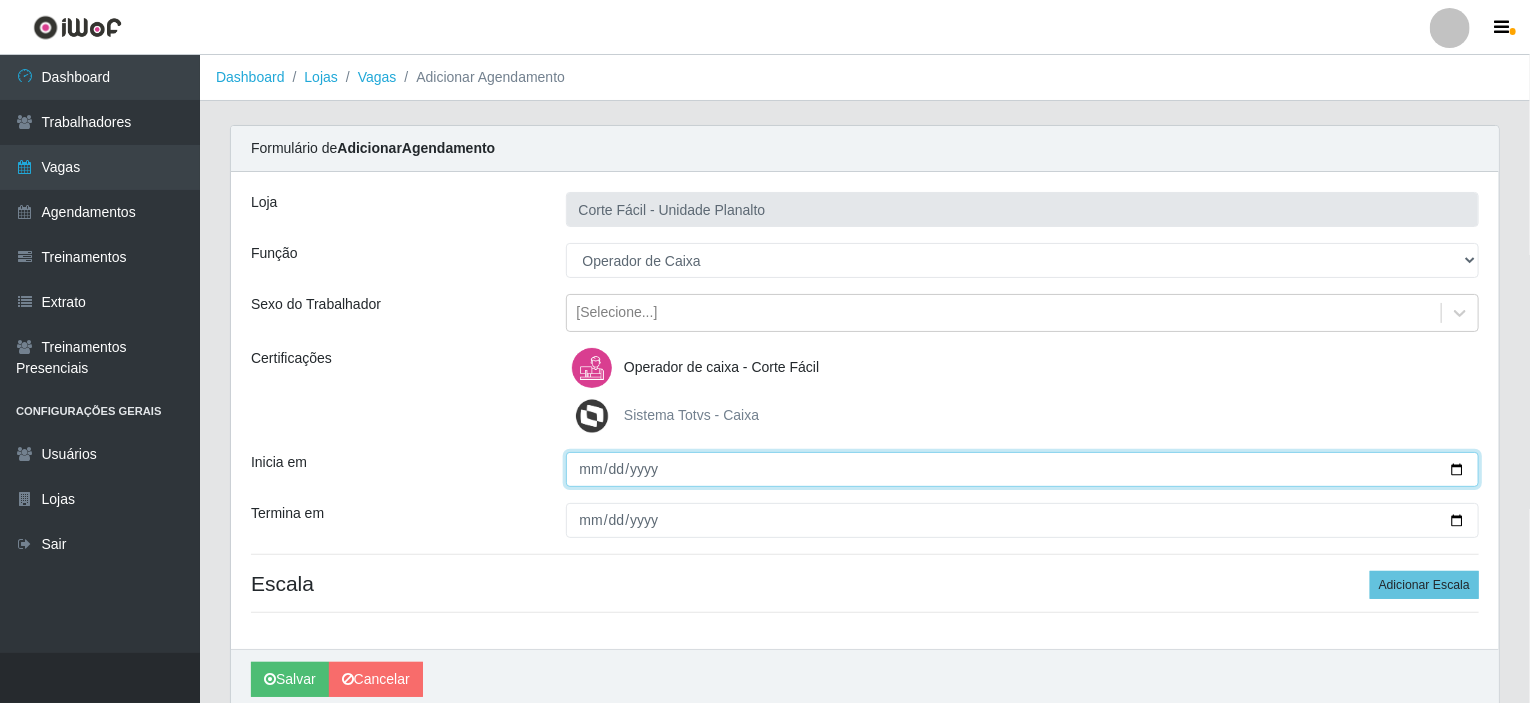click on "Inicia em" at bounding box center (1023, 469) 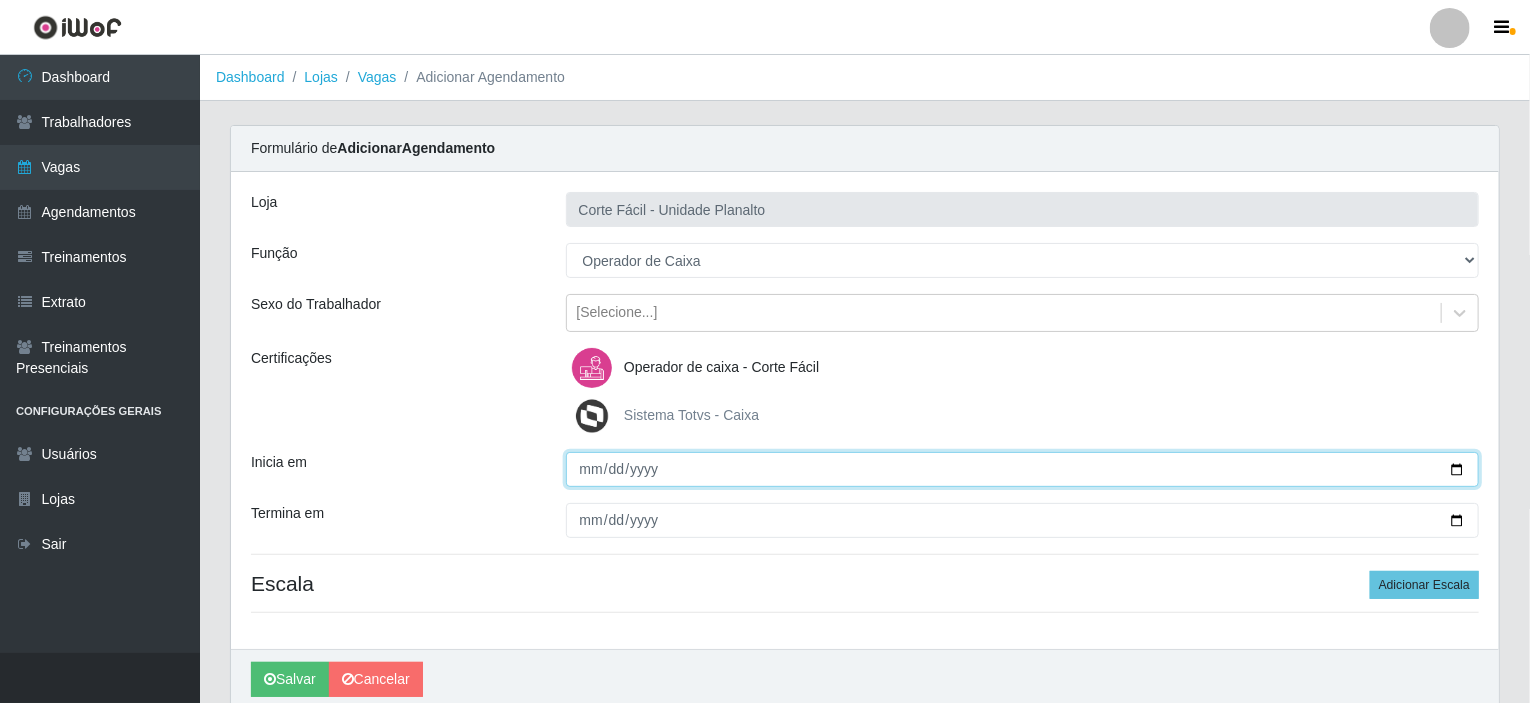 type on "2025-08-07" 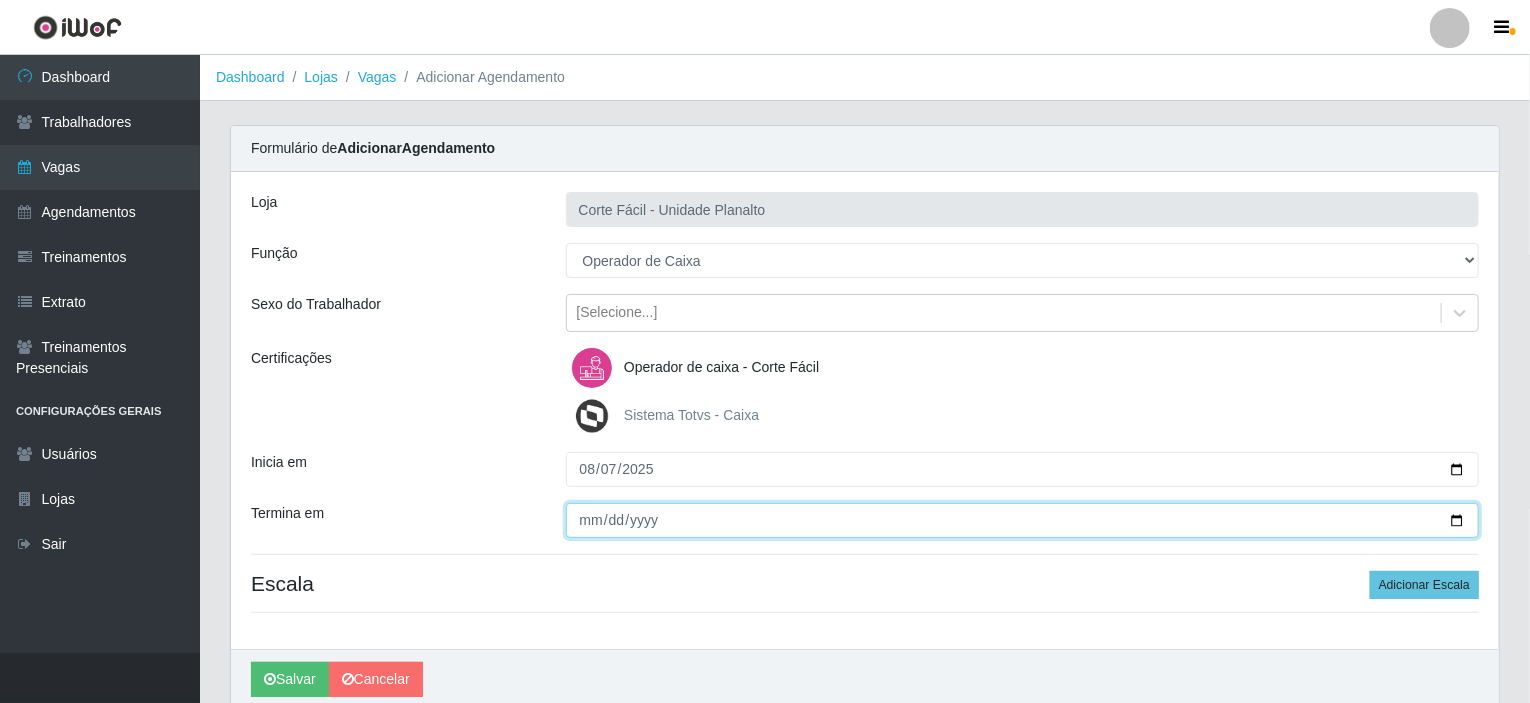 click on "Termina em" at bounding box center [1023, 520] 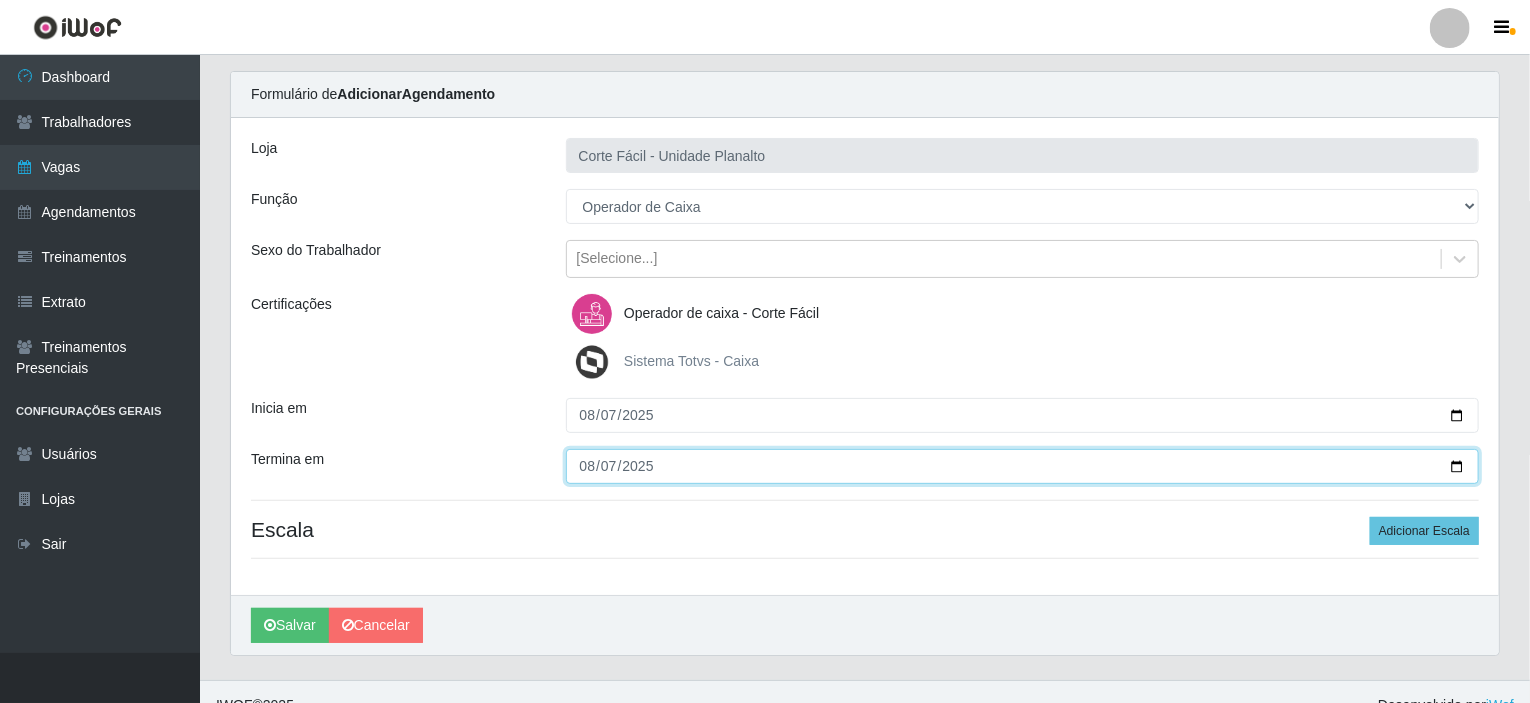 scroll, scrollTop: 79, scrollLeft: 0, axis: vertical 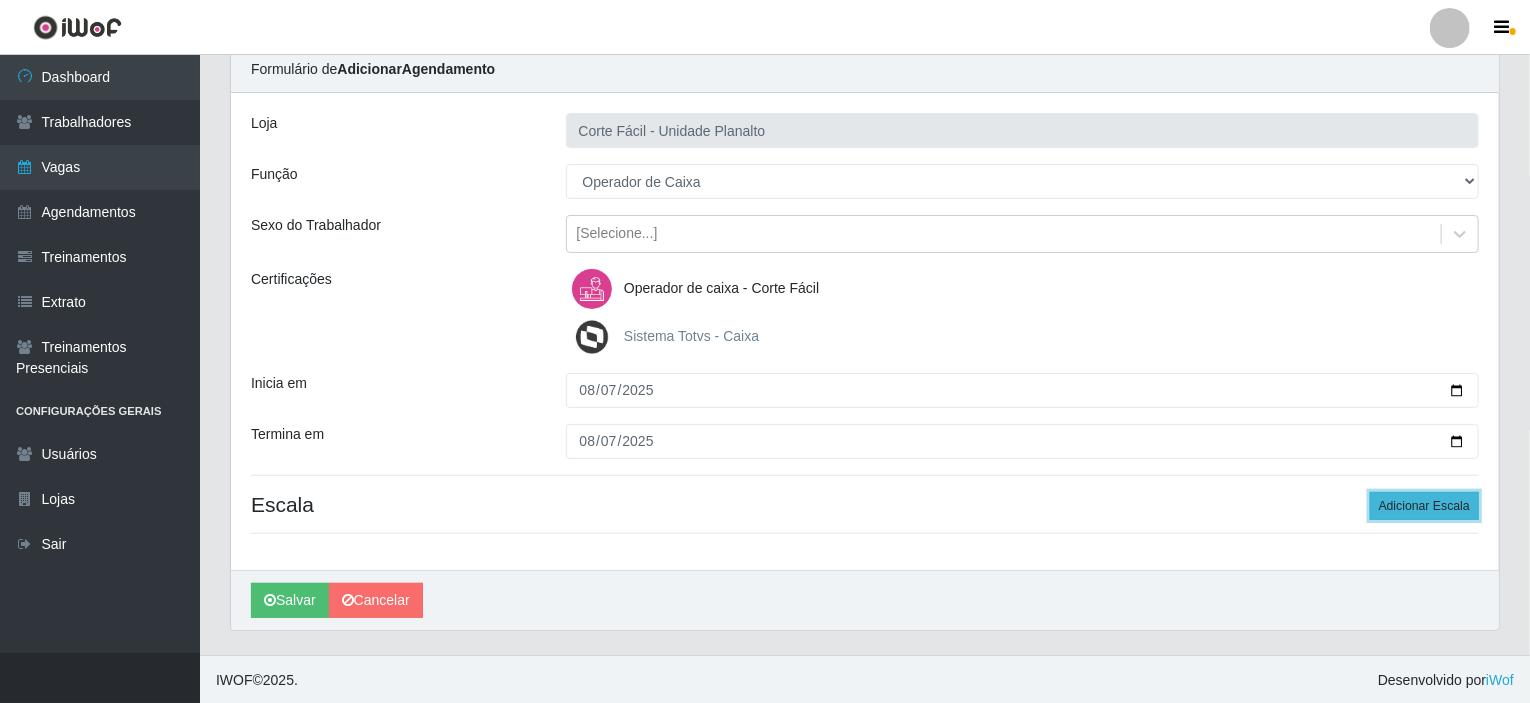 click on "Adicionar Escala" at bounding box center (1424, 506) 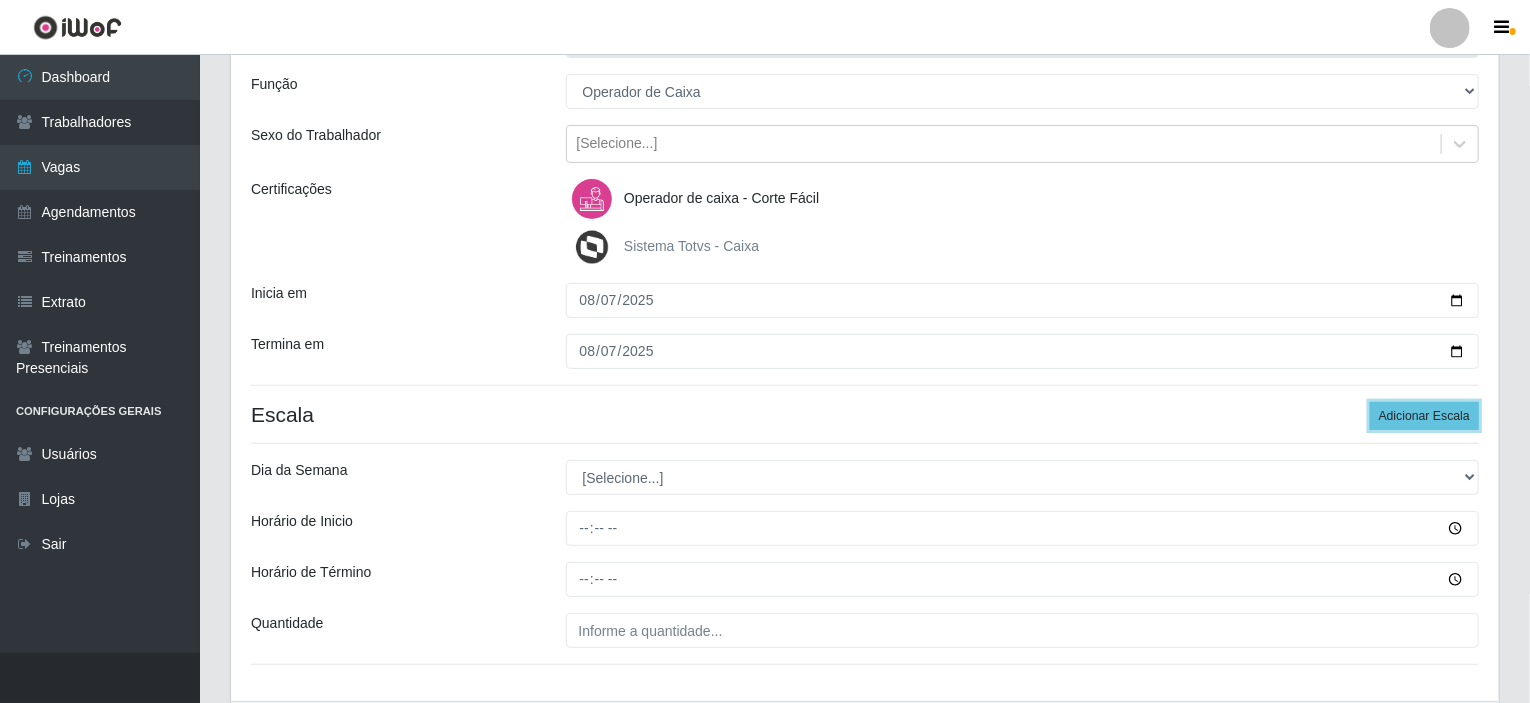 scroll, scrollTop: 279, scrollLeft: 0, axis: vertical 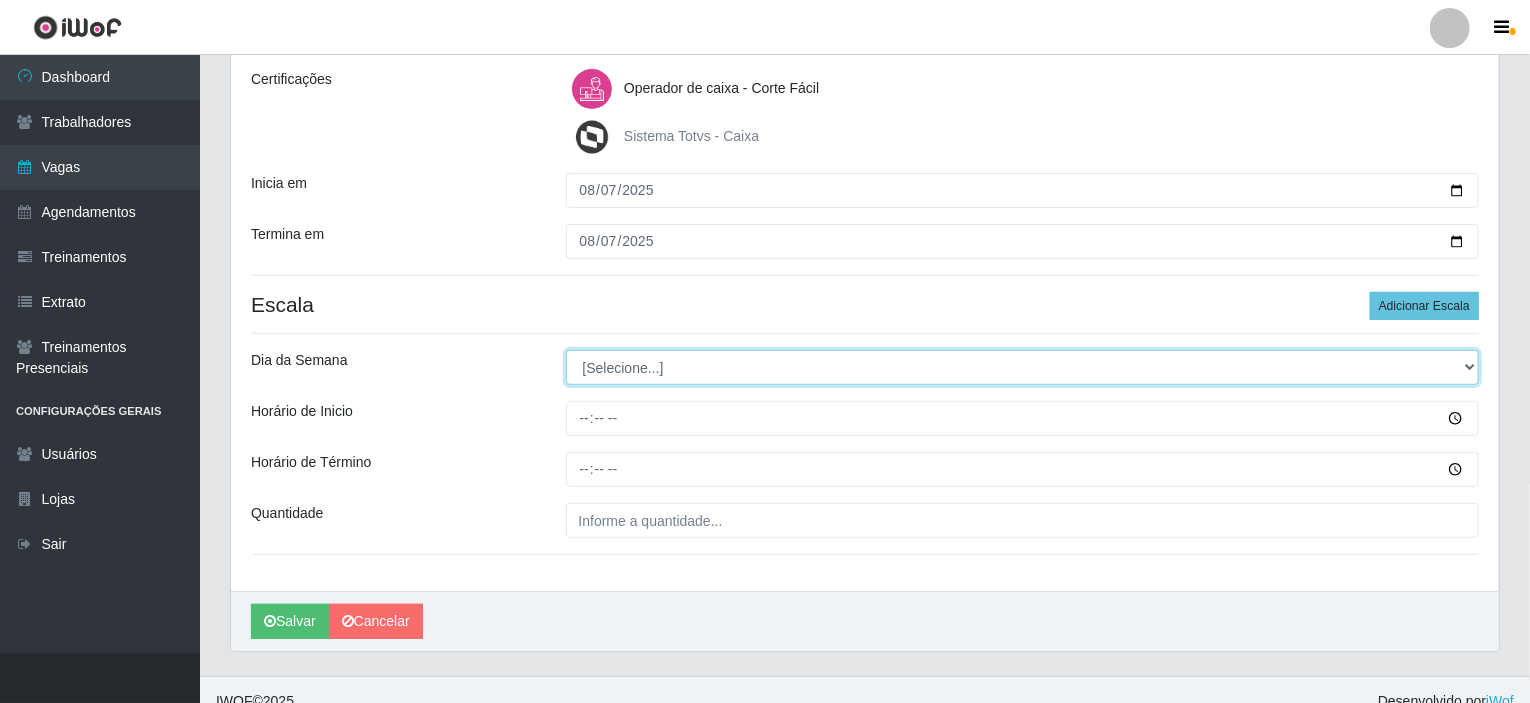 click on "[Selecione...] Segunda Terça Quarta Quinta Sexta Sábado Domingo" at bounding box center (1023, 367) 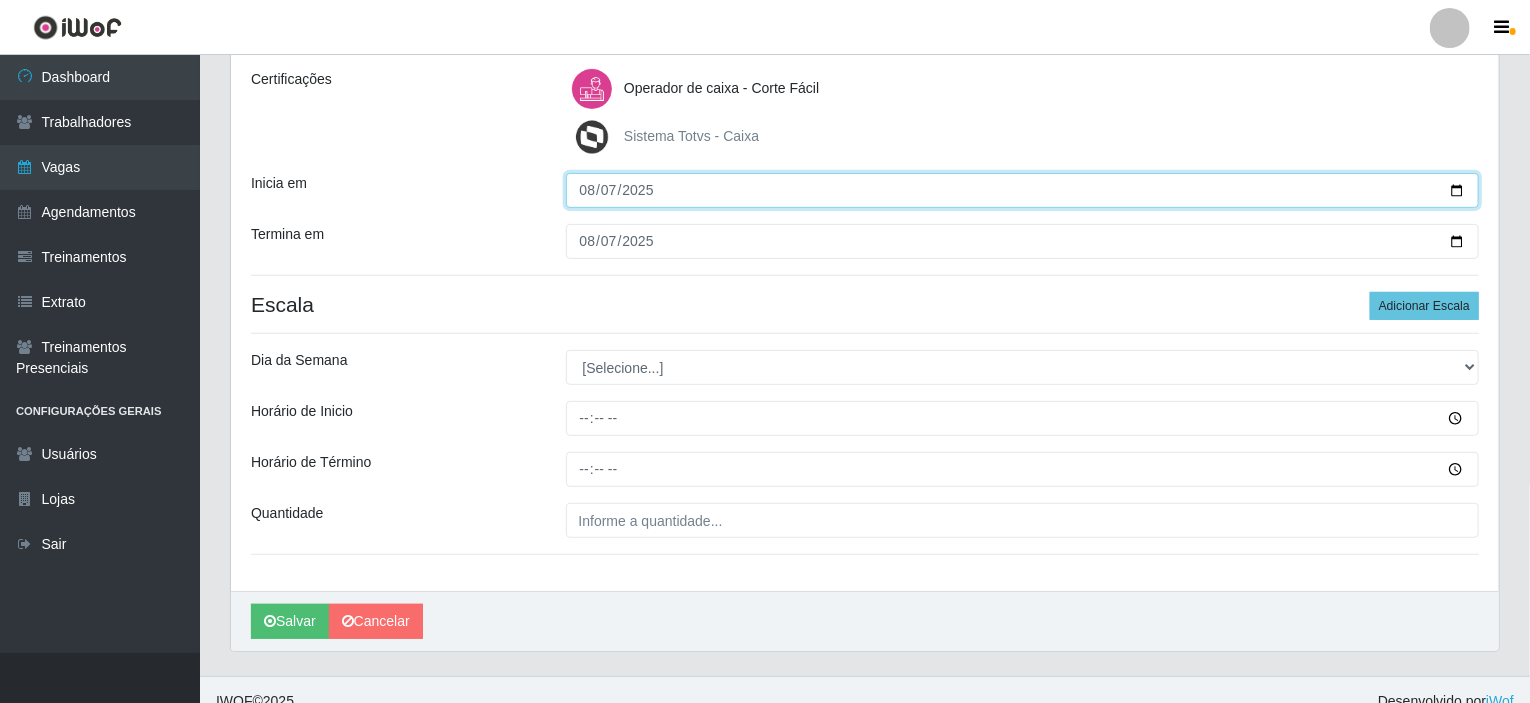 click on "2025-08-07" at bounding box center (1023, 190) 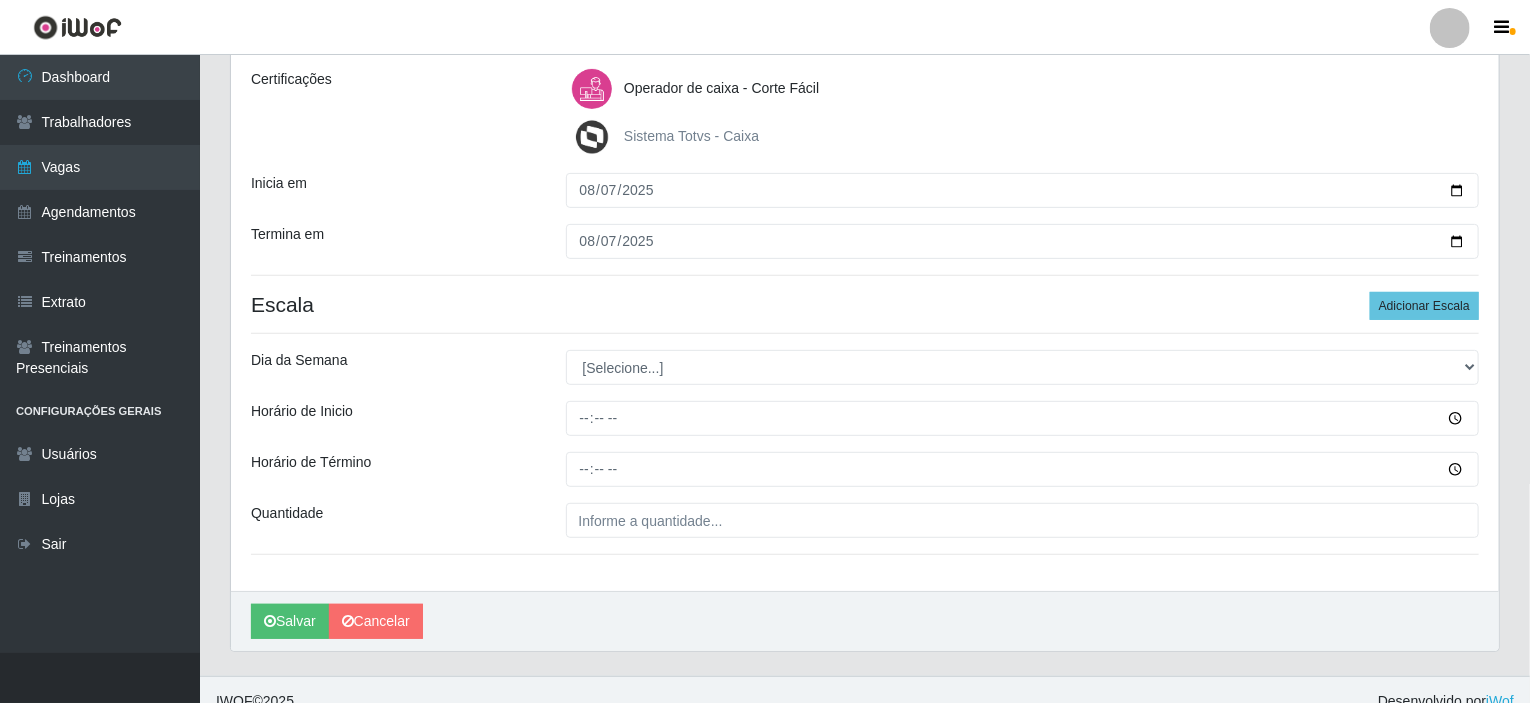 click on "Loja Corte Fácil - Unidade Planalto Função [Selecione...] ASG ASG + ASG ++ Auxiliar de Estacionamento Auxiliar de Estacionamento + Auxiliar de Estacionamento ++ Balconista de Açougue  Balconista de Açougue + Balconista de Açougue ++ Balconista de Frios Balconista de Frios + Balconista de Frios ++ Balconista de Padaria  Balconista de Padaria + Balconista de Padaria ++ Embalador Embalador + Embalador ++ Operador de Caixa Operador de Caixa + Operador de Caixa ++ Repositor  Repositor + Repositor ++ Repositor de Hortifruti Repositor de Hortifruti + Repositor de Hortifruti ++ Sexo do Trabalhador [Selecione...] Certificações   Operador de caixa - Corte Fácil   Sistema Totvs - Caixa Inicia em [DATE] Termina em [DATE] Escala Adicionar Escala Dia da Semana [Selecione...] Segunda Terça Quarta Quinta Sexta Sábado Domingo Horário de Inicio Horário de Término Quantidade" at bounding box center [865, 242] 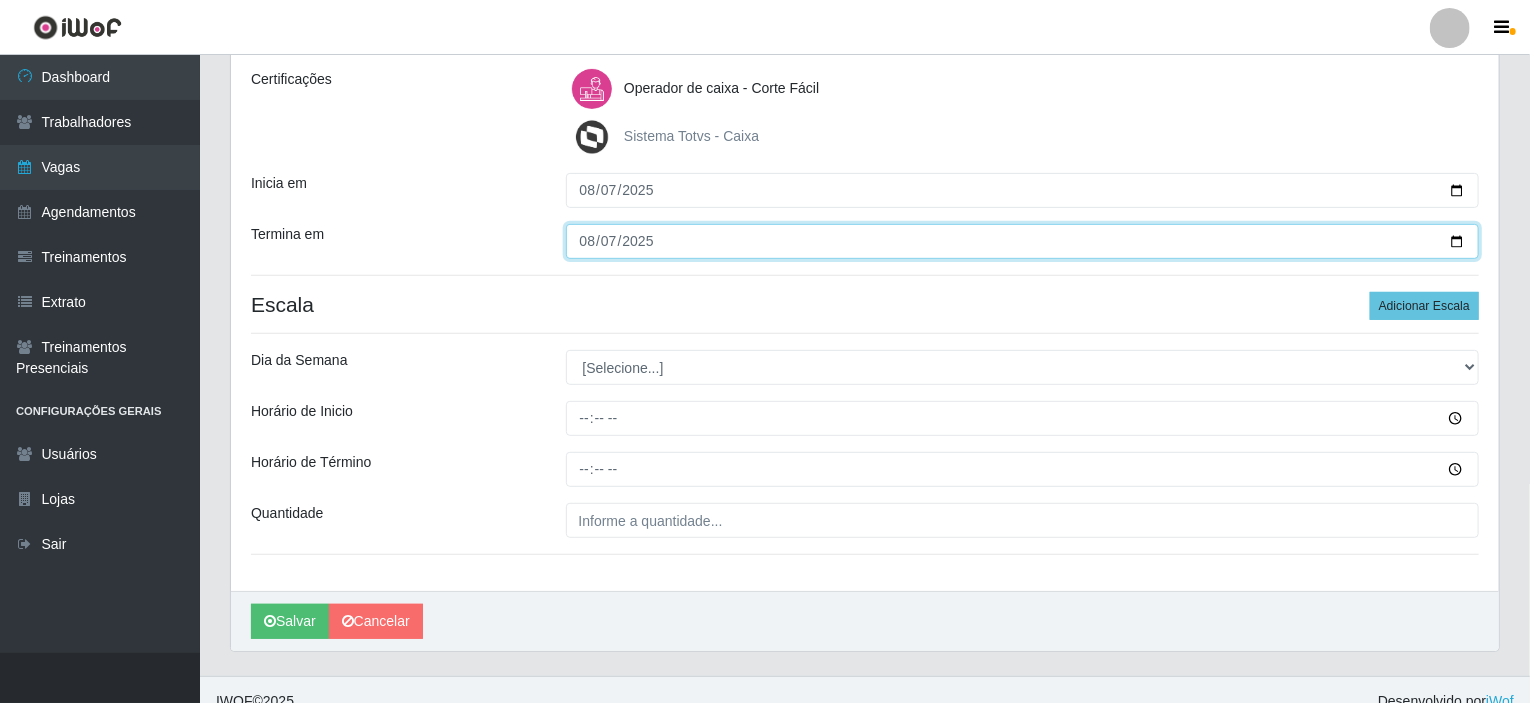 click on "2025-08-07" at bounding box center [1023, 241] 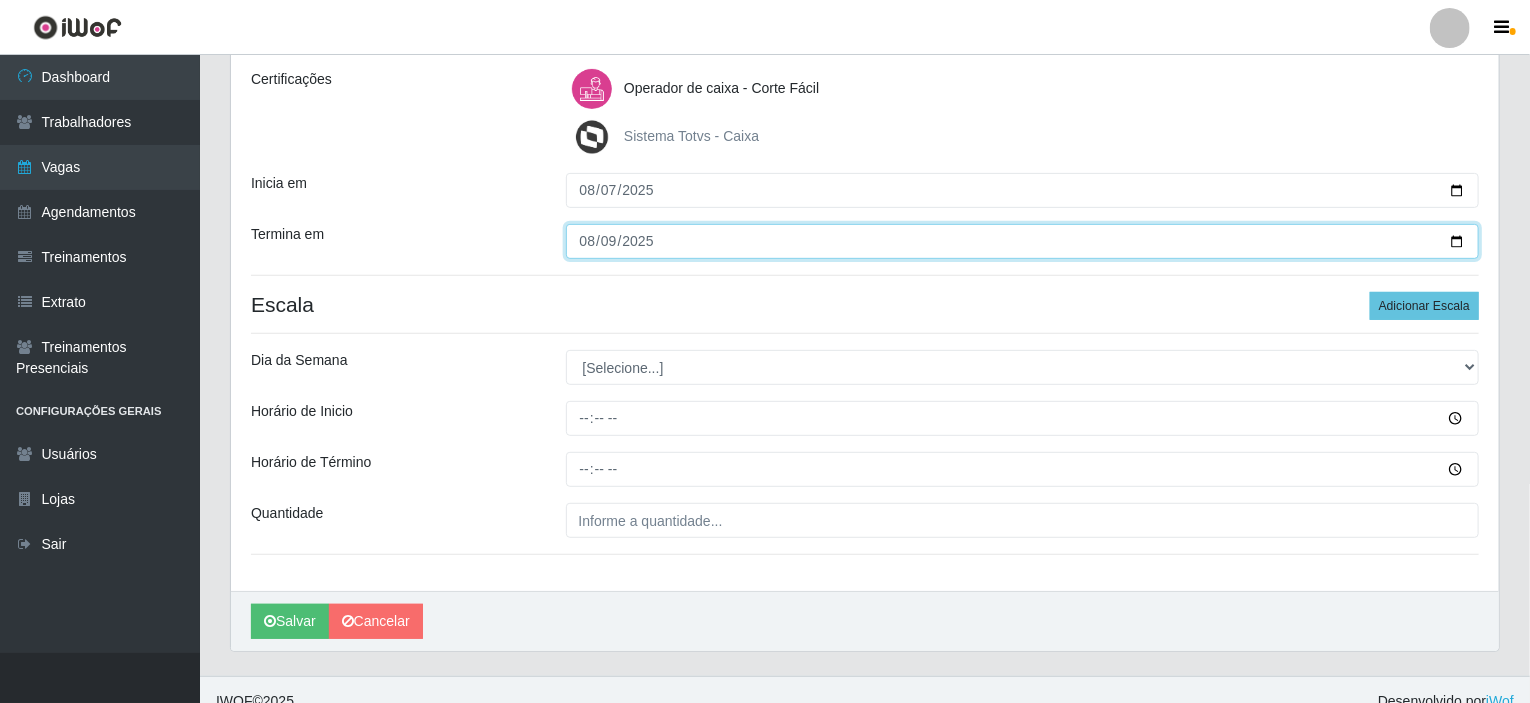 type on "2025-08-09" 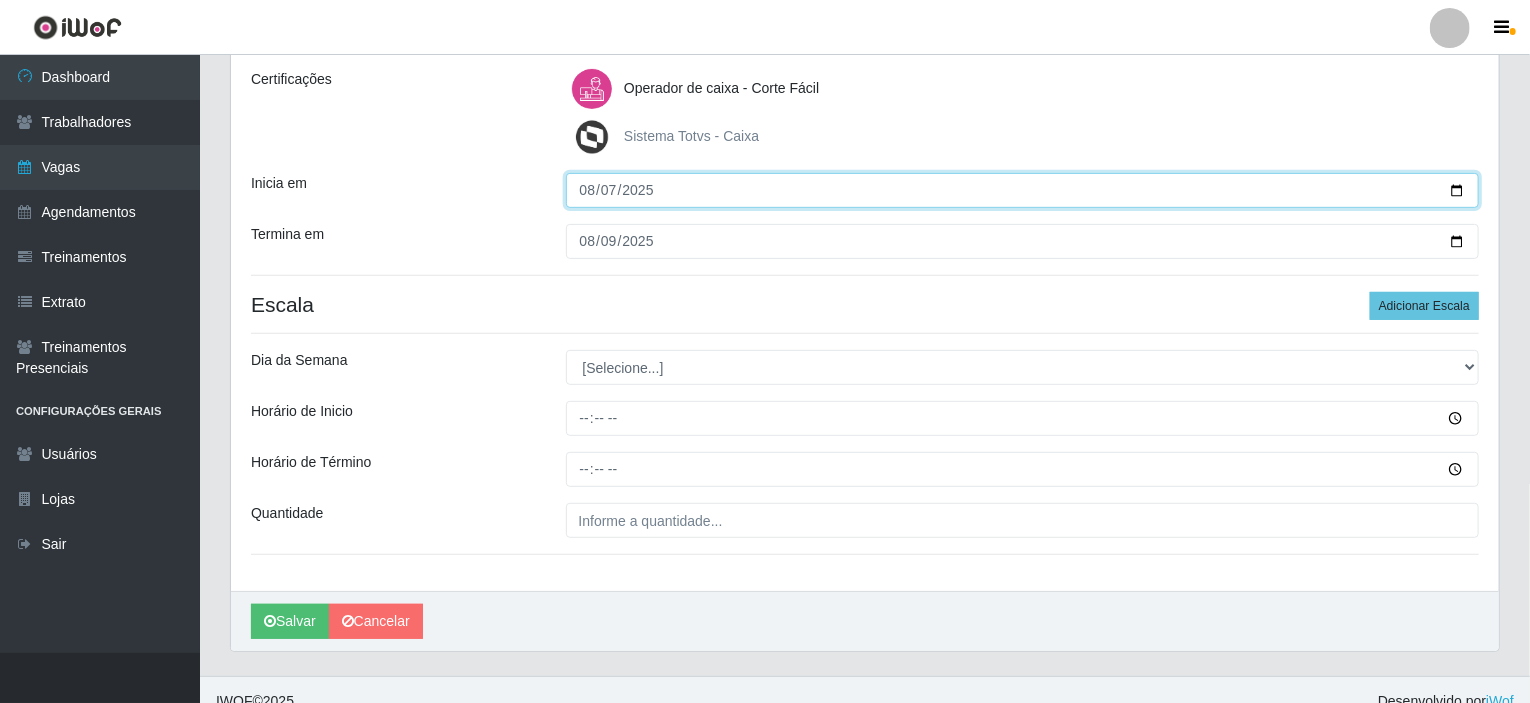 click on "2025-08-07" at bounding box center (1023, 190) 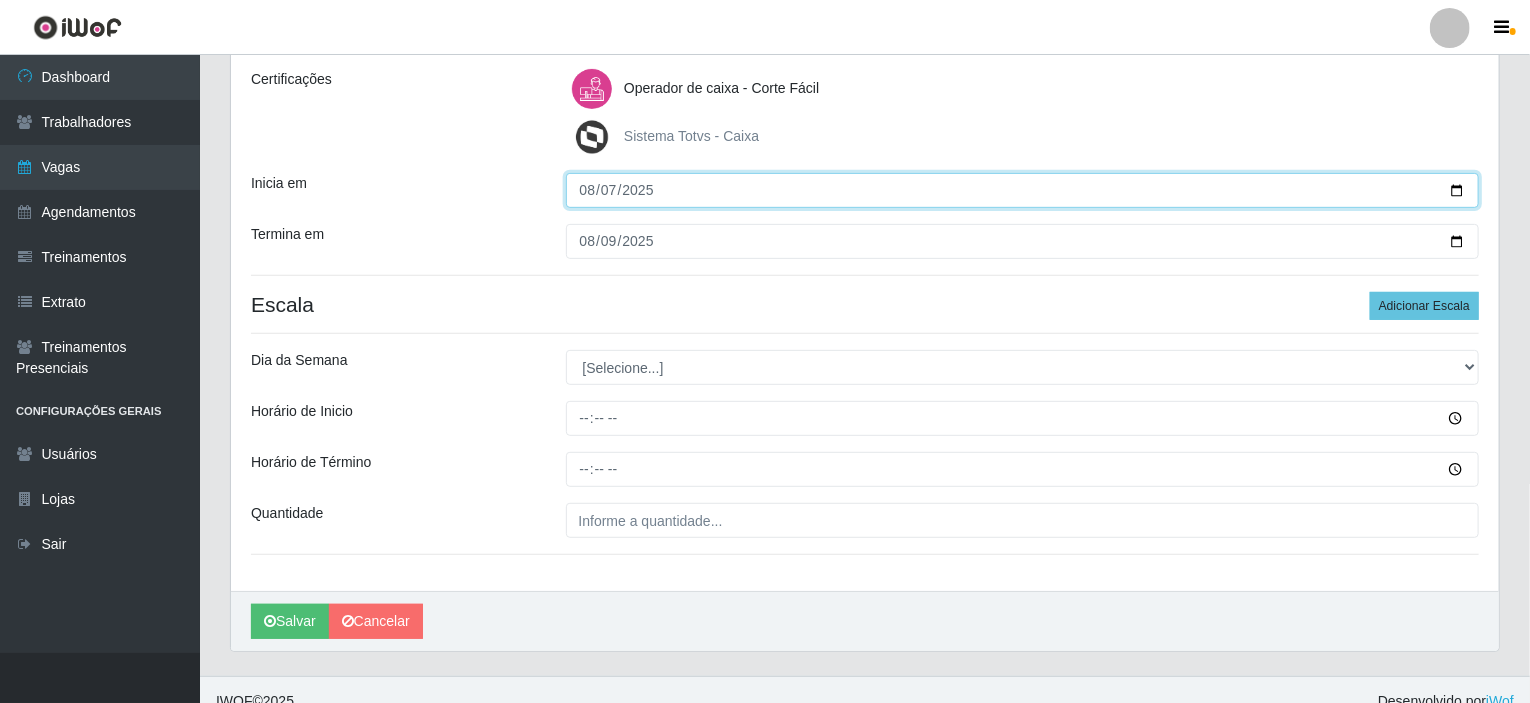 click on "2025-08-07" at bounding box center [1023, 190] 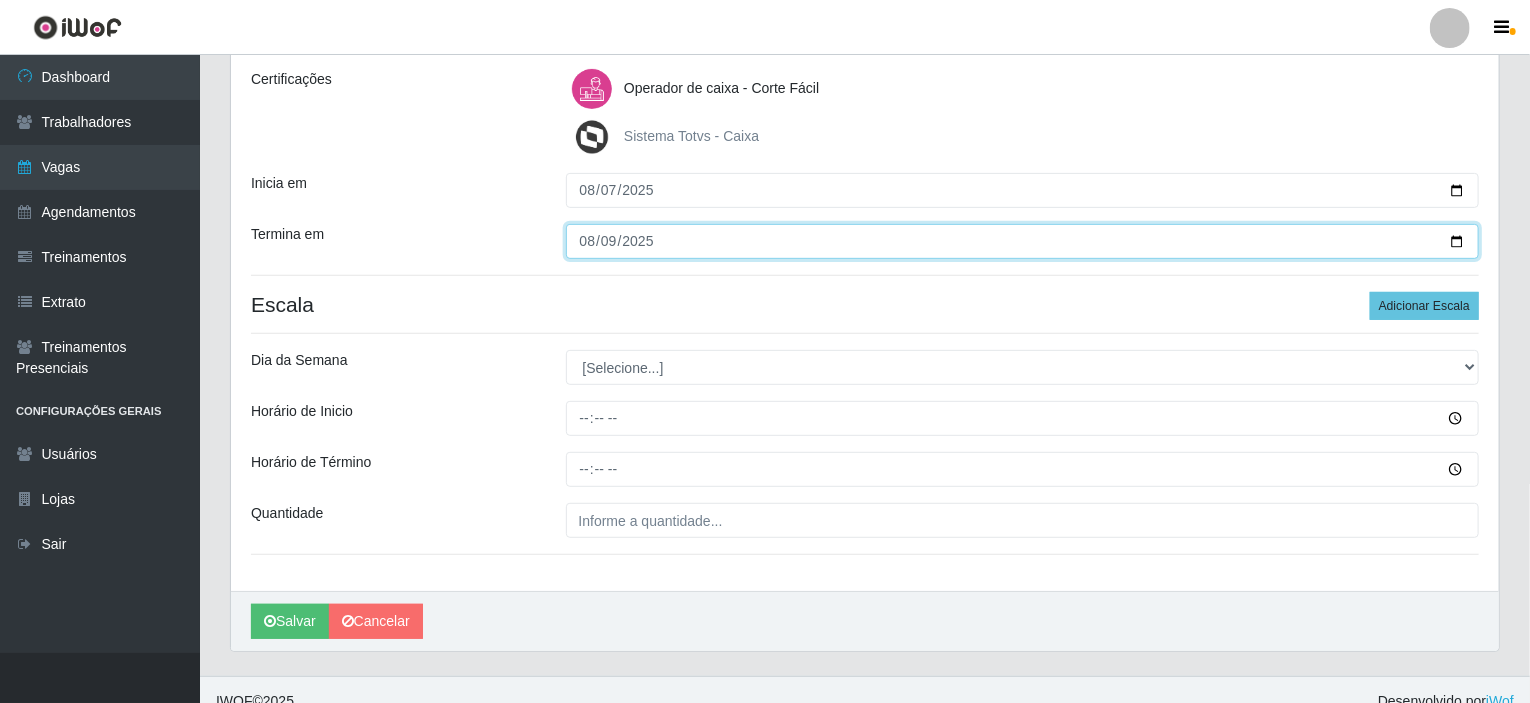 click on "2025-08-09" at bounding box center (1023, 241) 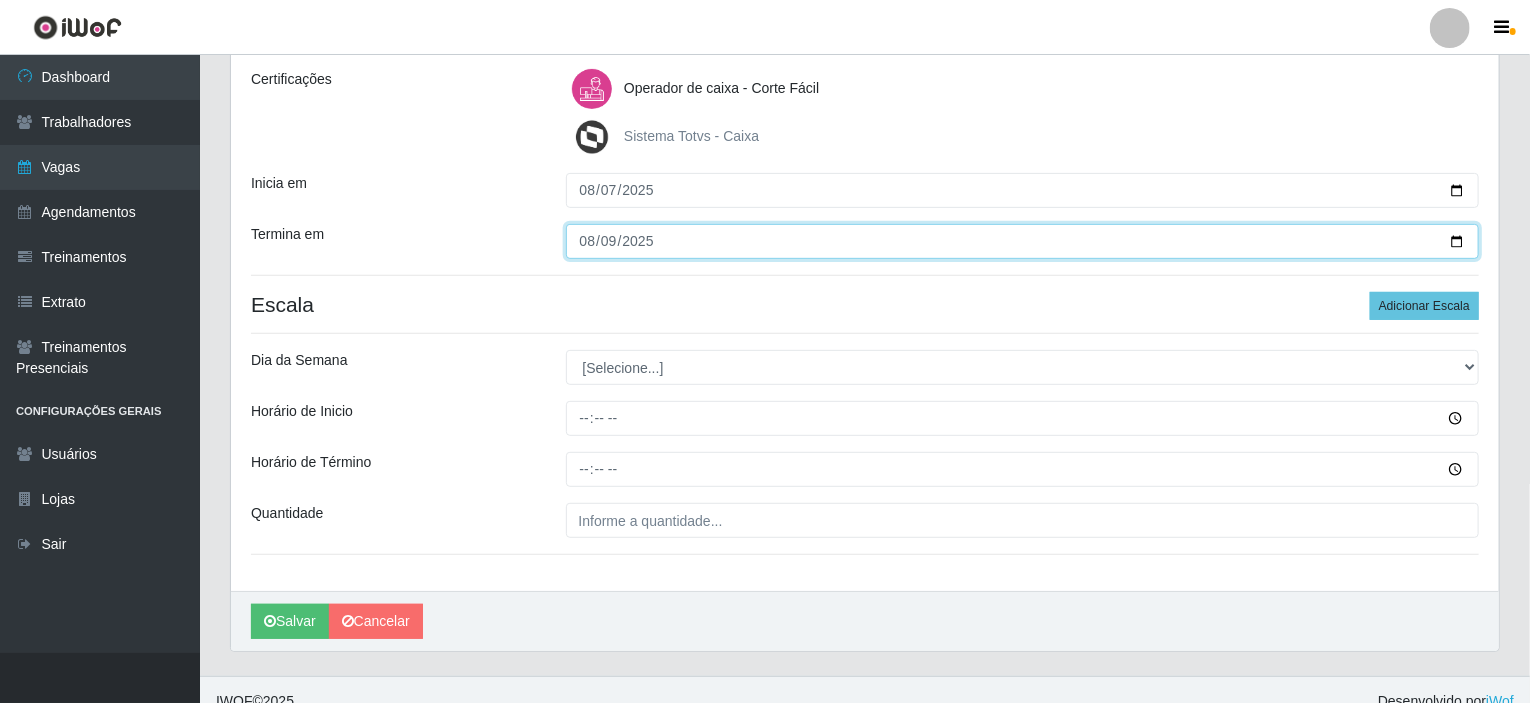 click on "2025-08-09" at bounding box center (1023, 241) 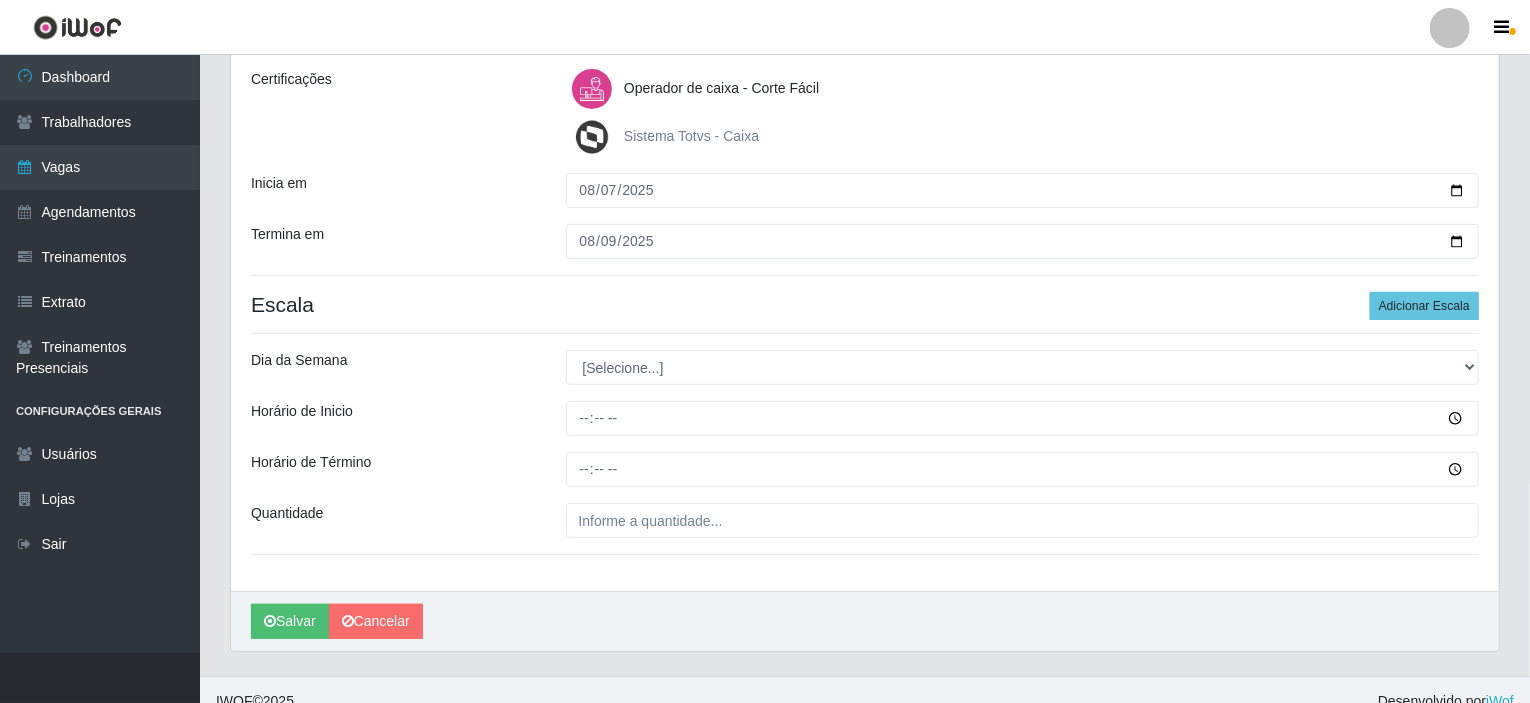 click on "Loja Corte Fácil - Unidade Planalto Função [Selecione...] ASG ASG + ASG ++ Auxiliar de Estacionamento Auxiliar de Estacionamento + Auxiliar de Estacionamento ++ Balconista de Açougue  Balconista de Açougue + Balconista de Açougue ++ Balconista de Frios Balconista de Frios + Balconista de Frios ++ Balconista de Padaria  Balconista de Padaria + Balconista de Padaria ++ Embalador Embalador + Embalador ++ Operador de Caixa Operador de Caixa + Operador de Caixa ++ Repositor  Repositor + Repositor ++ Repositor de Hortifruti Repositor de Hortifruti + Repositor de Hortifruti ++ Sexo do Trabalhador [Selecione...] Certificações   Operador de caixa - Corte Fácil   Sistema Totvs - Caixa Inicia em [DATE] Termina em [DATE] Escala Adicionar Escala Dia da Semana [Selecione...] Segunda Terça Quarta Quinta Sexta Sábado Domingo Horário de Inicio Horário de Término Quantidade" at bounding box center (865, 242) 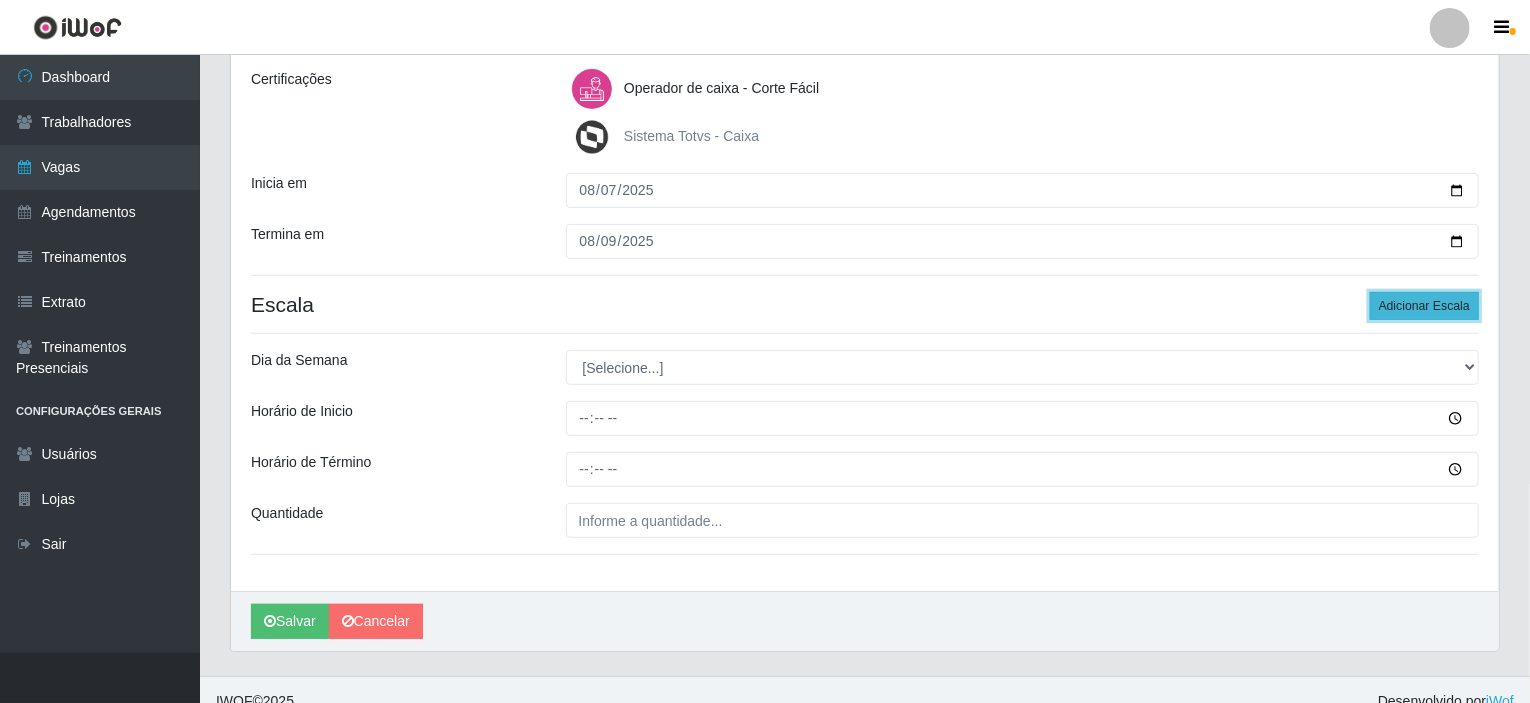 click on "Adicionar Escala" at bounding box center (1424, 306) 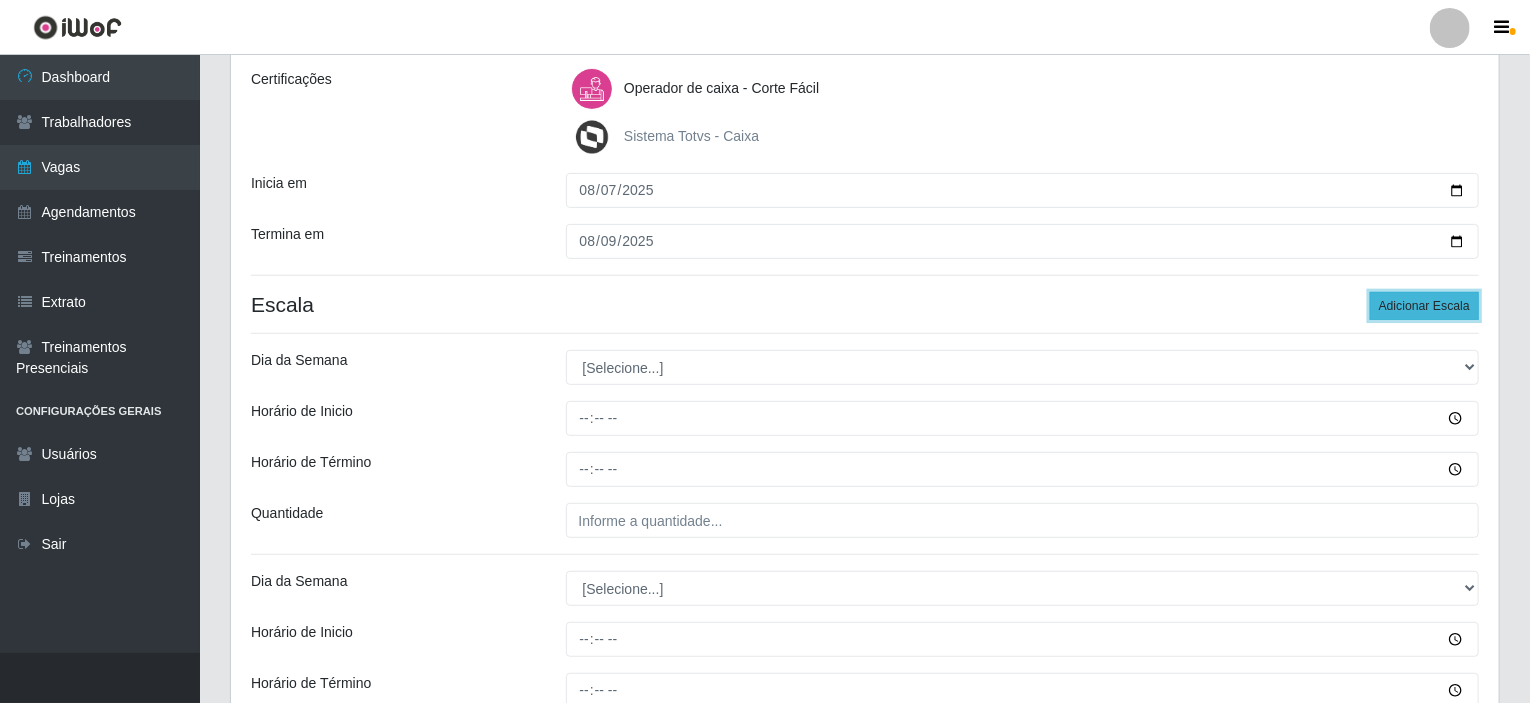click on "Adicionar Escala" at bounding box center [1424, 306] 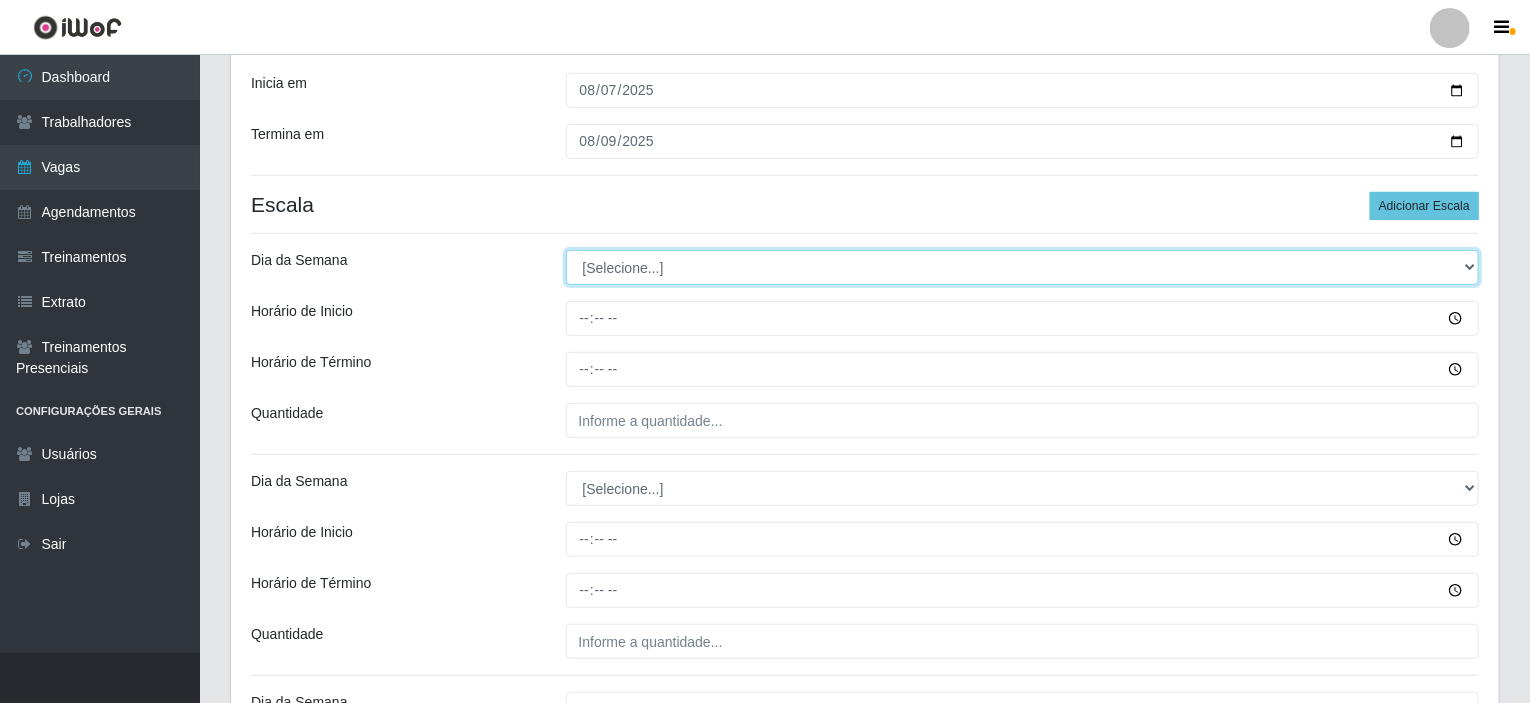 drag, startPoint x: 1475, startPoint y: 266, endPoint x: 1249, endPoint y: 259, distance: 226.10838 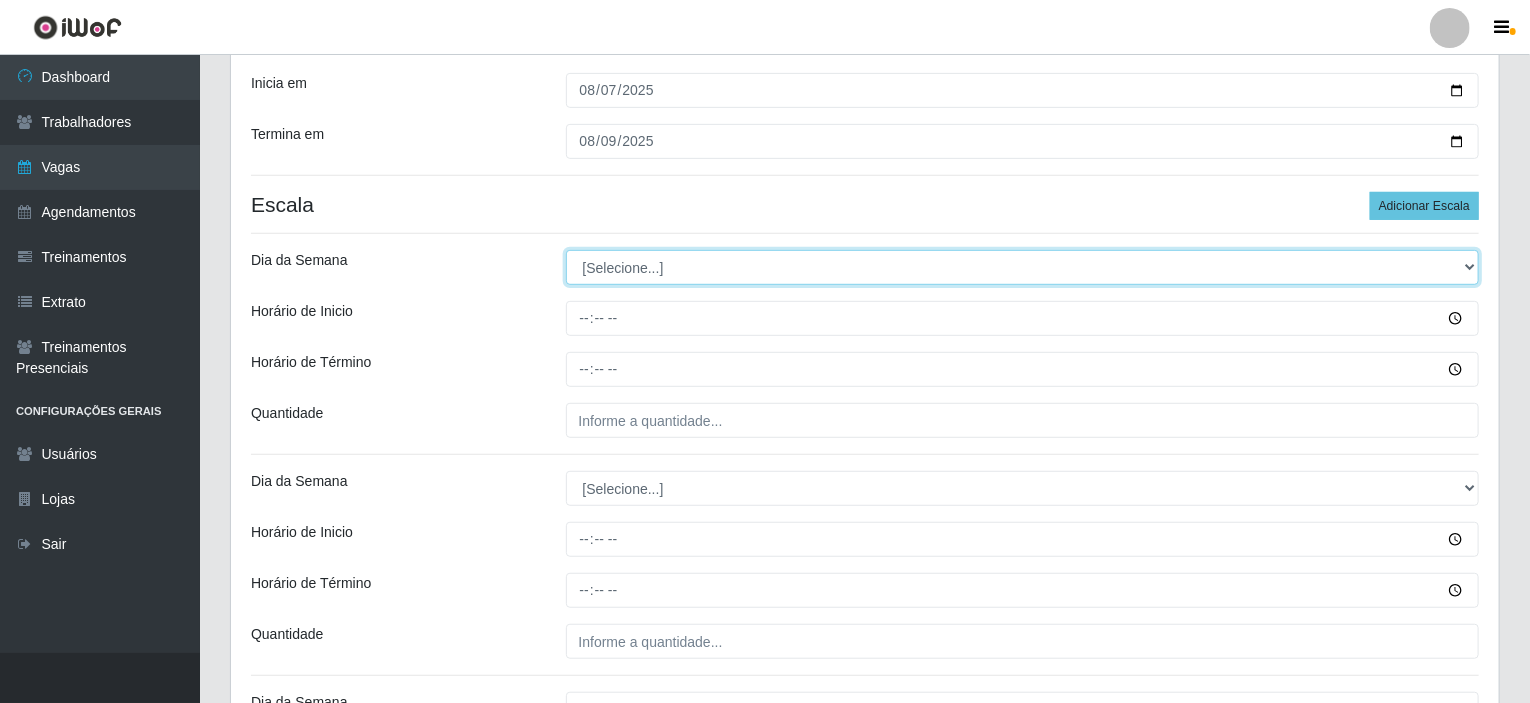 select on "4" 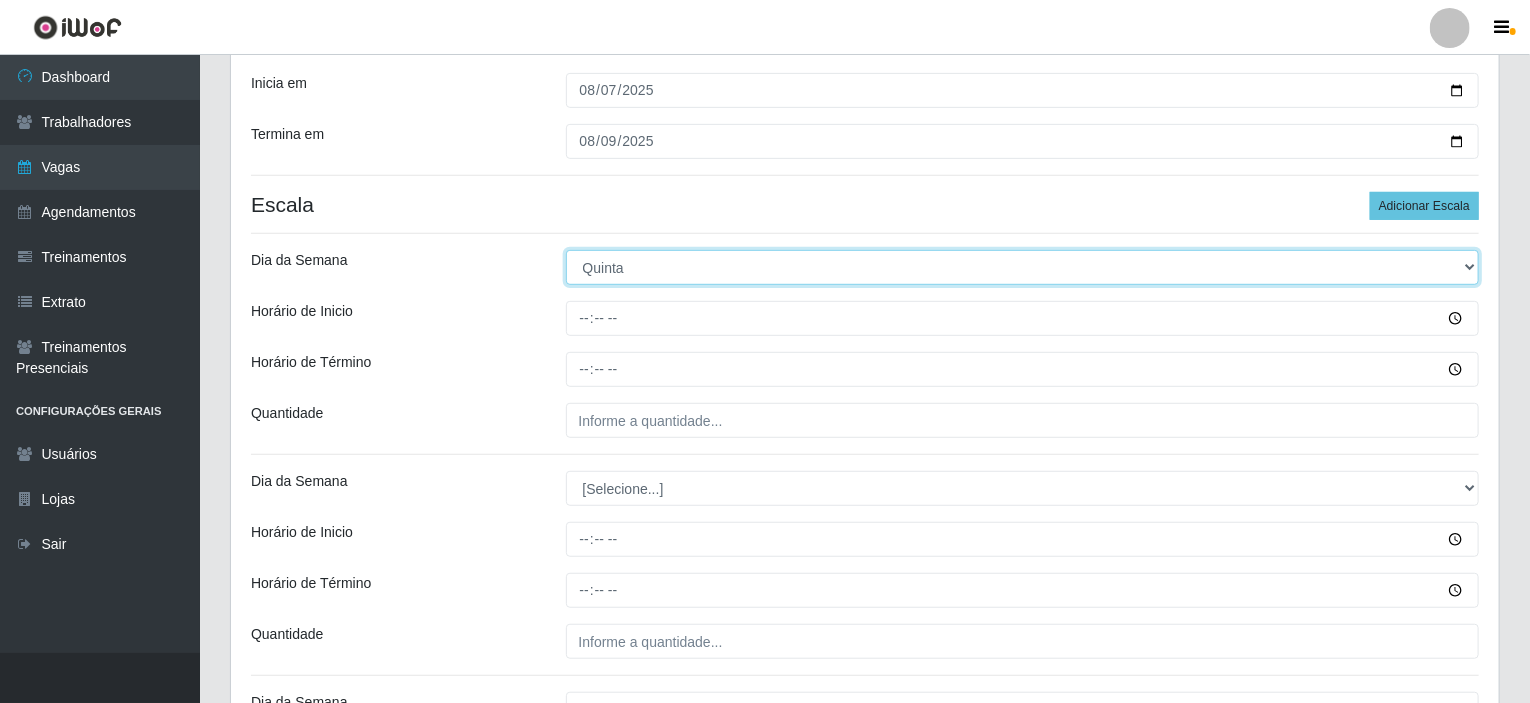 click on "[Selecione...] Segunda Terça Quarta Quinta Sexta Sábado Domingo" at bounding box center [1023, 267] 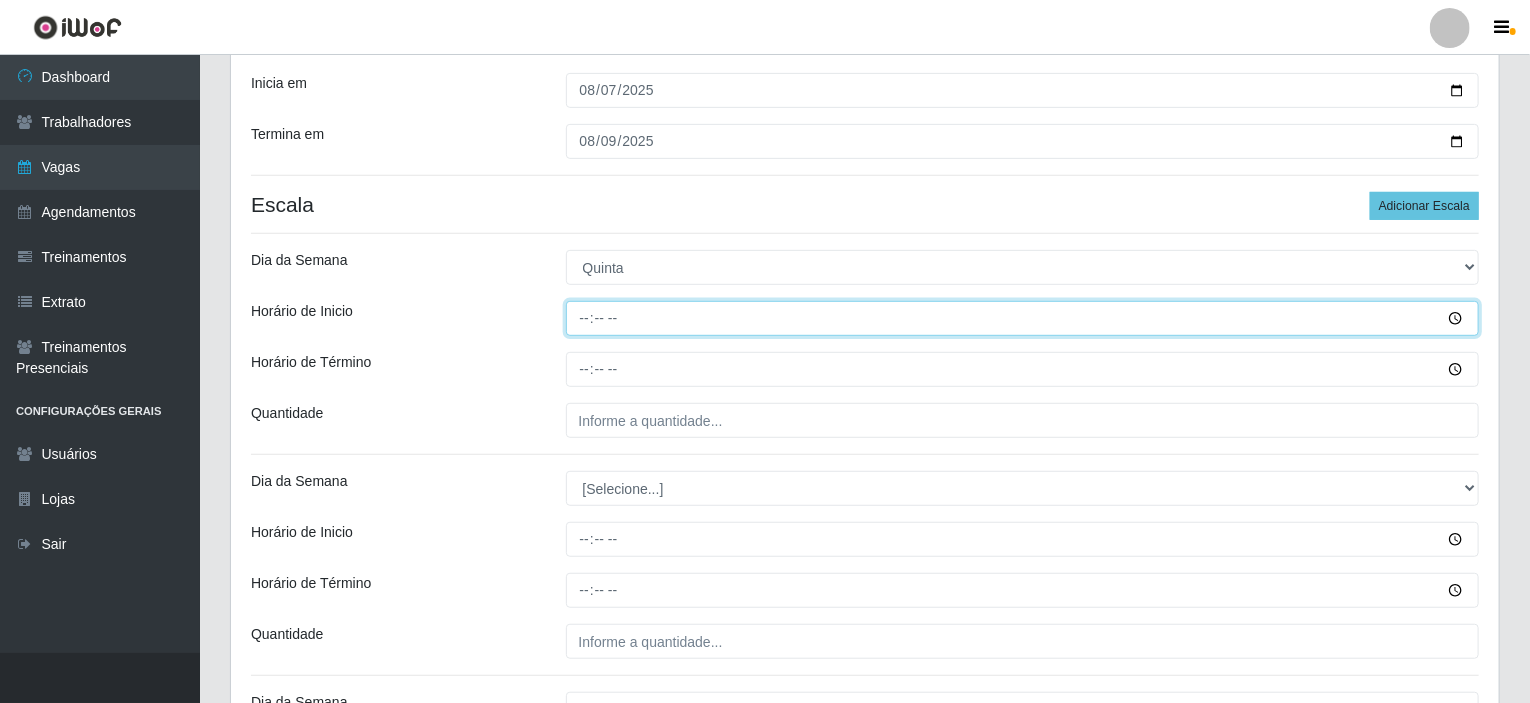 click on "Horário de Inicio" at bounding box center (1023, 318) 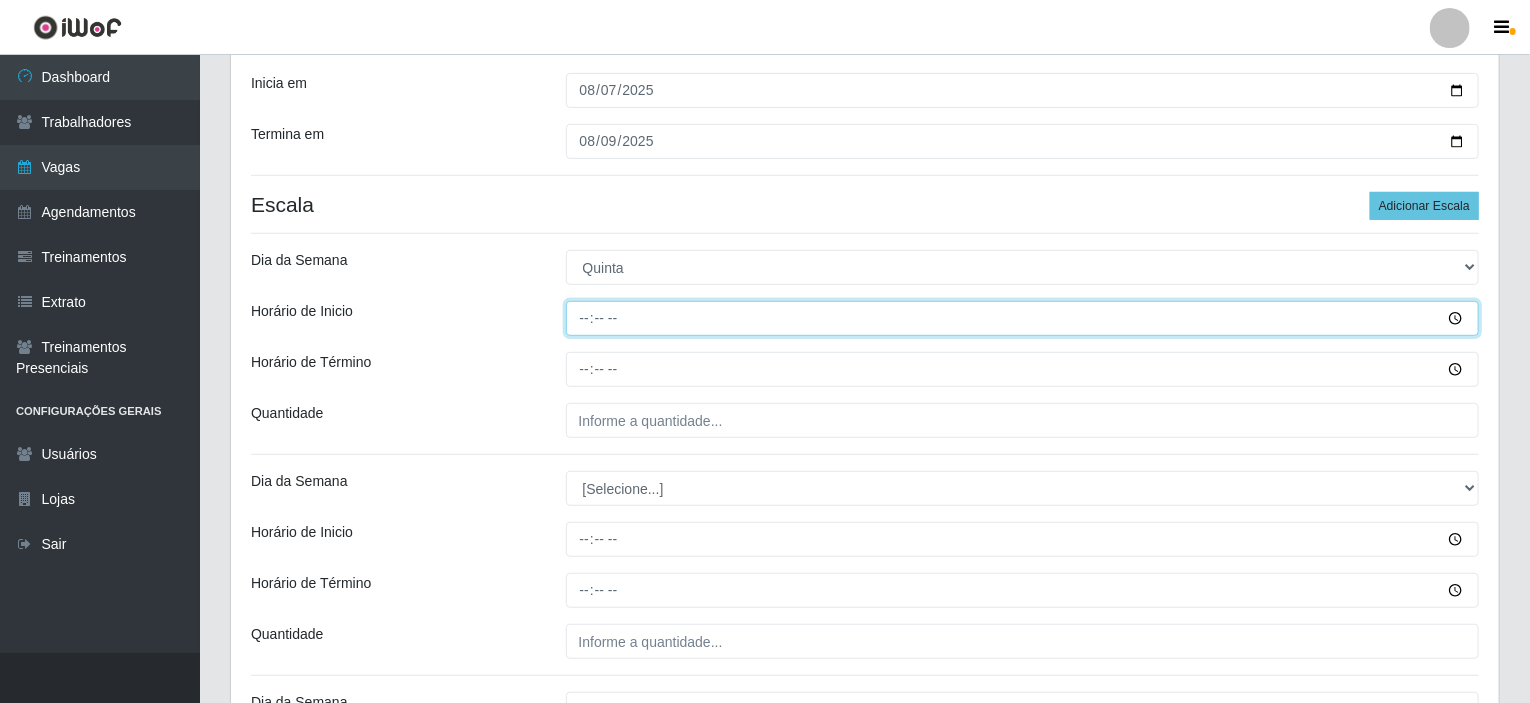 type on "15:00" 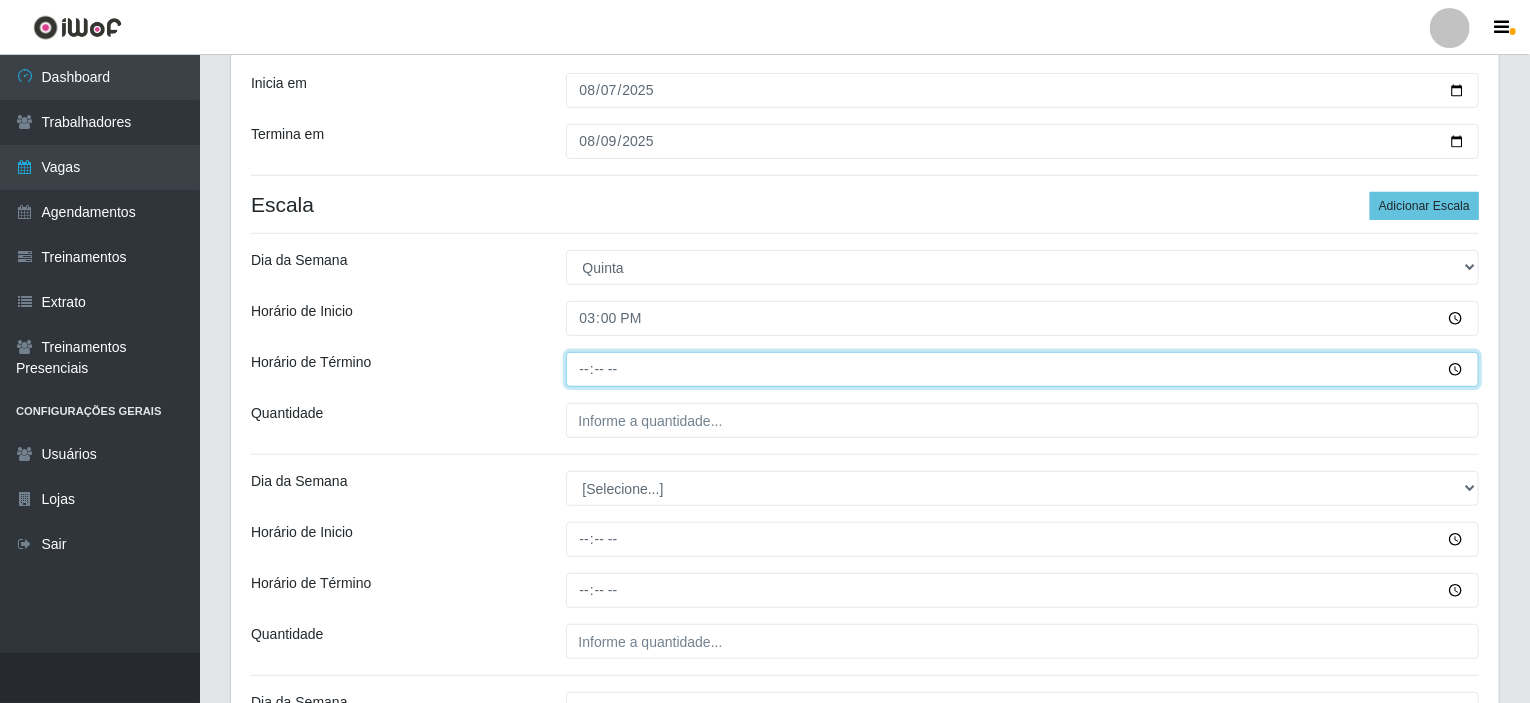 click on "Horário de Término" at bounding box center (1023, 369) 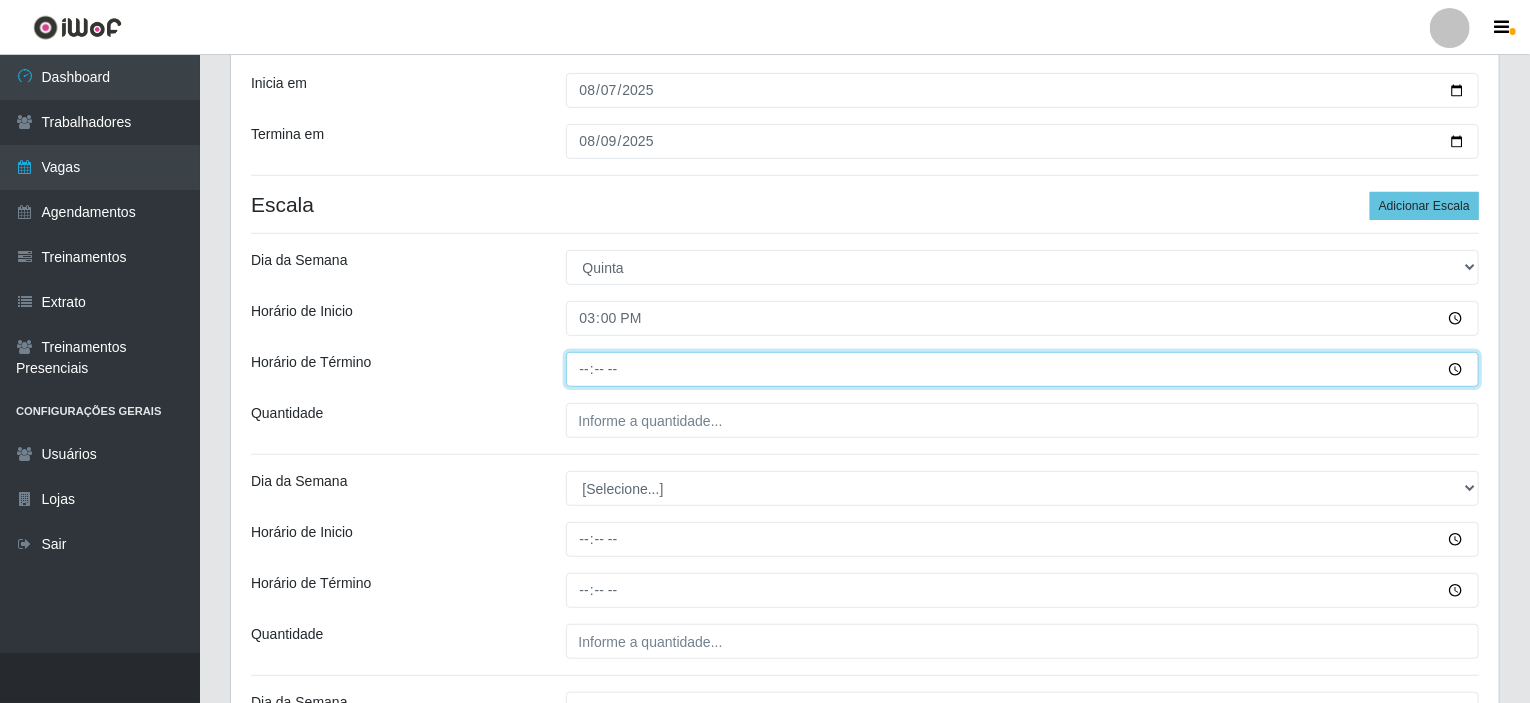 type on "21:00" 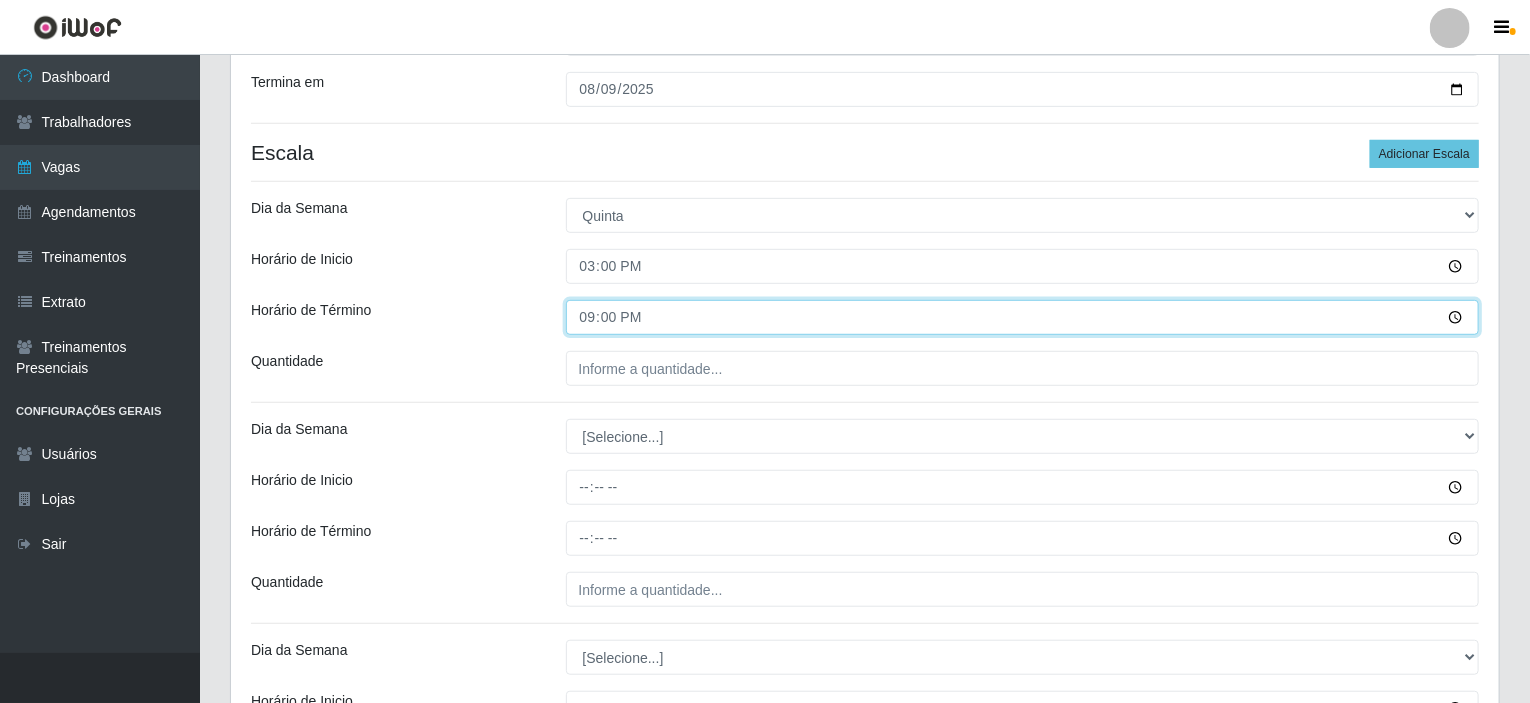 scroll, scrollTop: 479, scrollLeft: 0, axis: vertical 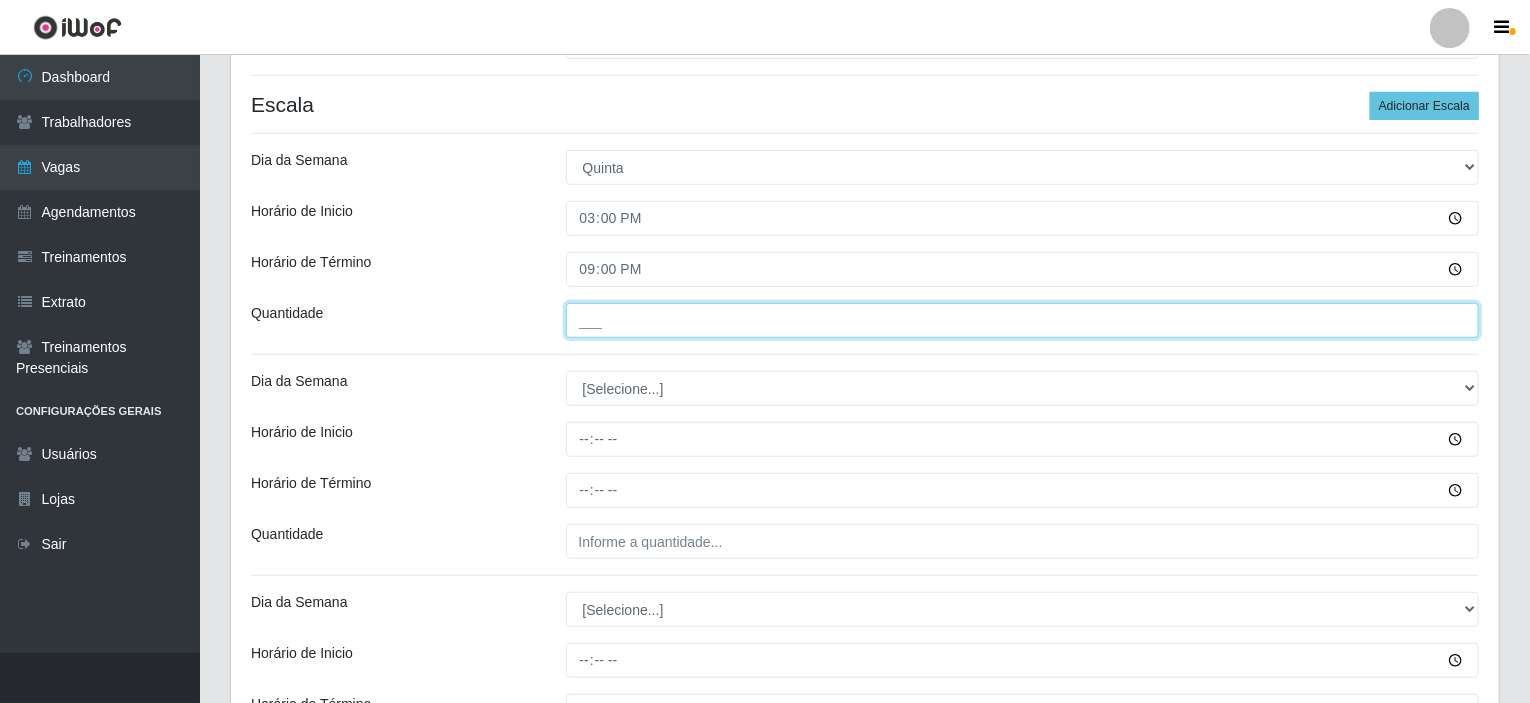click on "___" at bounding box center [1023, 320] 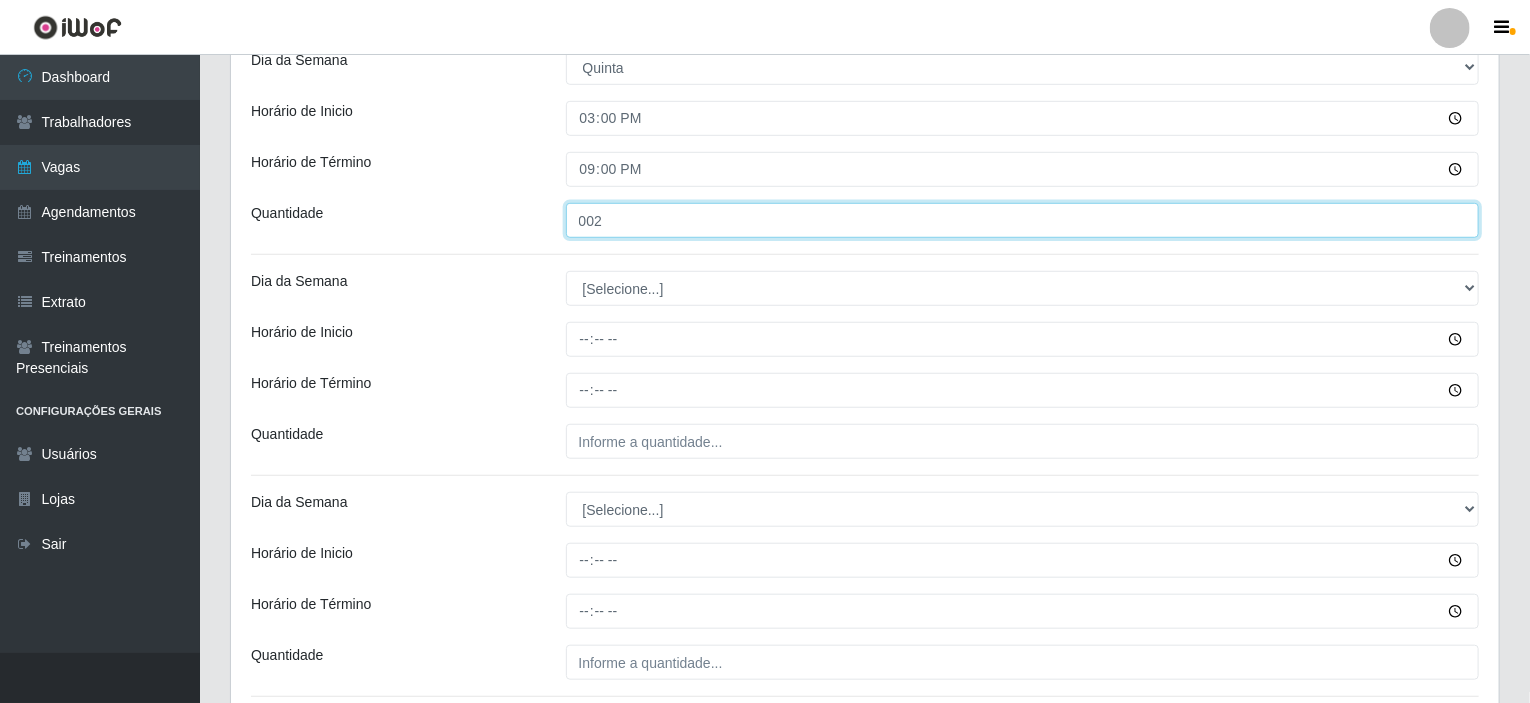 scroll, scrollTop: 479, scrollLeft: 0, axis: vertical 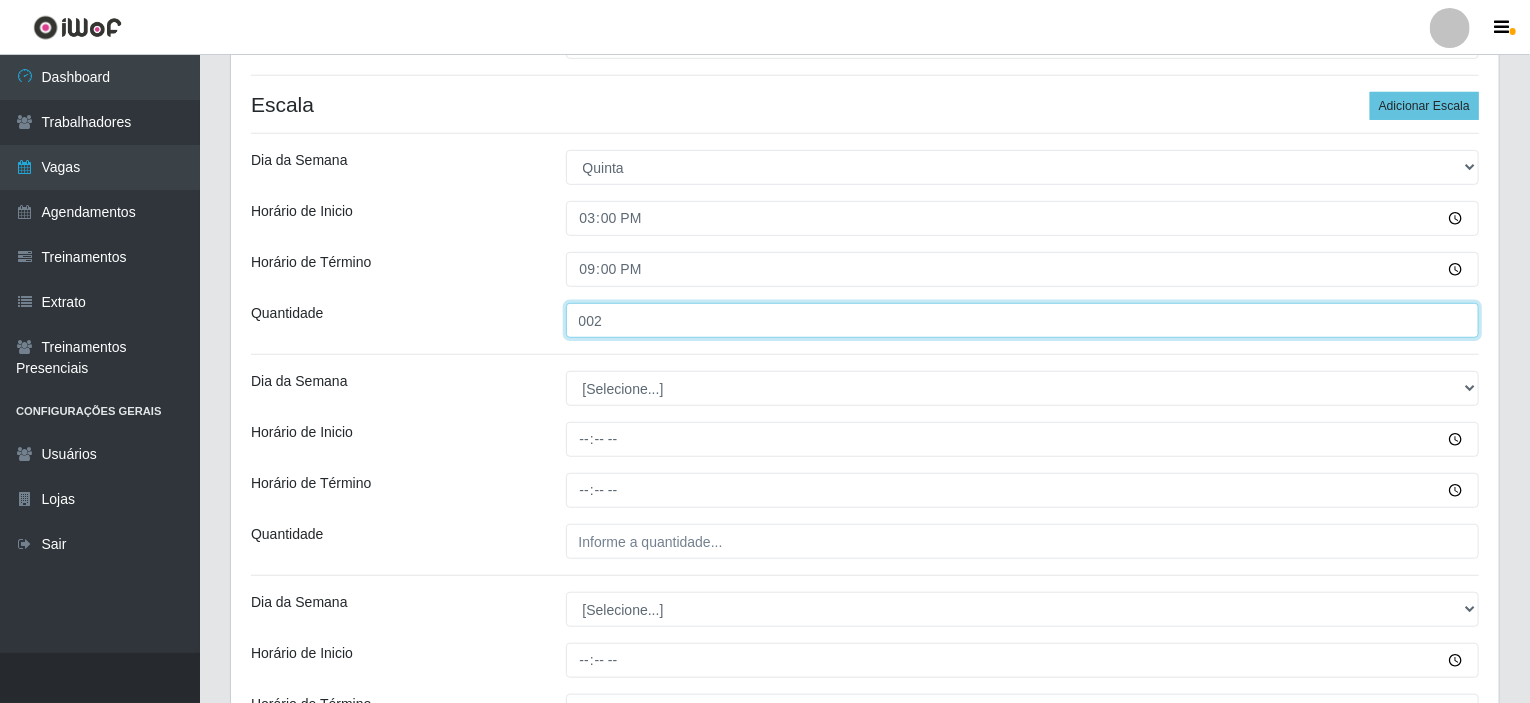 type on "002" 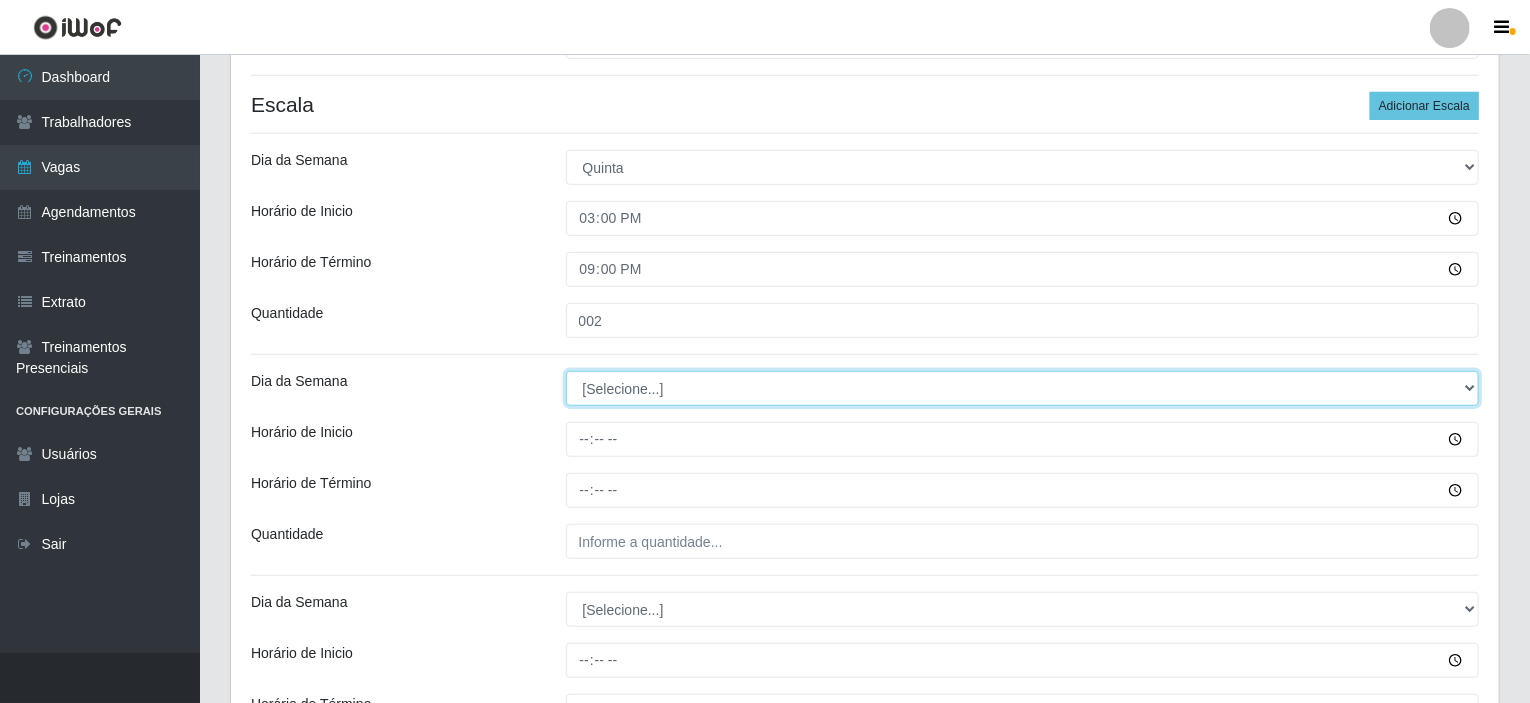 click on "[Selecione...] Segunda Terça Quarta Quinta Sexta Sábado Domingo" at bounding box center [1023, 388] 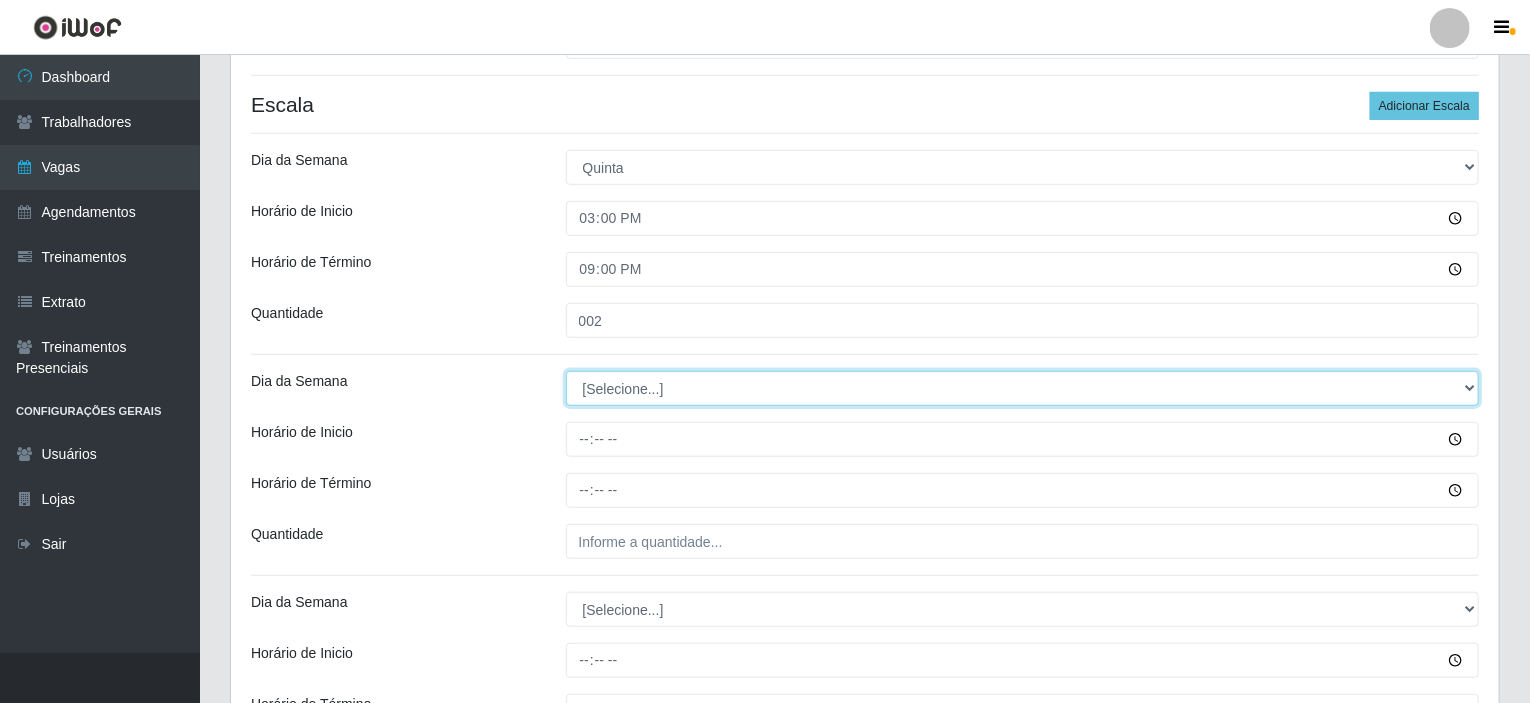 select on "5" 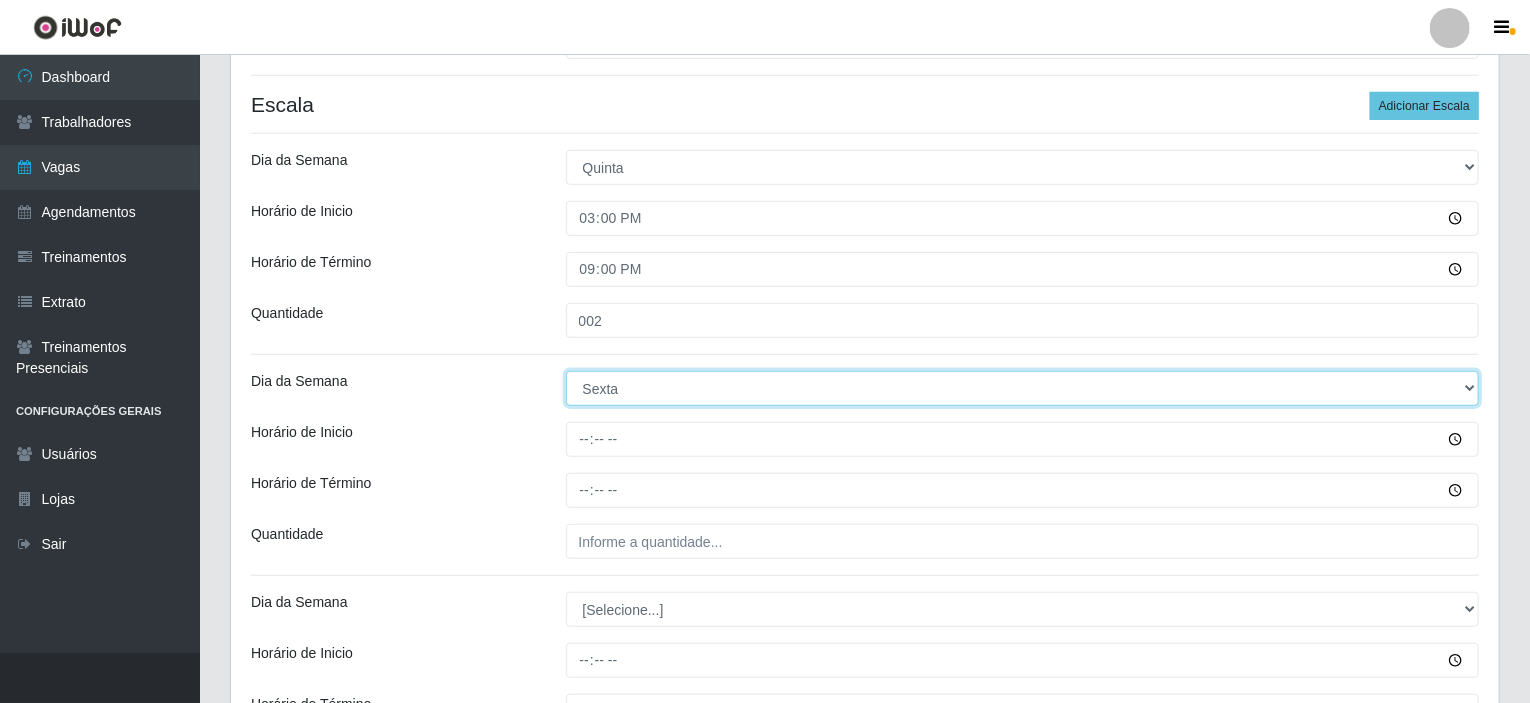 click on "[Selecione...] Segunda Terça Quarta Quinta Sexta Sábado Domingo" at bounding box center (1023, 388) 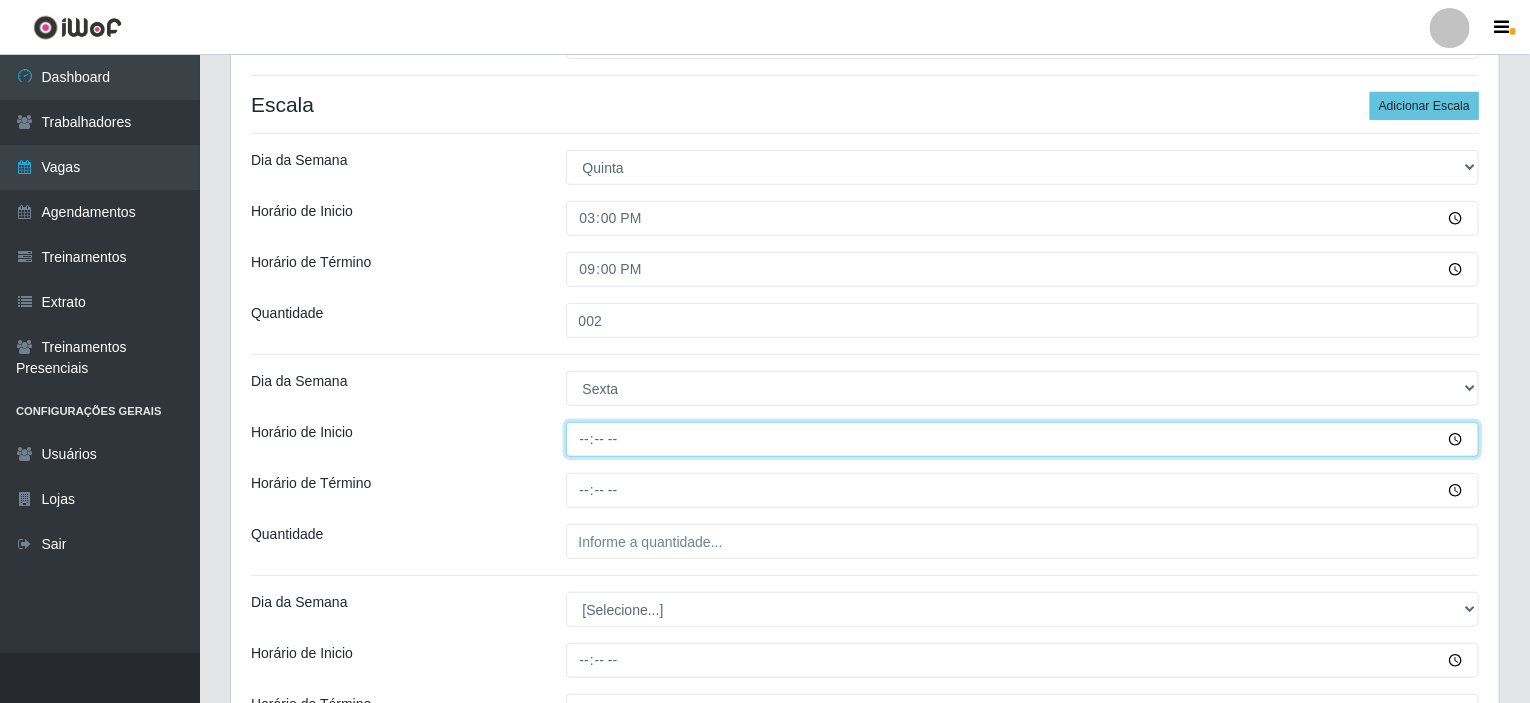 click on "Horário de Inicio" at bounding box center (1023, 439) 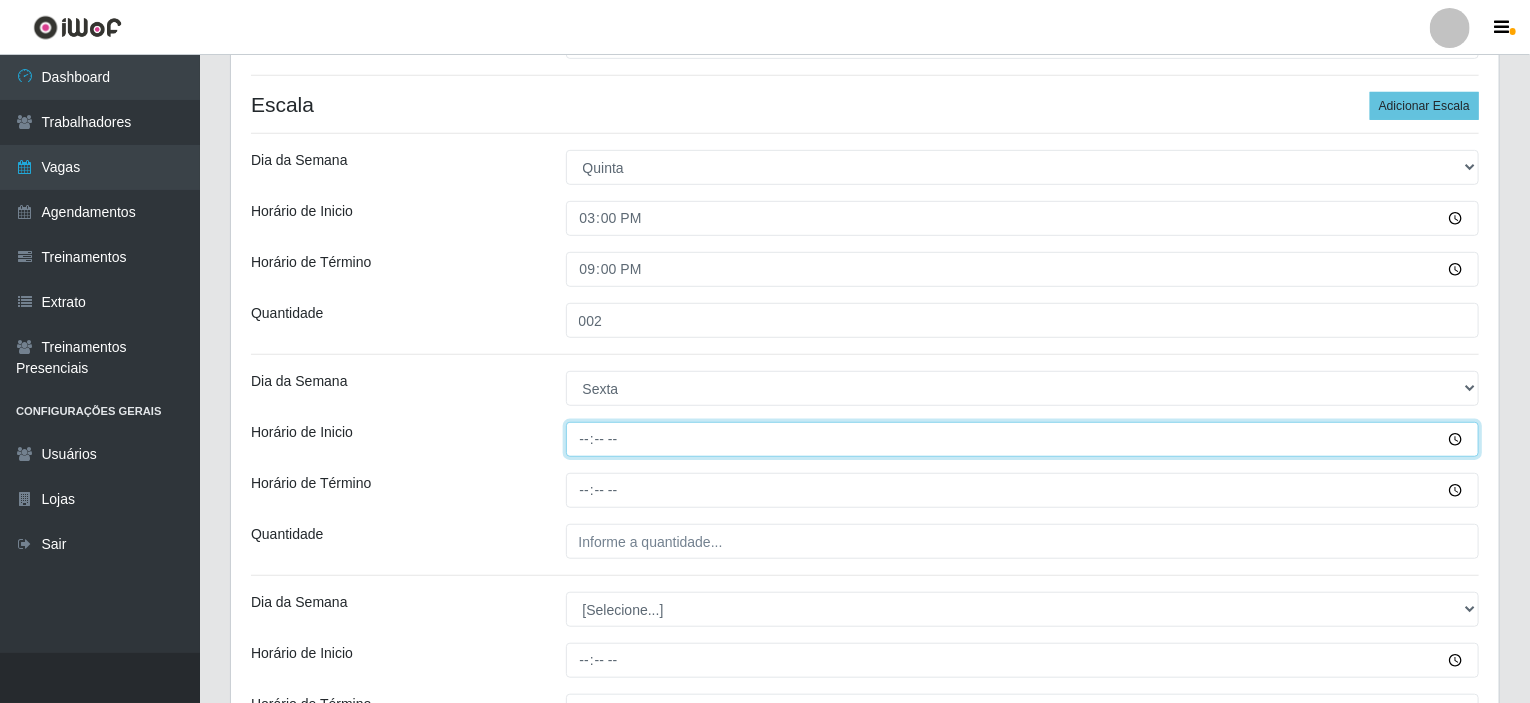 type on "15:00" 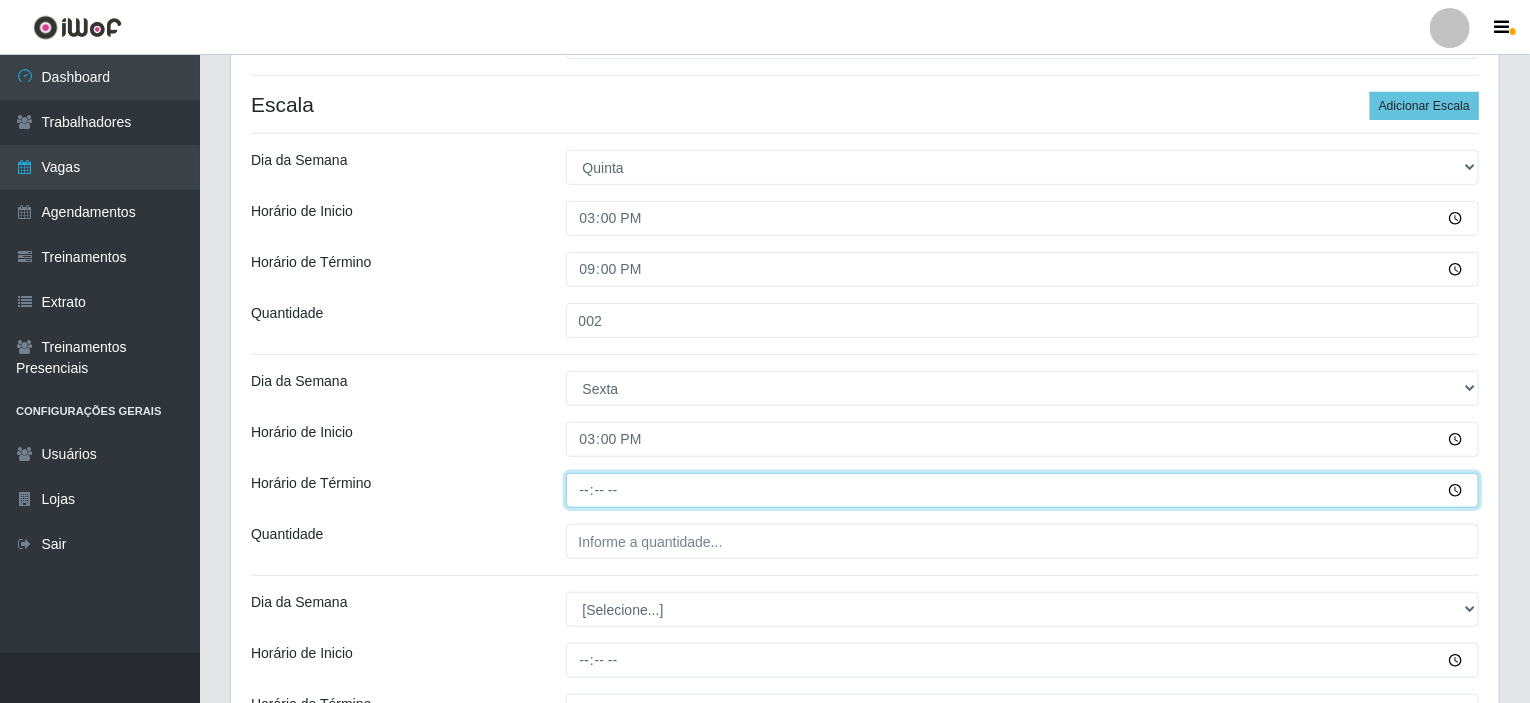 click on "Horário de Término" at bounding box center [1023, 490] 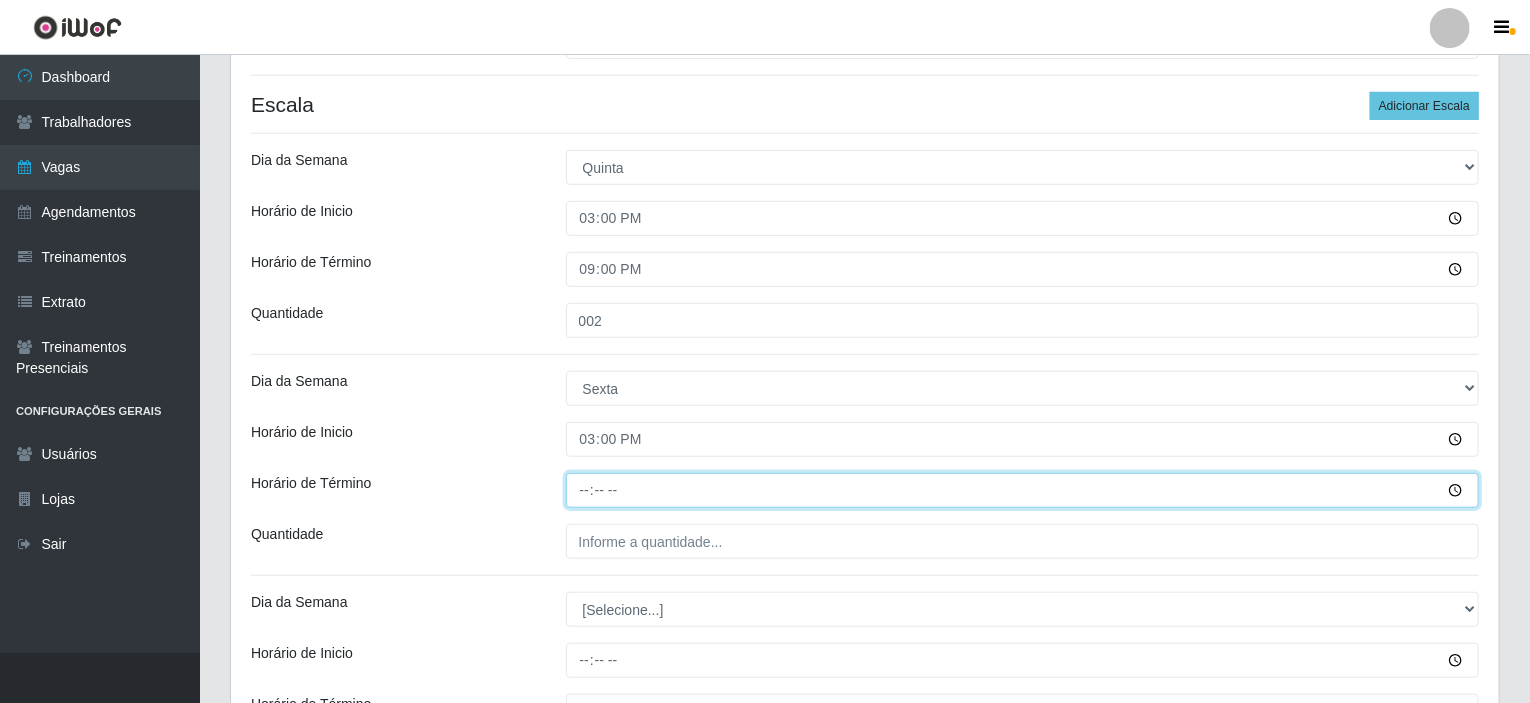 click on "Horário de Término" at bounding box center [1023, 490] 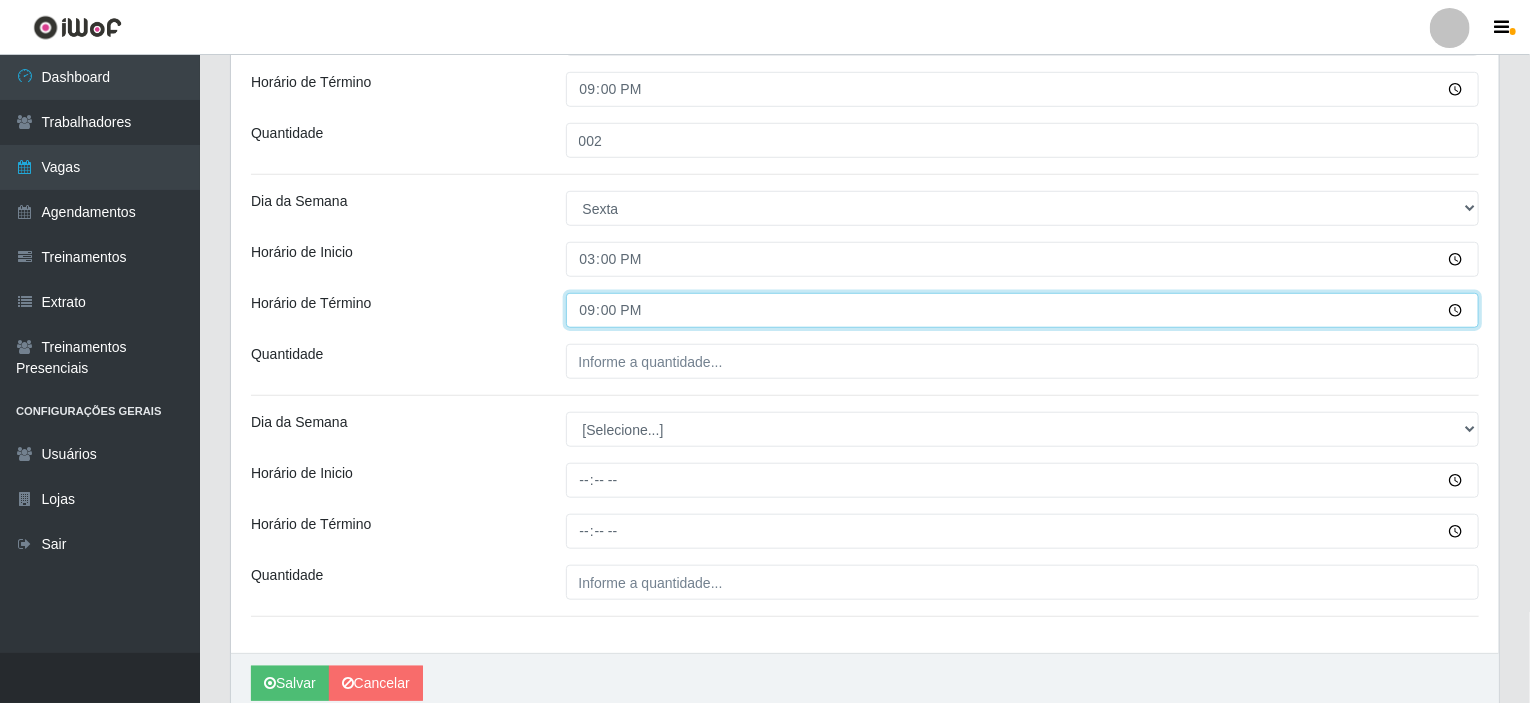 scroll, scrollTop: 679, scrollLeft: 0, axis: vertical 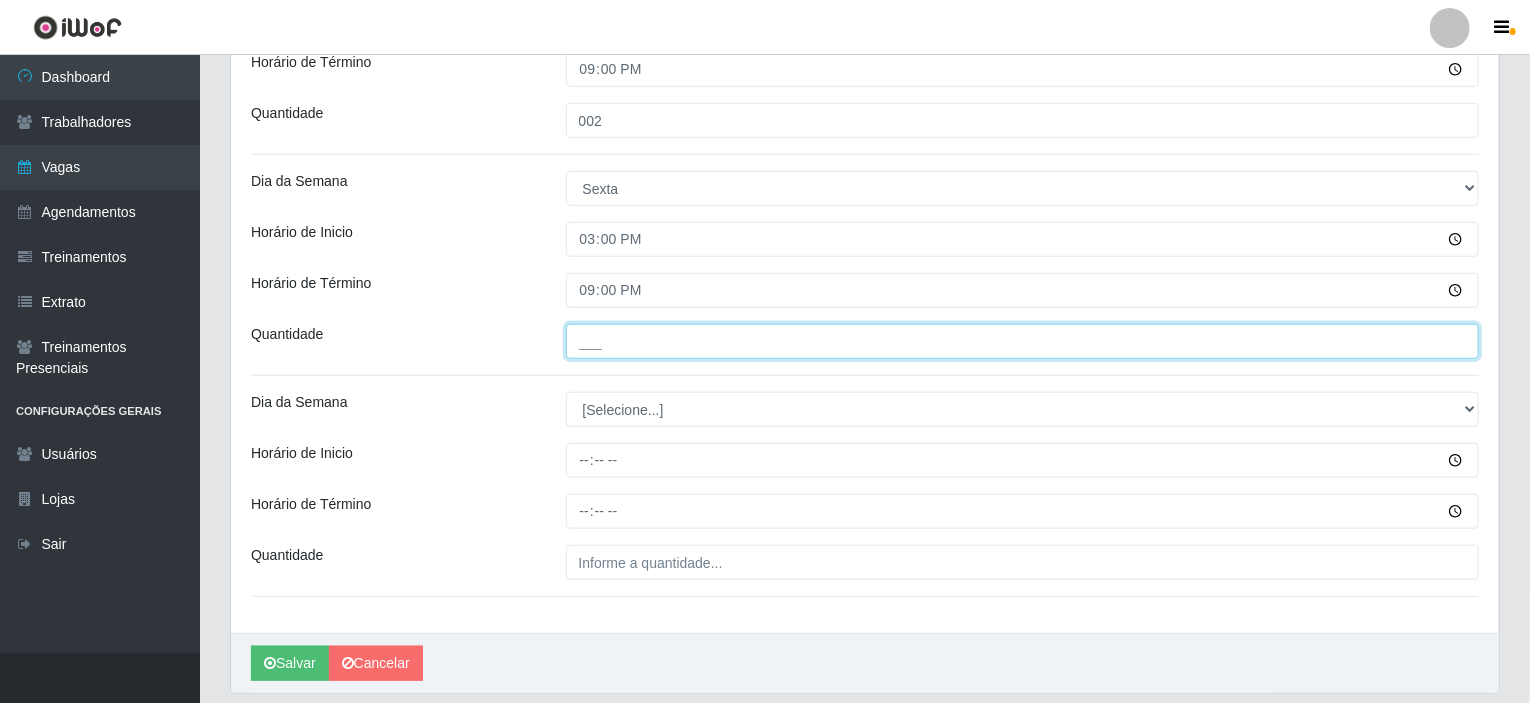 click on "___" at bounding box center (1023, 341) 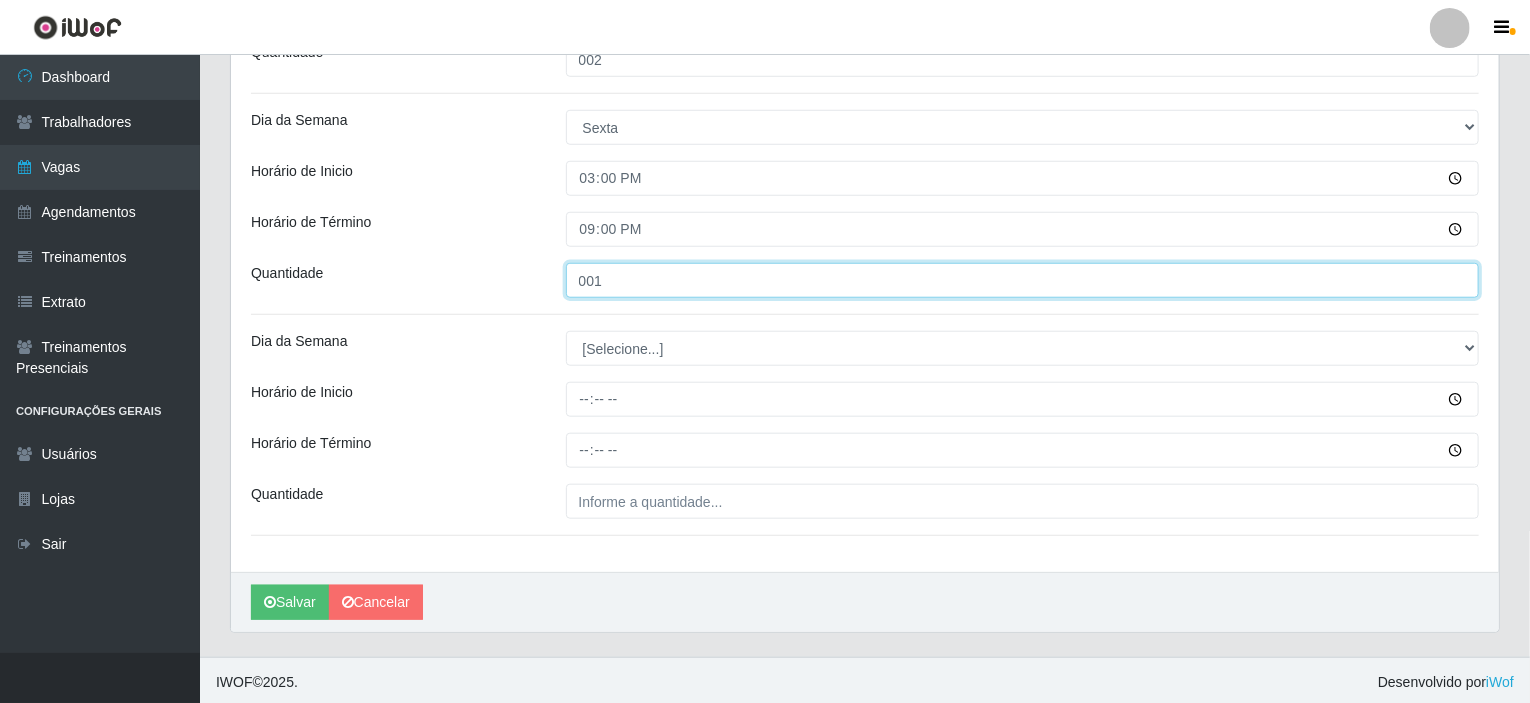 scroll, scrollTop: 741, scrollLeft: 0, axis: vertical 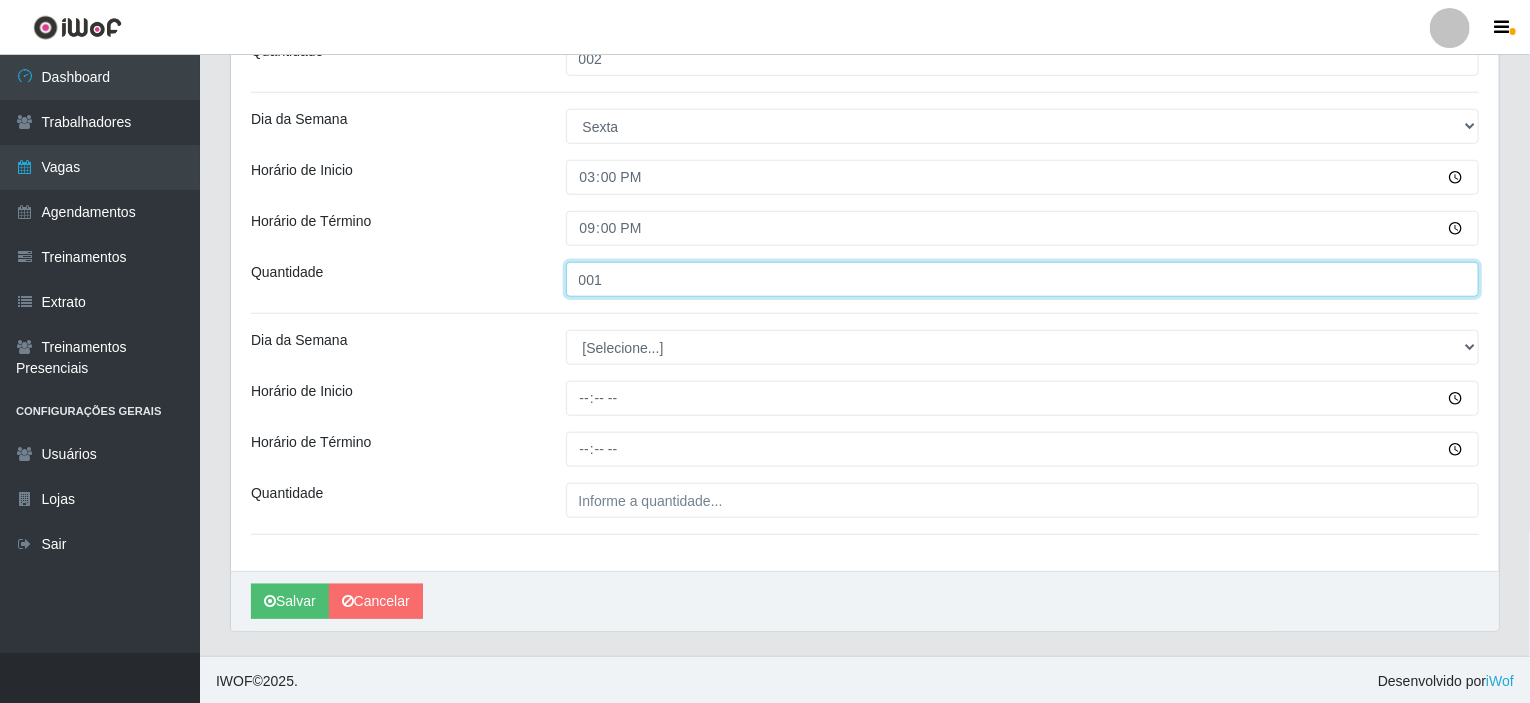 type on "001" 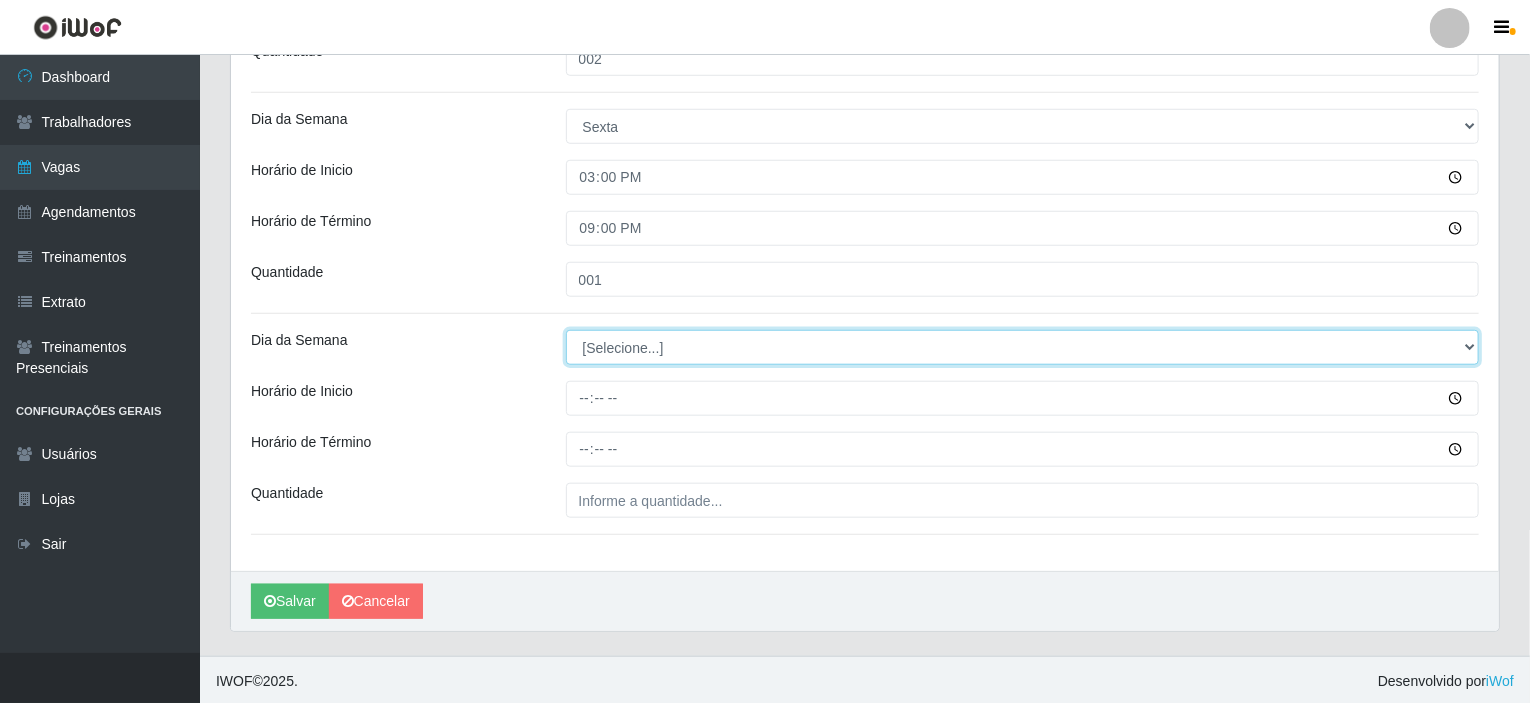 click on "[Selecione...] Segunda Terça Quarta Quinta Sexta Sábado Domingo" at bounding box center (1023, 347) 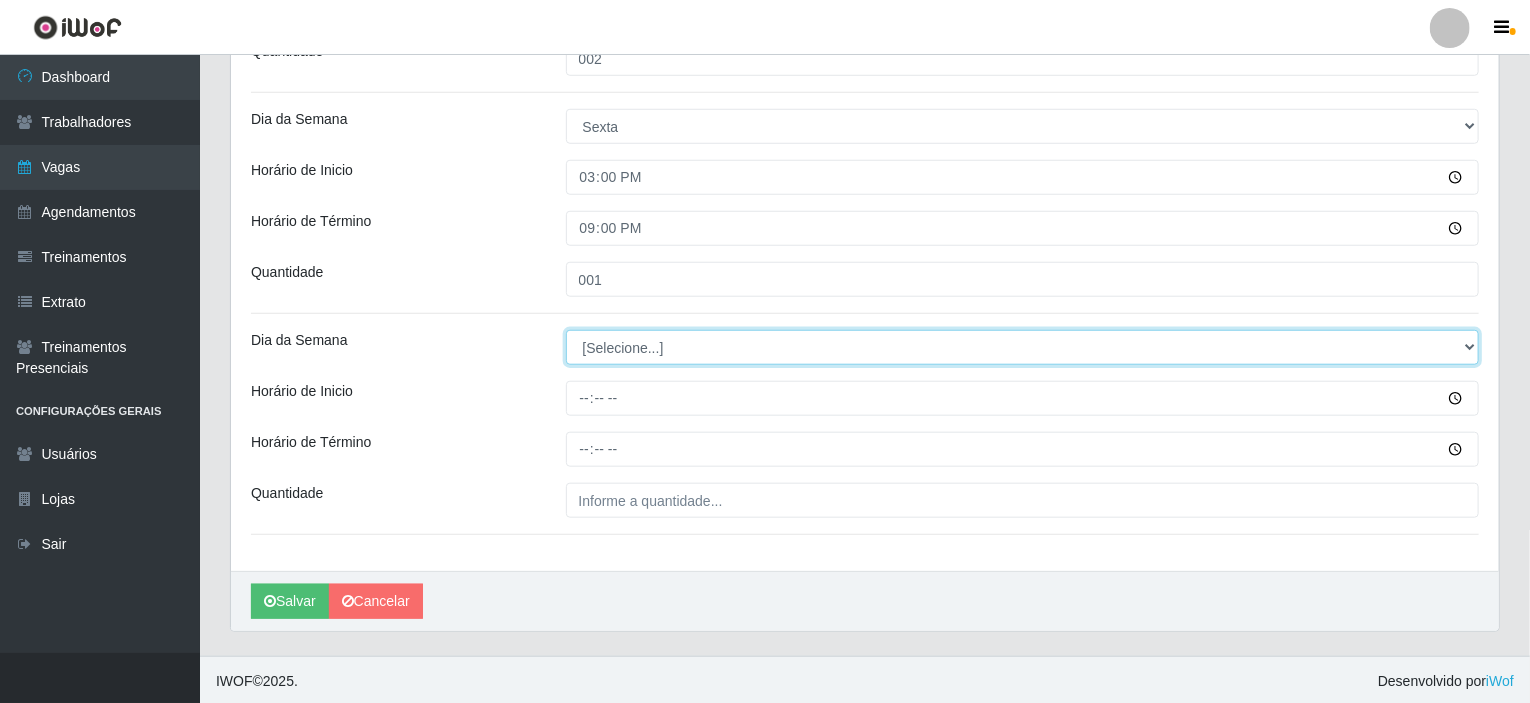 select on "6" 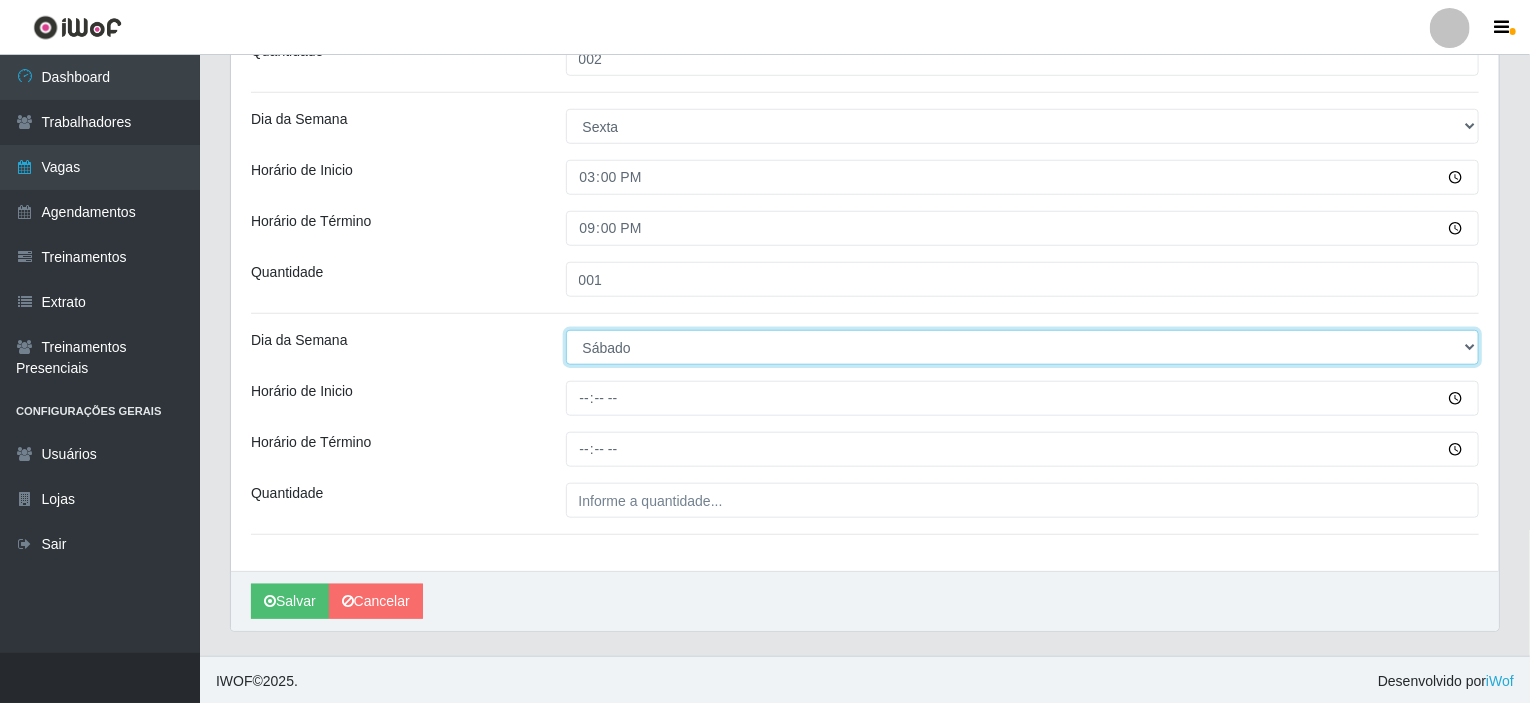 click on "[Selecione...] Segunda Terça Quarta Quinta Sexta Sábado Domingo" at bounding box center [1023, 347] 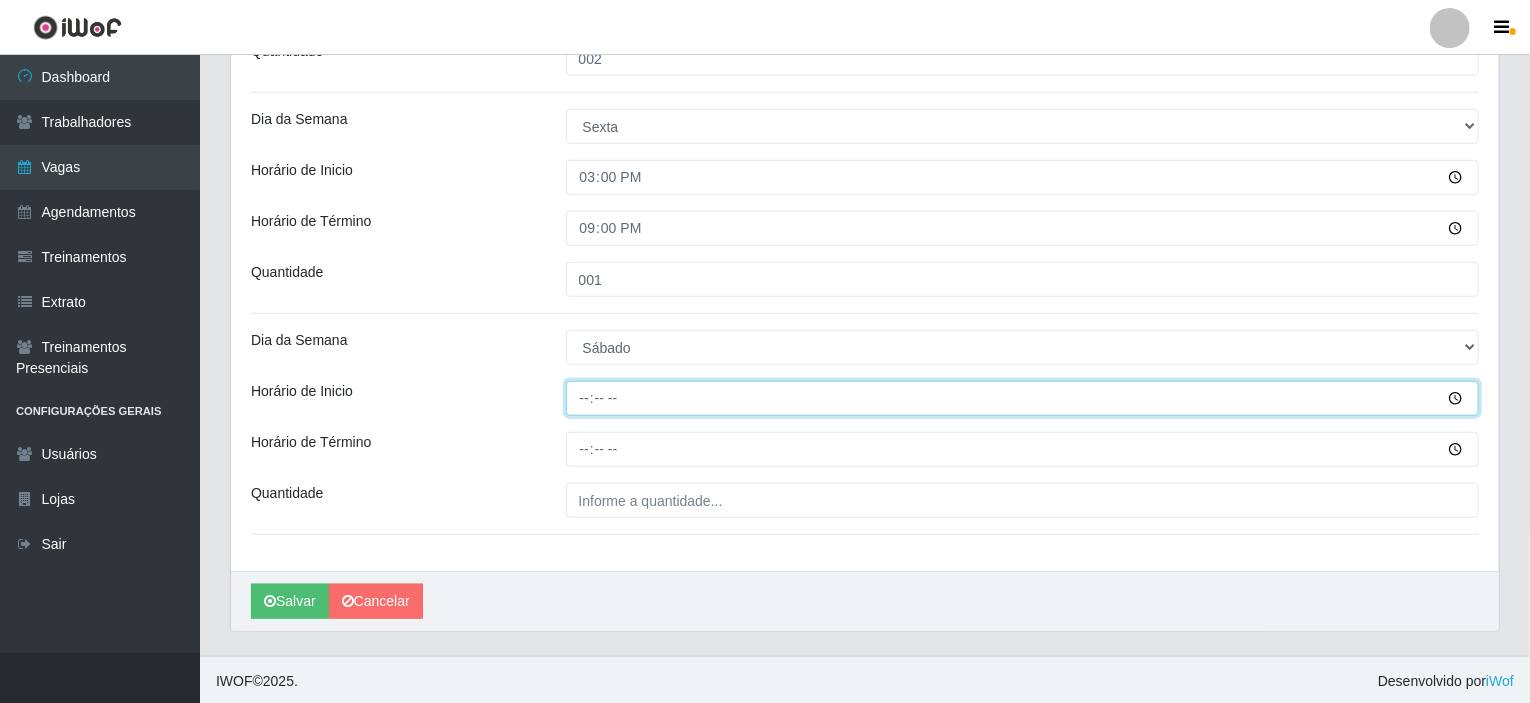 click on "Horário de Inicio" at bounding box center (1023, 398) 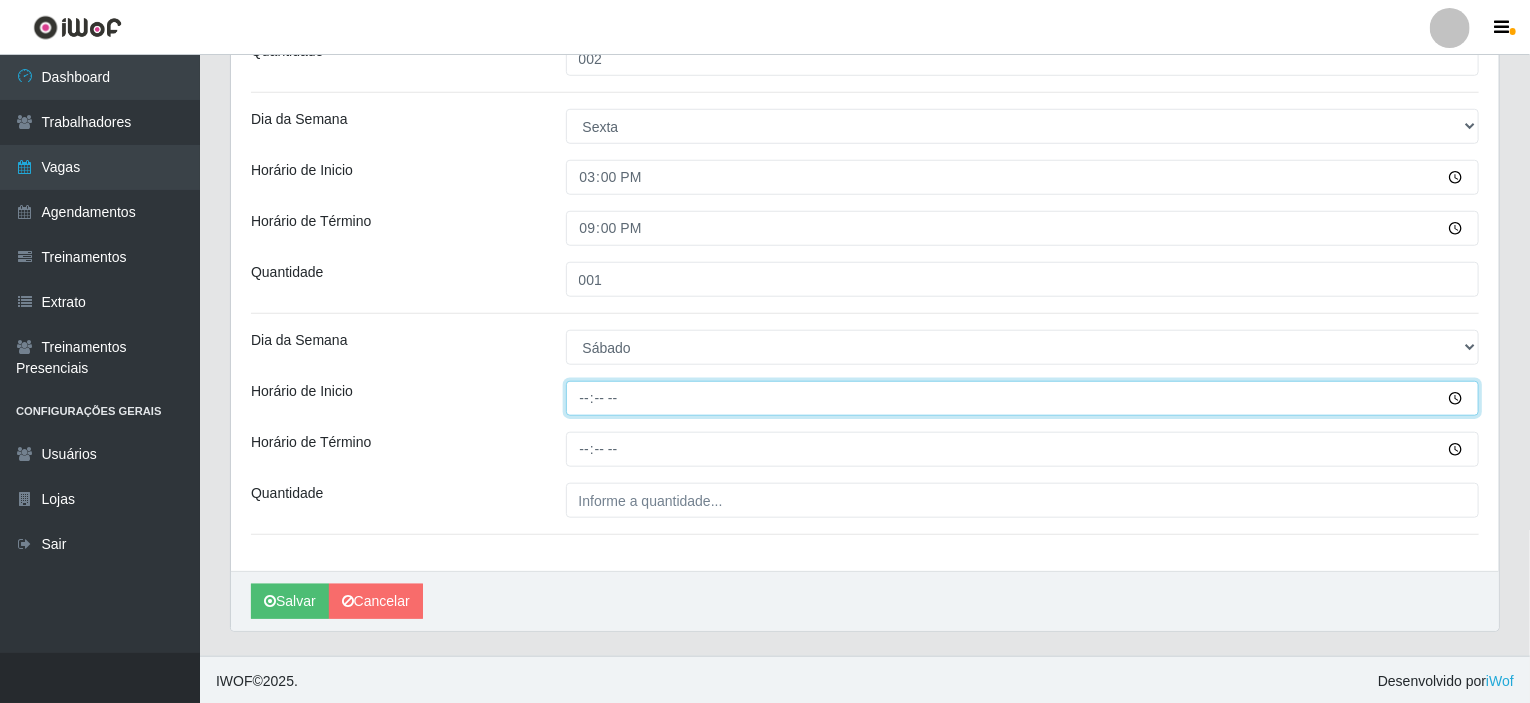type on "15:00" 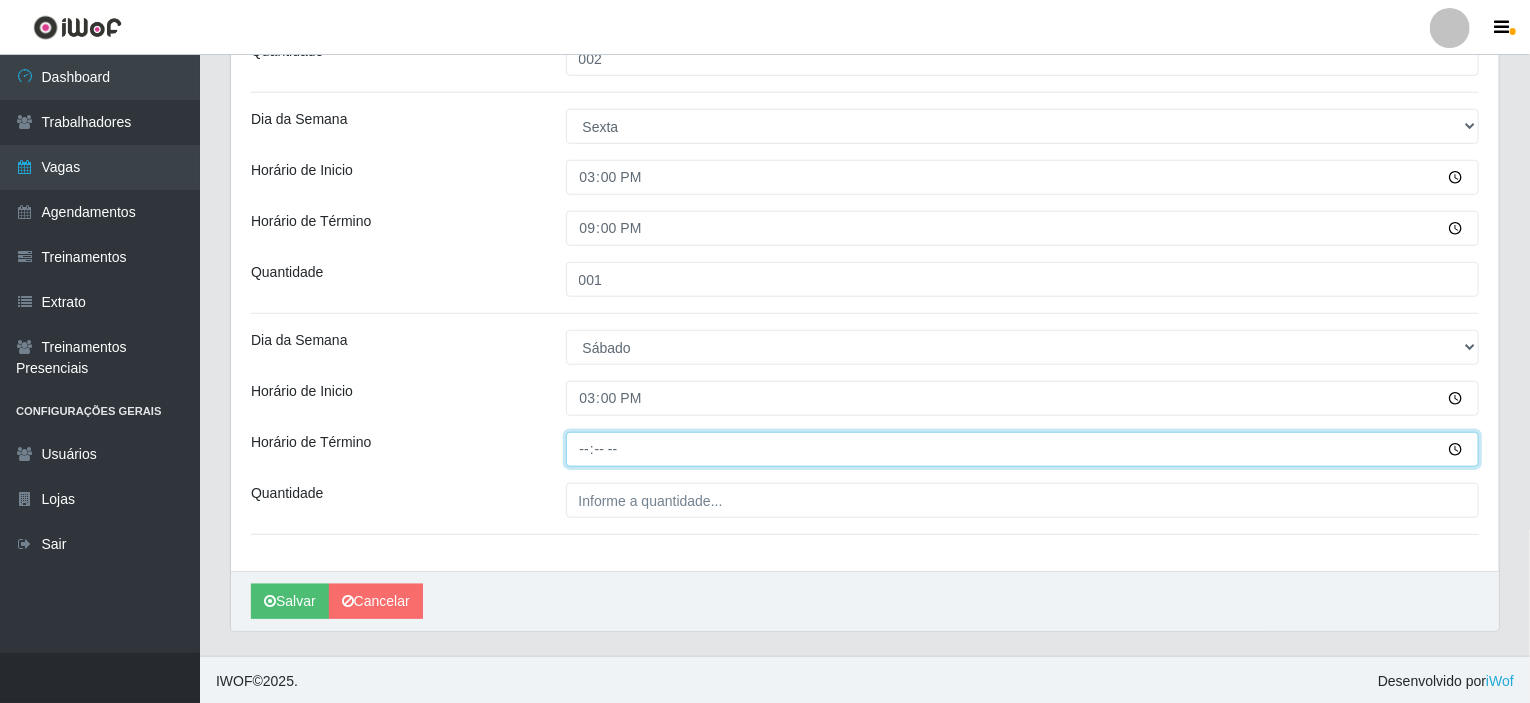 click on "Horário de Término" at bounding box center [1023, 449] 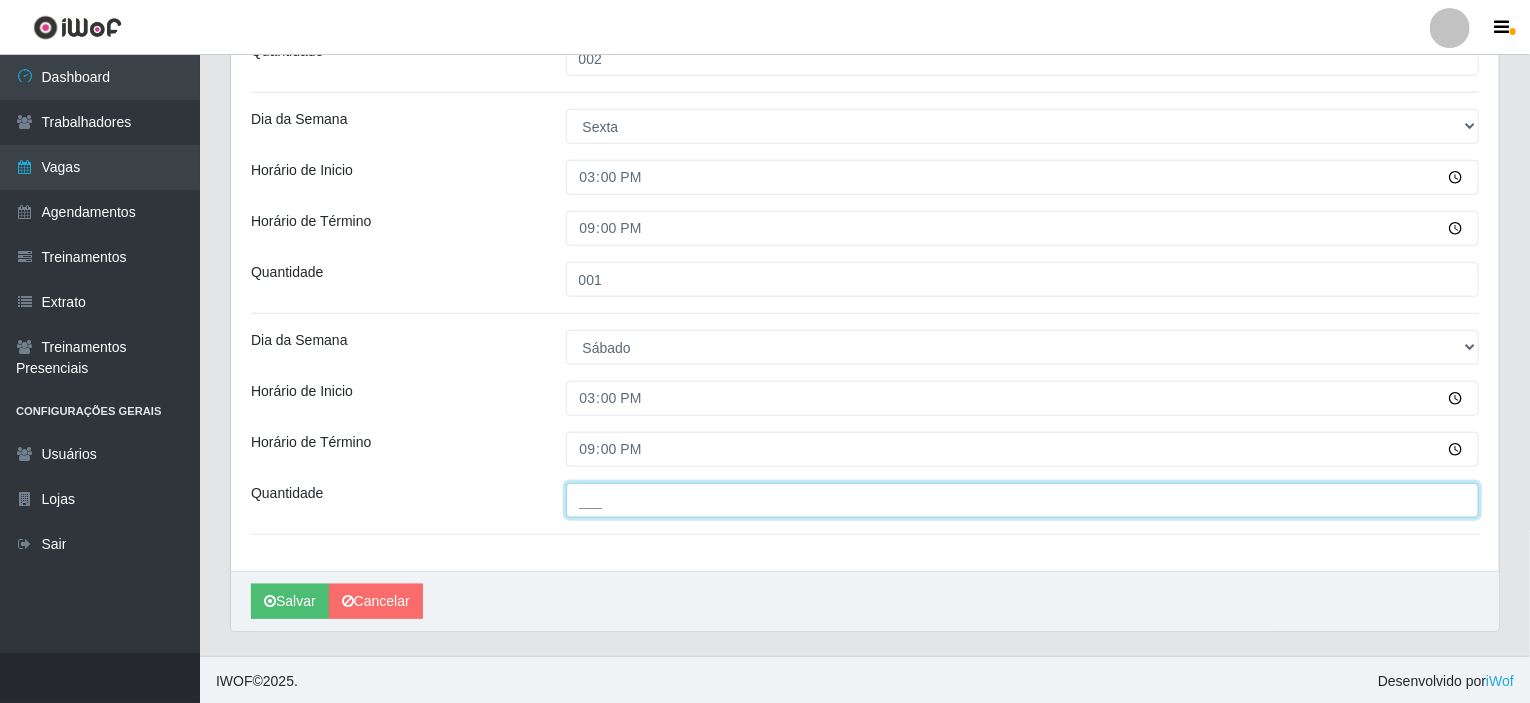 click on "___" at bounding box center (1023, 500) 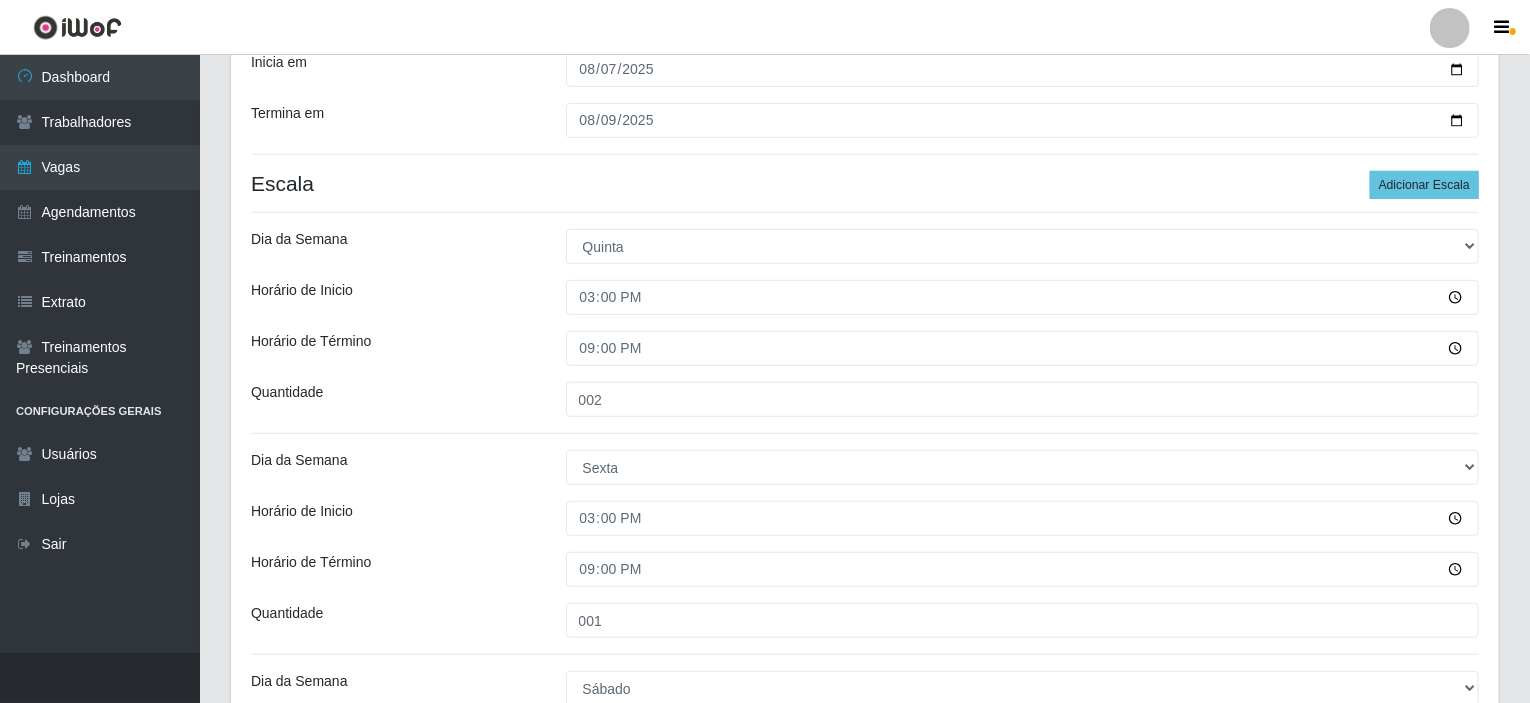 scroll, scrollTop: 700, scrollLeft: 0, axis: vertical 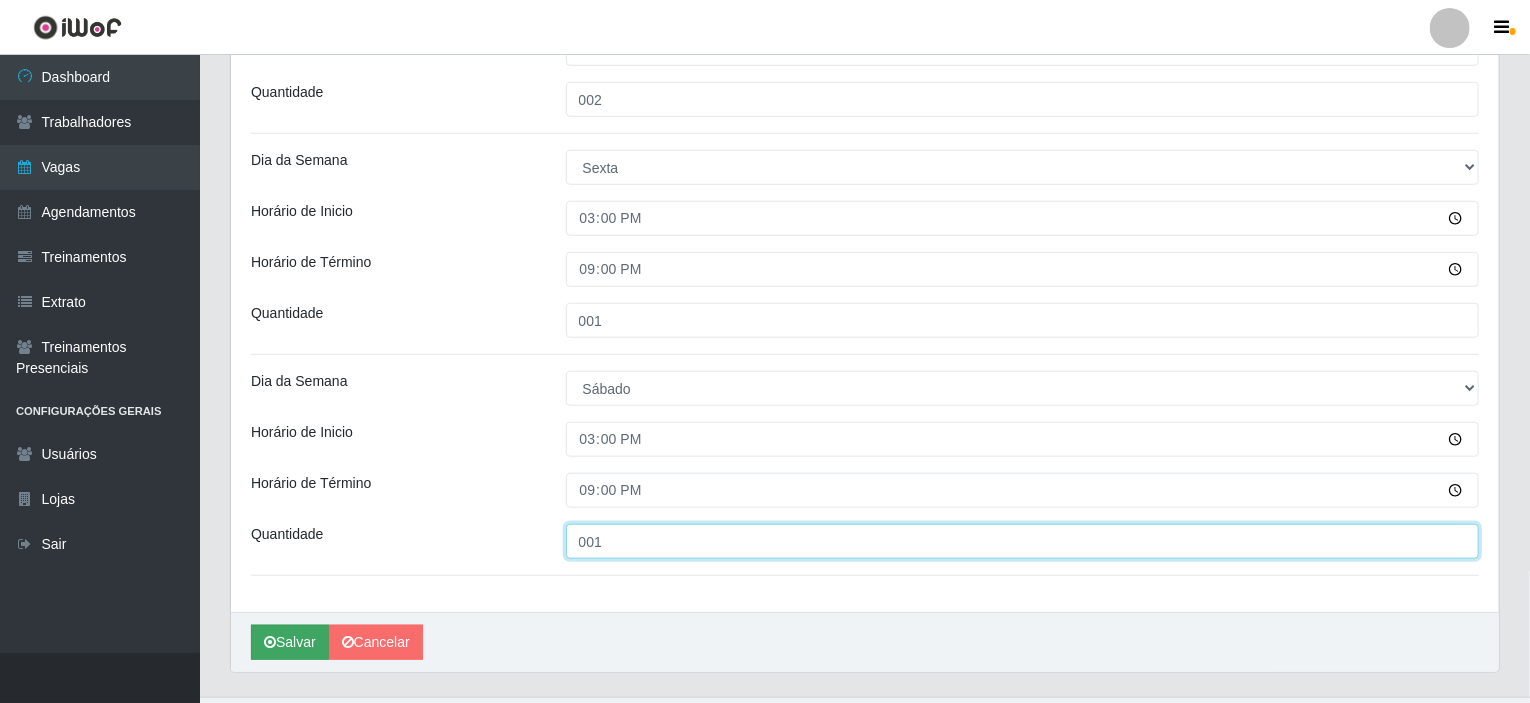 type on "001" 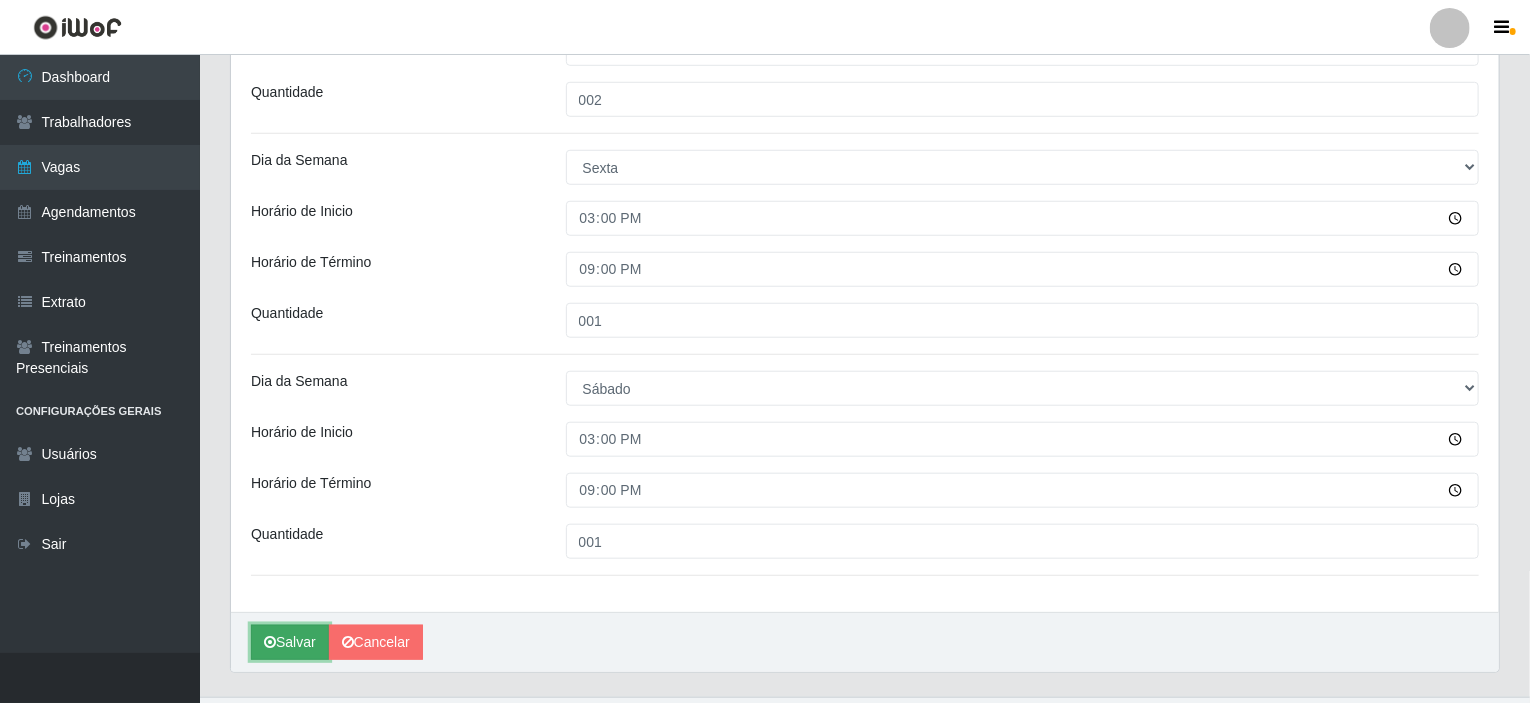 click on "Salvar" at bounding box center (290, 642) 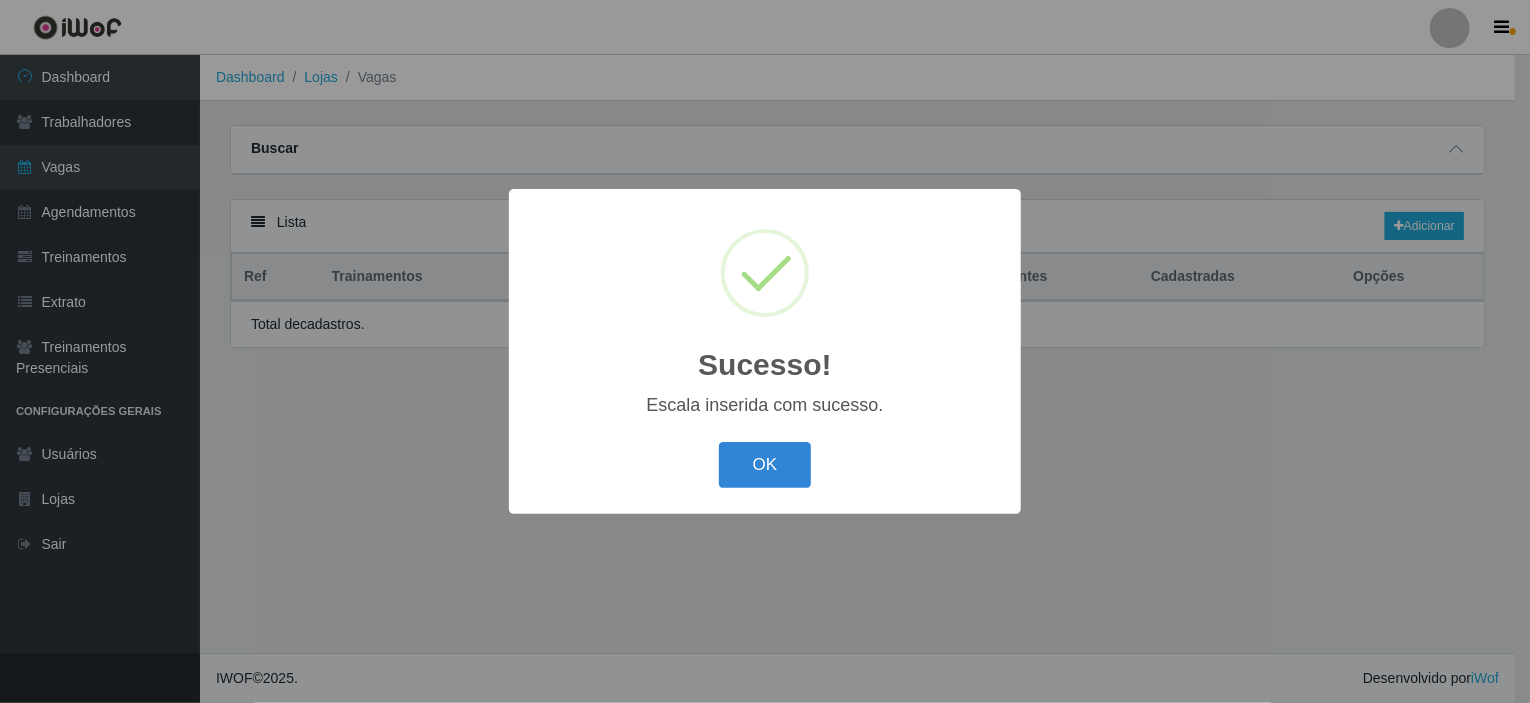 scroll, scrollTop: 0, scrollLeft: 0, axis: both 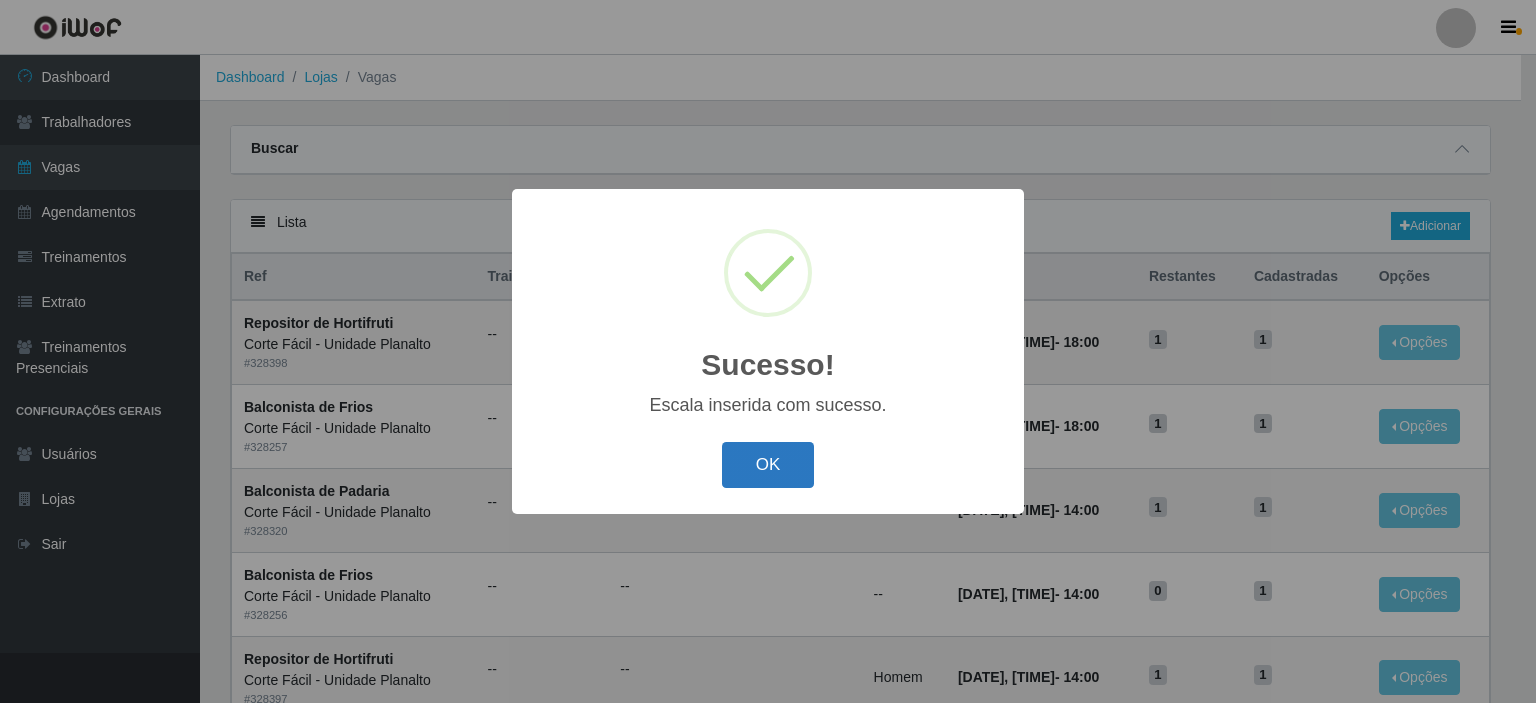 click on "OK" at bounding box center [768, 465] 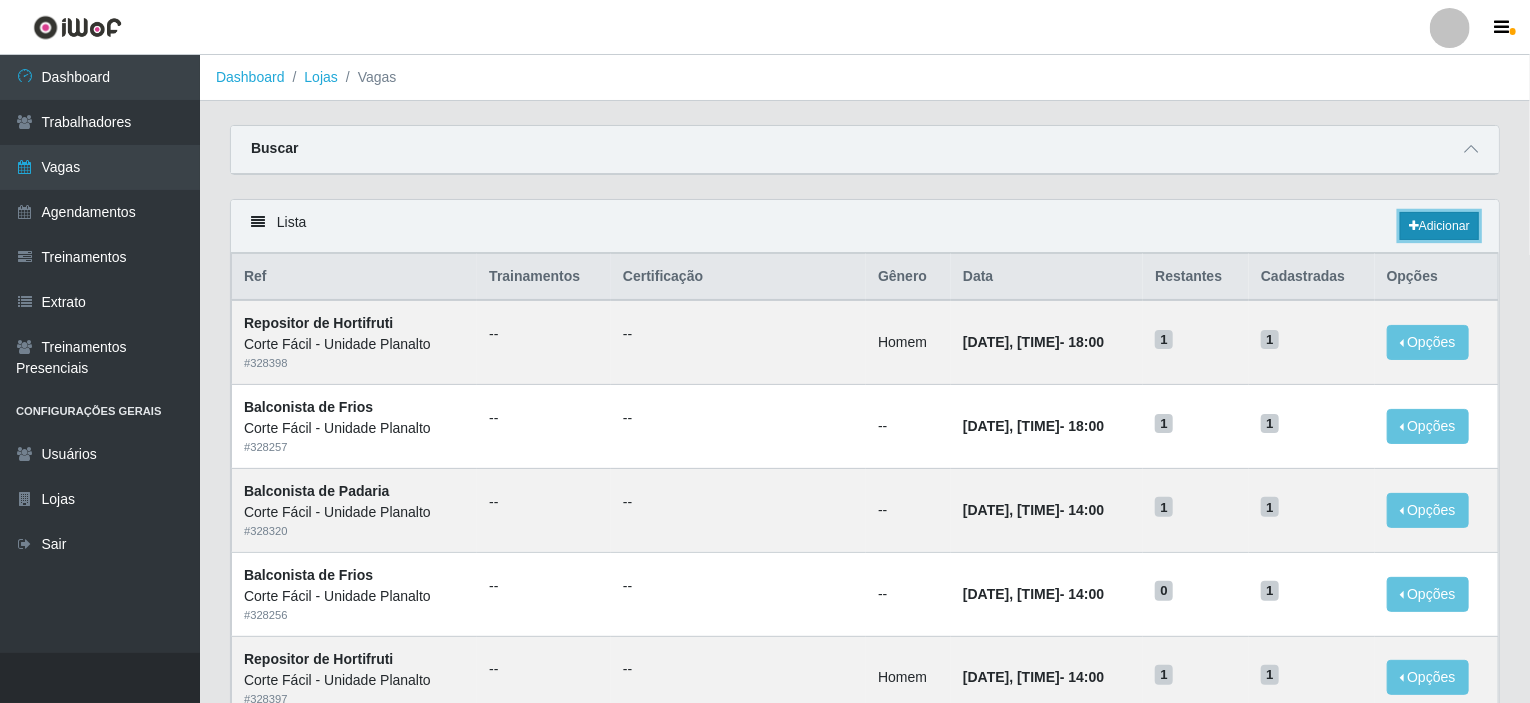 click on "Adicionar" at bounding box center [1439, 226] 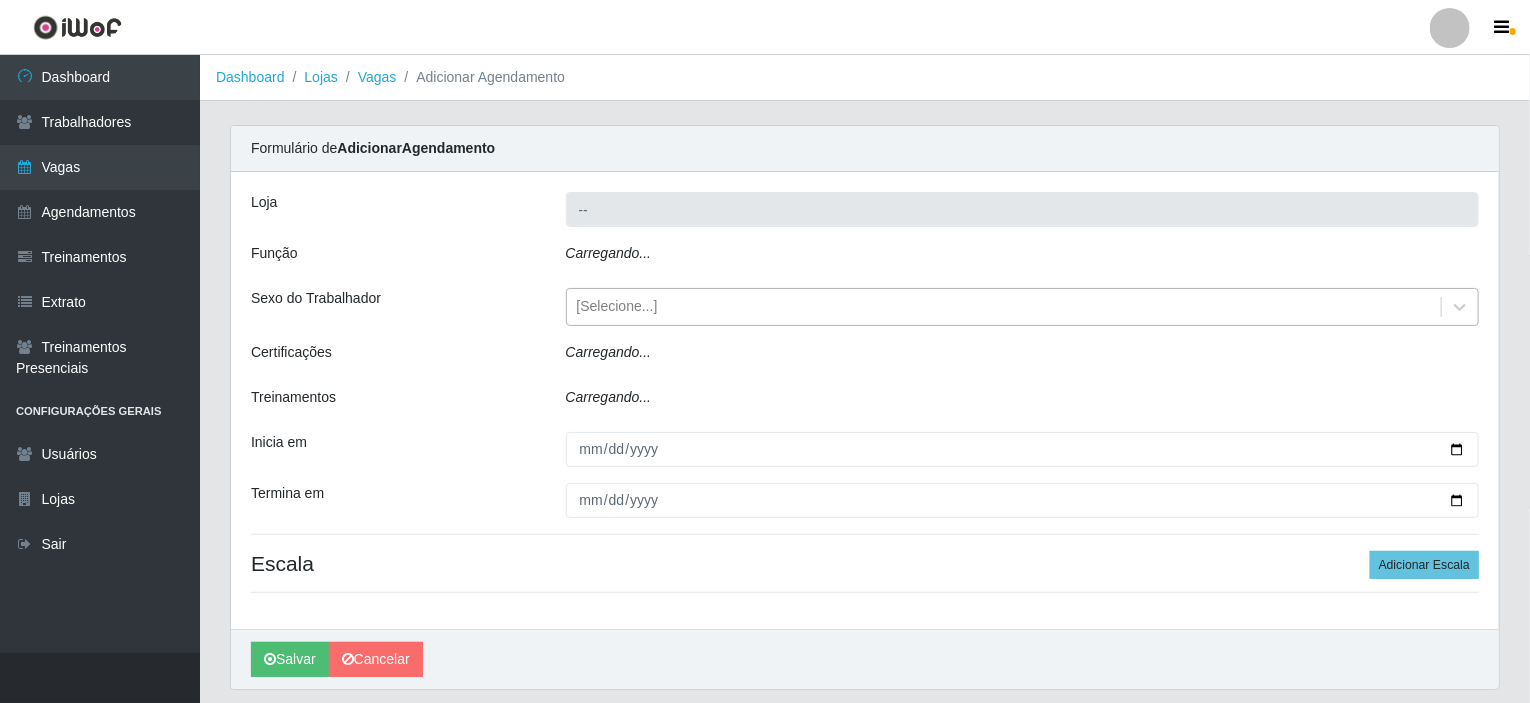 type on "Corte Fácil - Unidade Planalto" 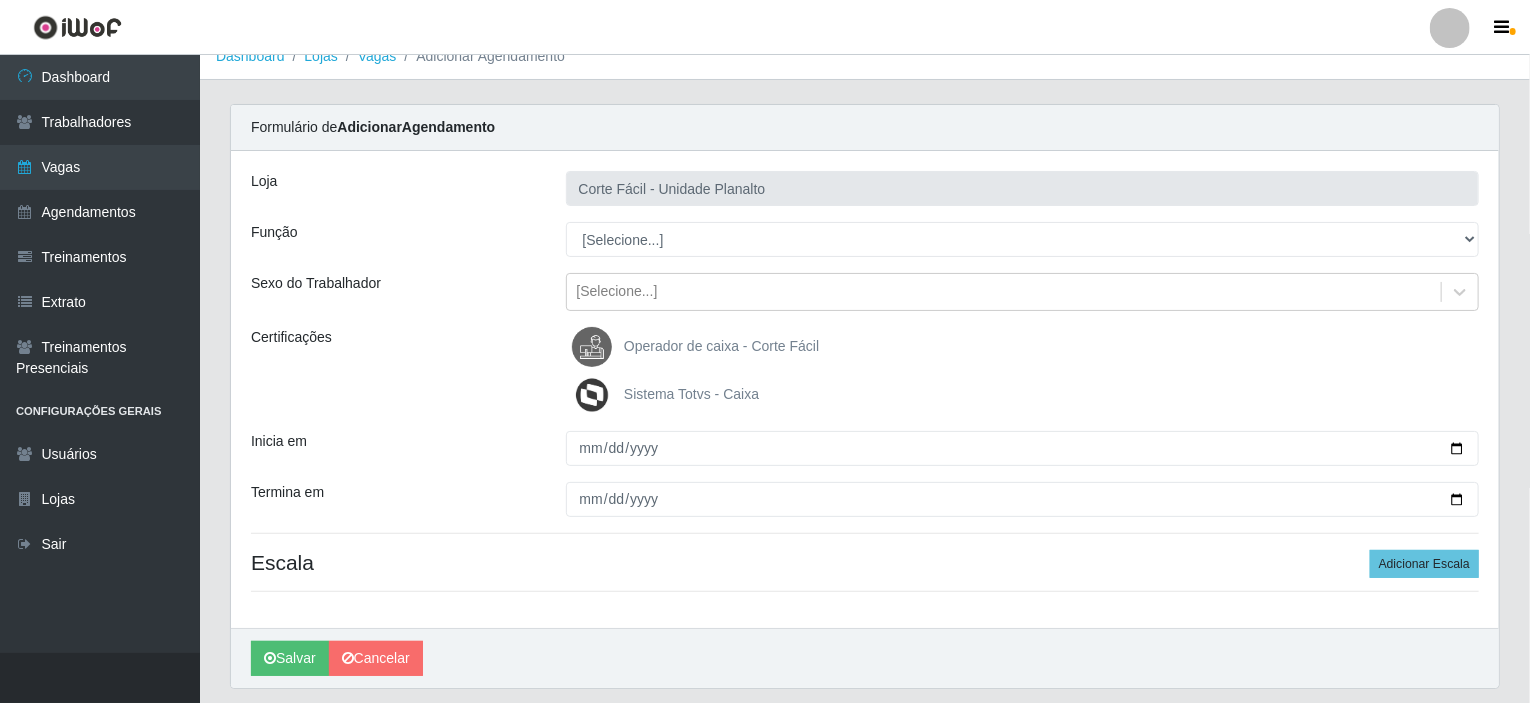 scroll, scrollTop: 0, scrollLeft: 0, axis: both 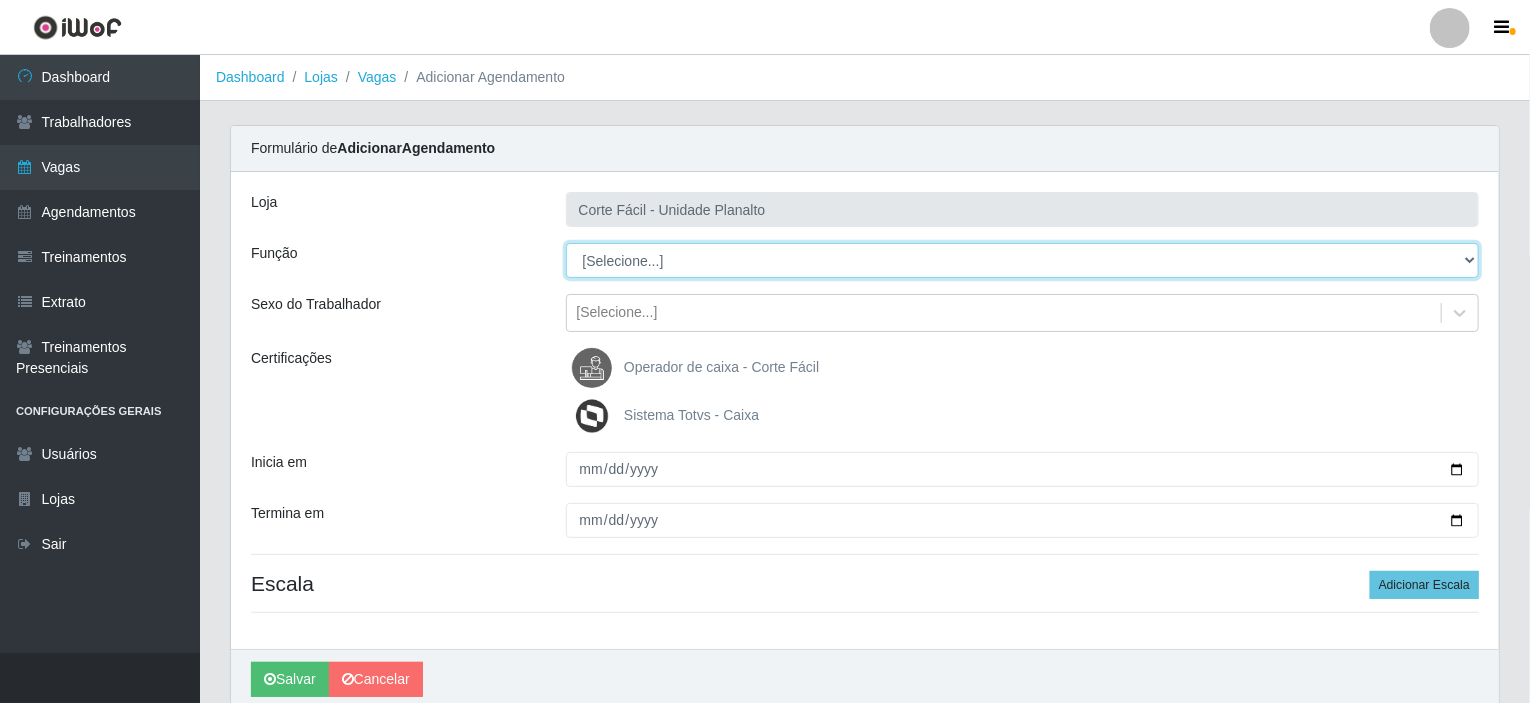 drag, startPoint x: 1468, startPoint y: 257, endPoint x: 1267, endPoint y: 223, distance: 203.85535 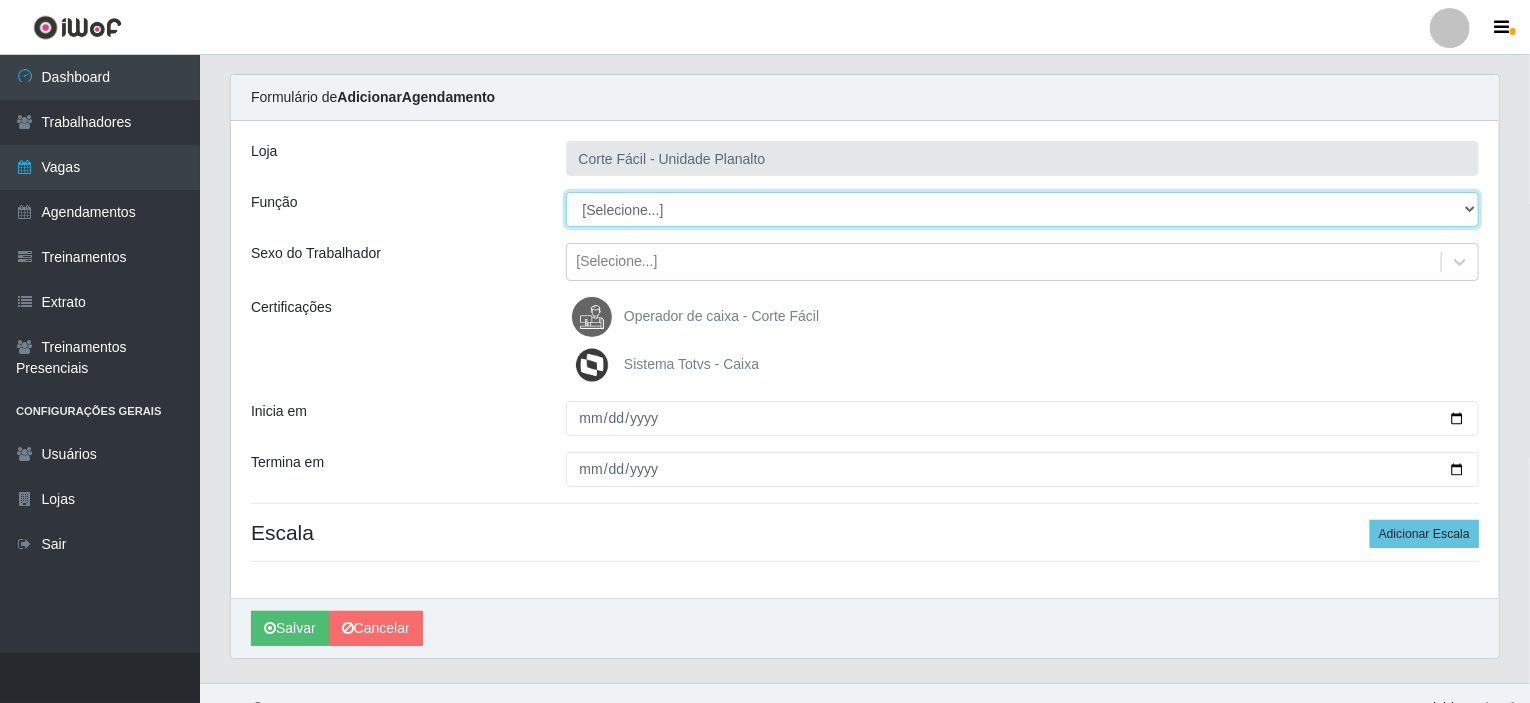 scroll, scrollTop: 79, scrollLeft: 0, axis: vertical 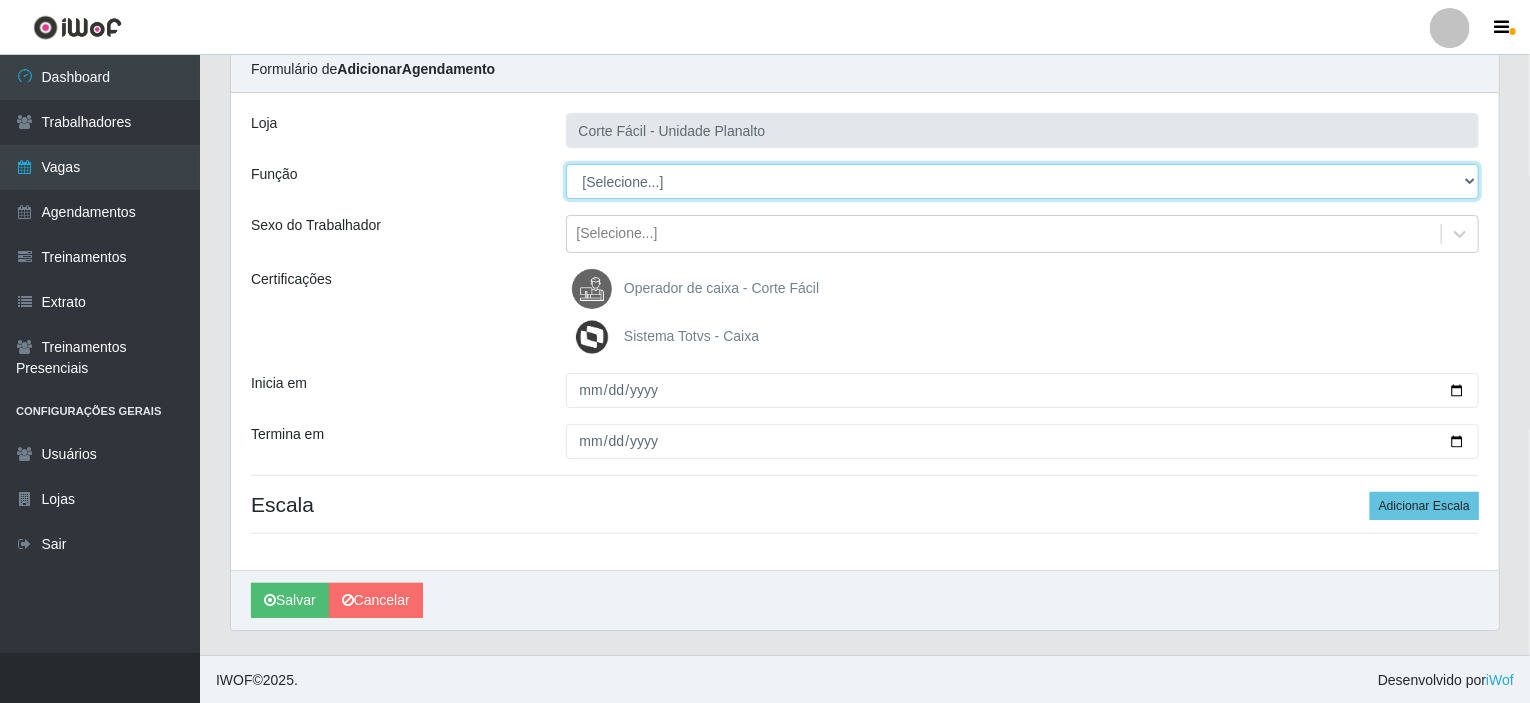 click on "[Selecione...] ASG ASG + ASG ++ Auxiliar de Estacionamento Auxiliar de Estacionamento + Auxiliar de Estacionamento ++ Balconista de Açougue  Balconista de Açougue + Balconista de Açougue ++ Balconista de Frios Balconista de Frios + Balconista de Frios ++ Balconista de Padaria  Balconista de Padaria + Balconista de Padaria ++ Embalador Embalador + Embalador ++ Operador de Caixa Operador de Caixa + Operador de Caixa ++ Repositor  Repositor + Repositor ++ Repositor de Hortifruti Repositor de Hortifruti + Repositor de Hortifruti ++" at bounding box center (1023, 181) 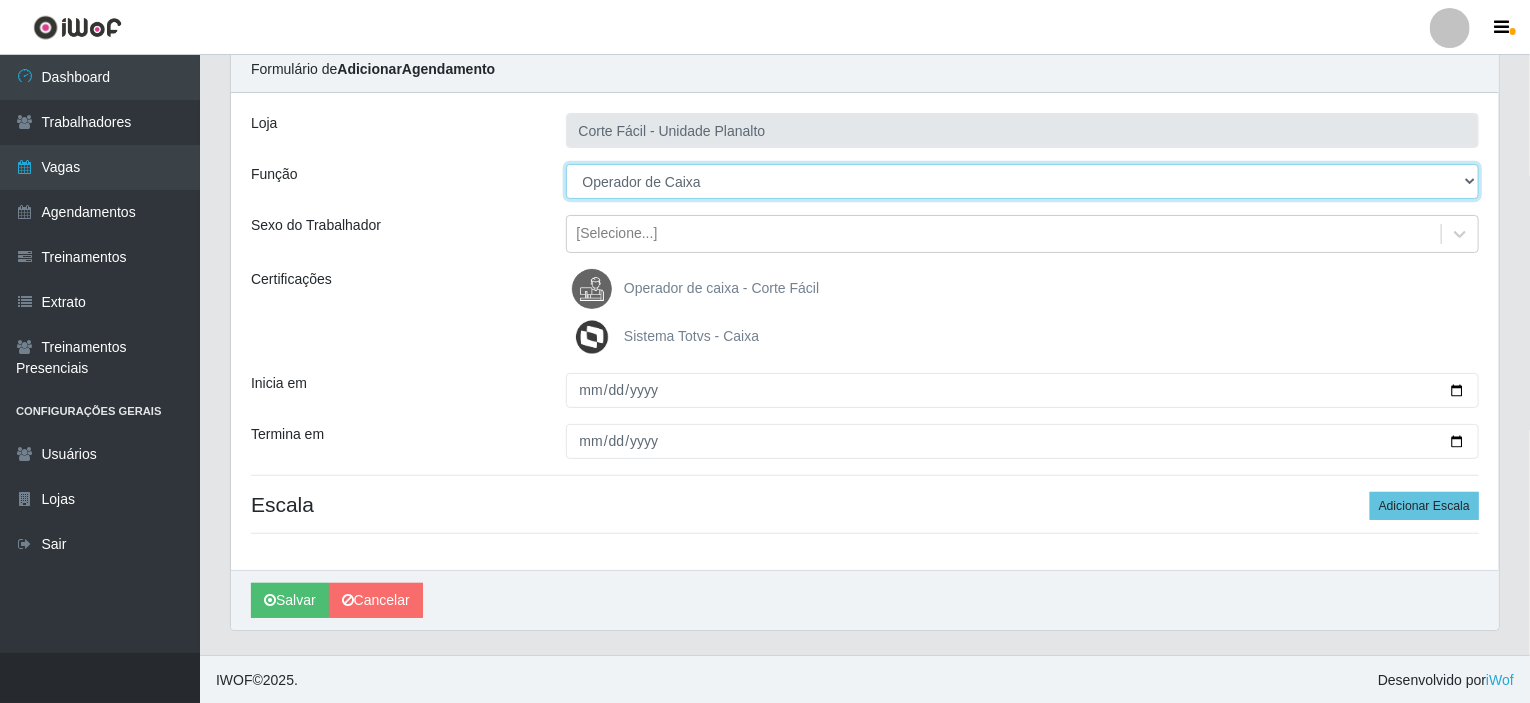 click on "[Selecione...] ASG ASG + ASG ++ Auxiliar de Estacionamento Auxiliar de Estacionamento + Auxiliar de Estacionamento ++ Balconista de Açougue  Balconista de Açougue + Balconista de Açougue ++ Balconista de Frios Balconista de Frios + Balconista de Frios ++ Balconista de Padaria  Balconista de Padaria + Balconista de Padaria ++ Embalador Embalador + Embalador ++ Operador de Caixa Operador de Caixa + Operador de Caixa ++ Repositor  Repositor + Repositor ++ Repositor de Hortifruti Repositor de Hortifruti + Repositor de Hortifruti ++" at bounding box center [1023, 181] 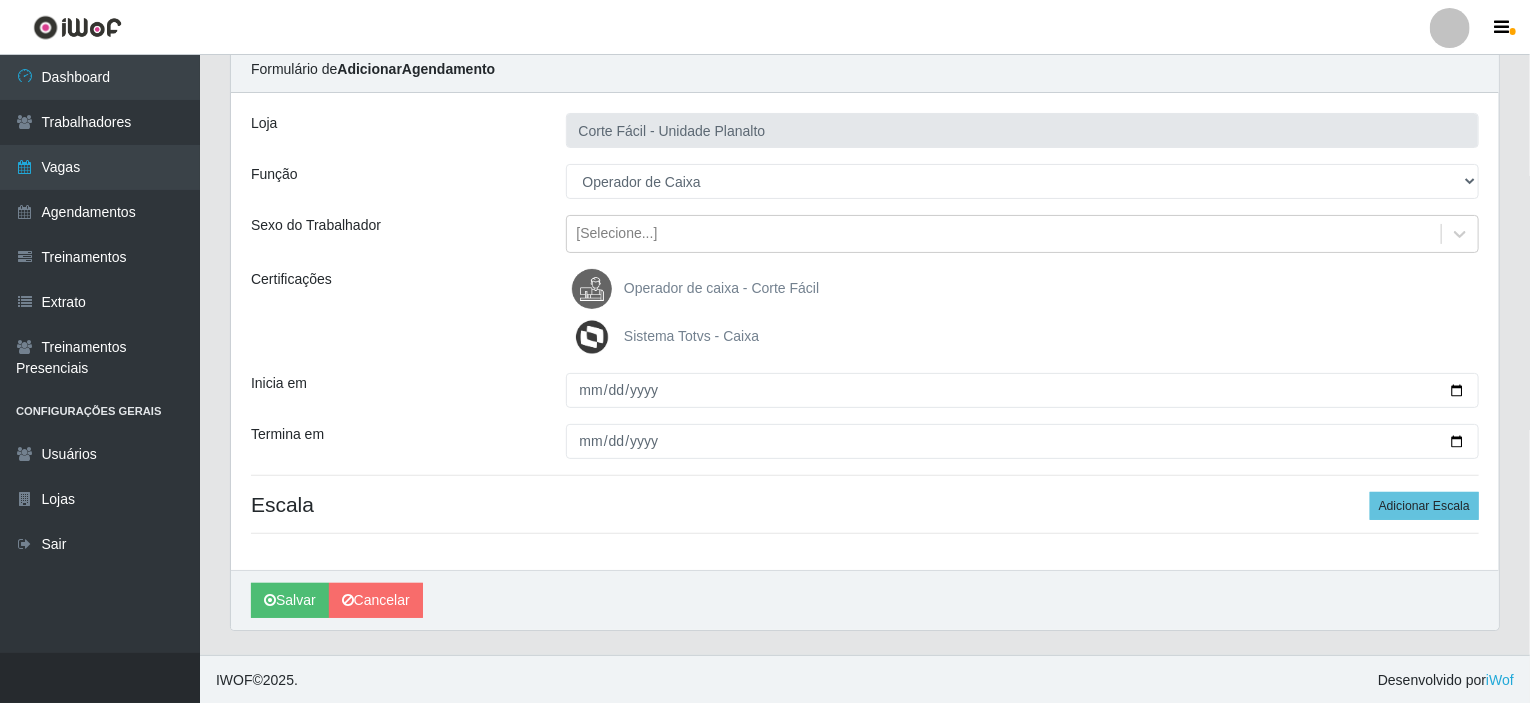 click on "Operador de caixa - Corte Fácil" at bounding box center (721, 288) 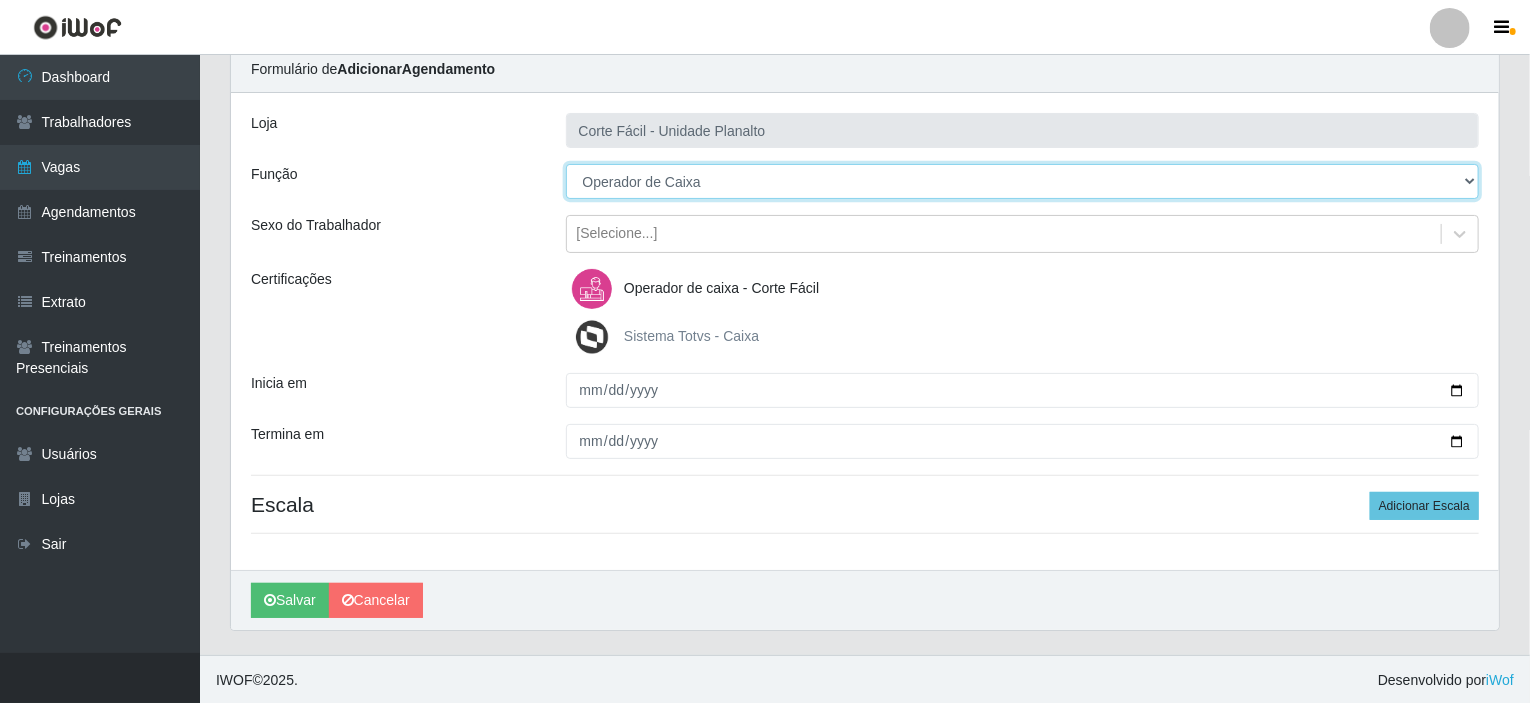 click on "[Selecione...] ASG ASG + ASG ++ Auxiliar de Estacionamento Auxiliar de Estacionamento + Auxiliar de Estacionamento ++ Balconista de Açougue  Balconista de Açougue + Balconista de Açougue ++ Balconista de Frios Balconista de Frios + Balconista de Frios ++ Balconista de Padaria  Balconista de Padaria + Balconista de Padaria ++ Embalador Embalador + Embalador ++ Operador de Caixa Operador de Caixa + Operador de Caixa ++ Repositor  Repositor + Repositor ++ Repositor de Hortifruti Repositor de Hortifruti + Repositor de Hortifruti ++" at bounding box center (1023, 181) 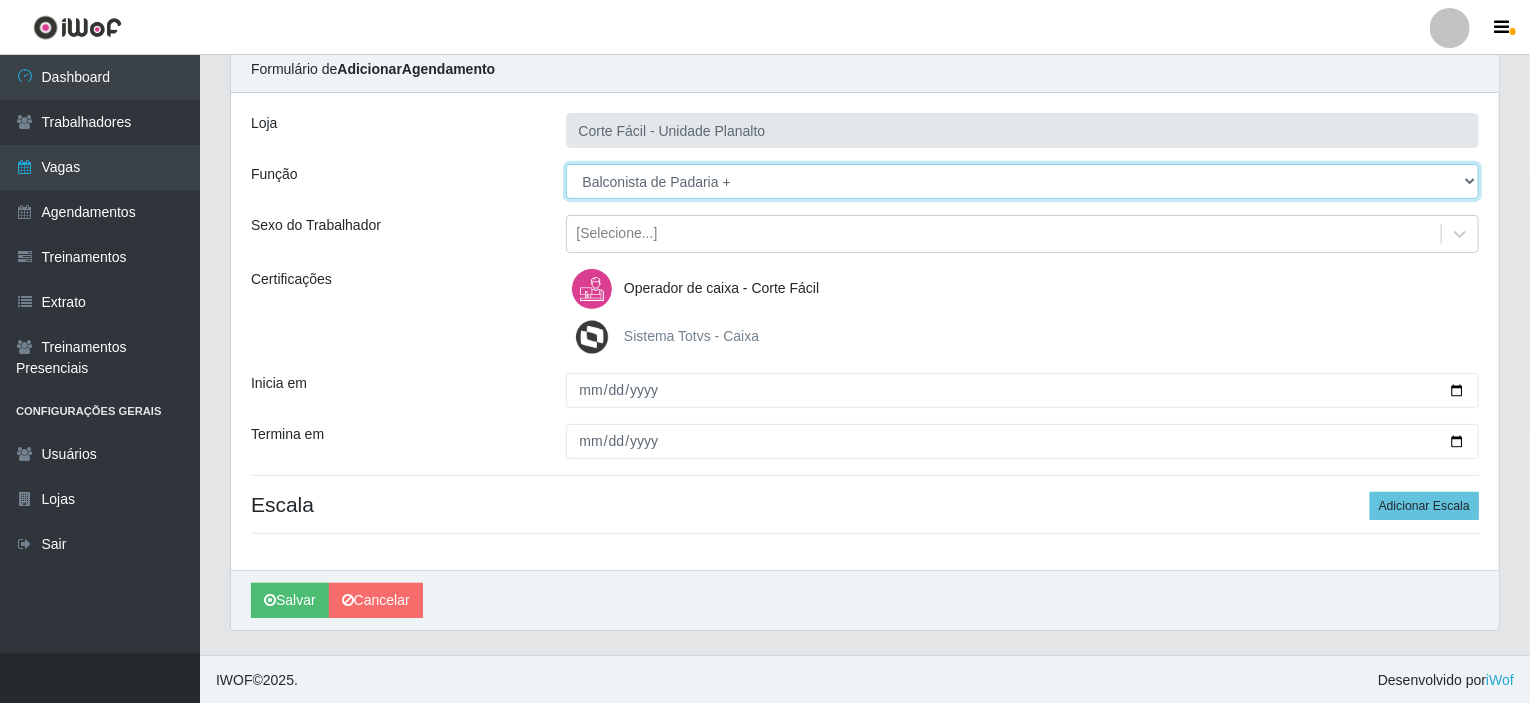 click on "[Selecione...] ASG ASG + ASG ++ Auxiliar de Estacionamento Auxiliar de Estacionamento + Auxiliar de Estacionamento ++ Balconista de Açougue  Balconista de Açougue + Balconista de Açougue ++ Balconista de Frios Balconista de Frios + Balconista de Frios ++ Balconista de Padaria  Balconista de Padaria + Balconista de Padaria ++ Embalador Embalador + Embalador ++ Operador de Caixa Operador de Caixa + Operador de Caixa ++ Repositor  Repositor + Repositor ++ Repositor de Hortifruti Repositor de Hortifruti + Repositor de Hortifruti ++" at bounding box center (1023, 181) 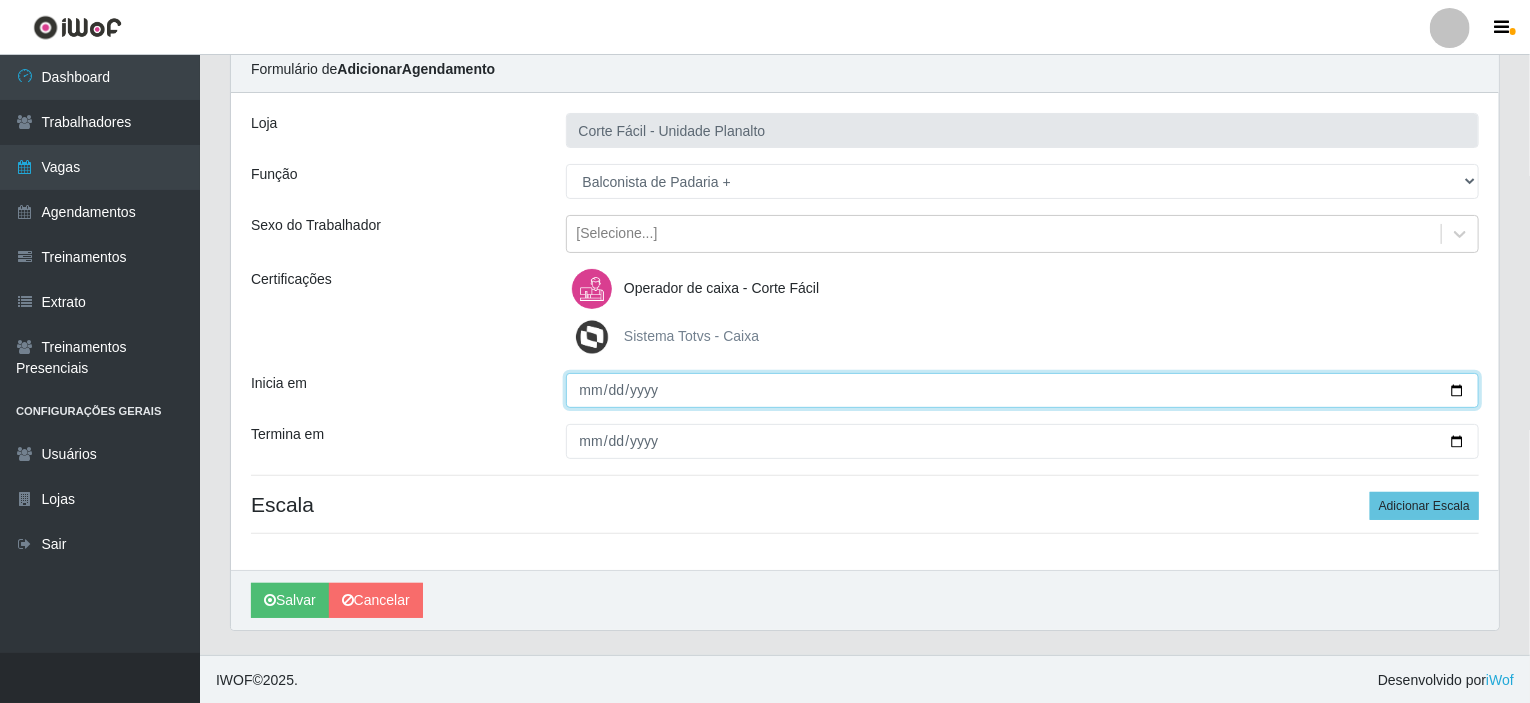 click on "Inicia em" at bounding box center (1023, 390) 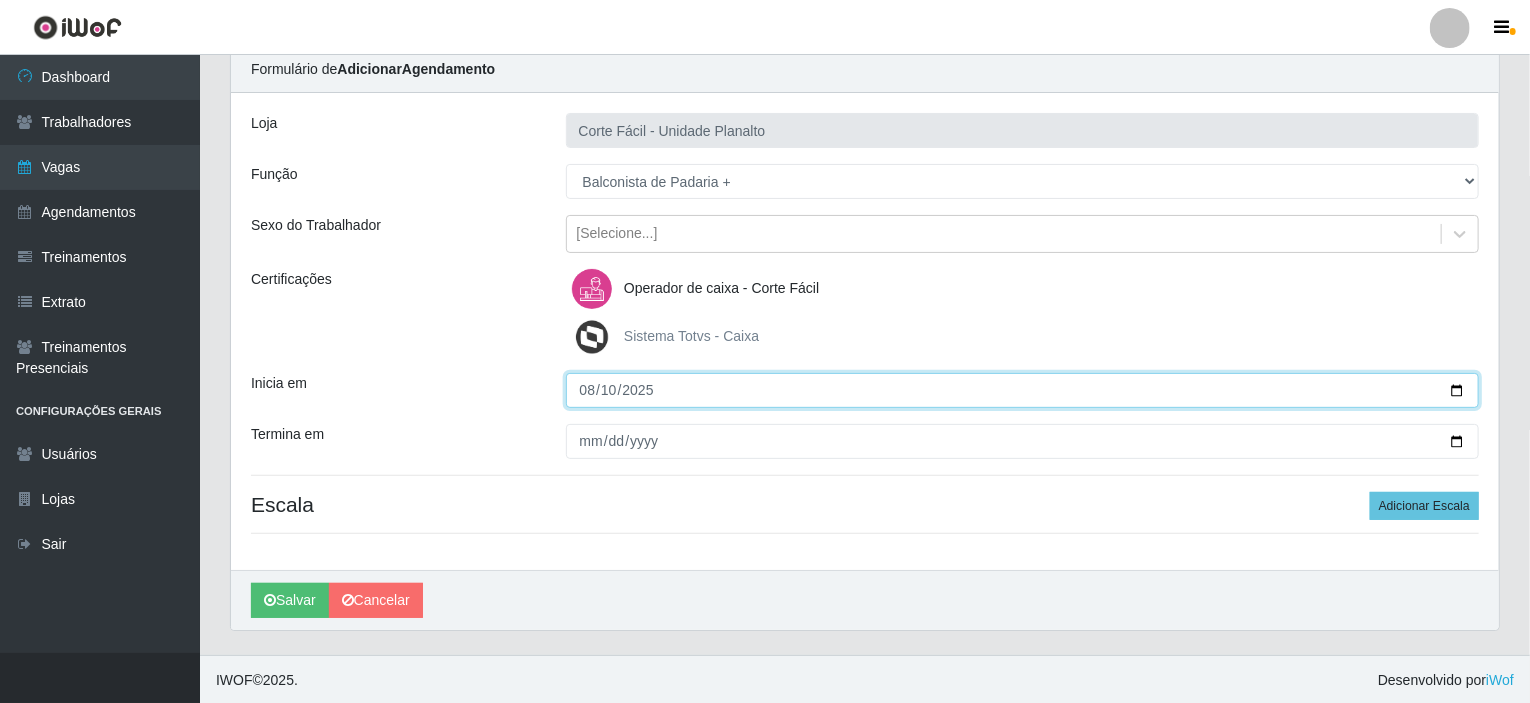 type on "2025-08-10" 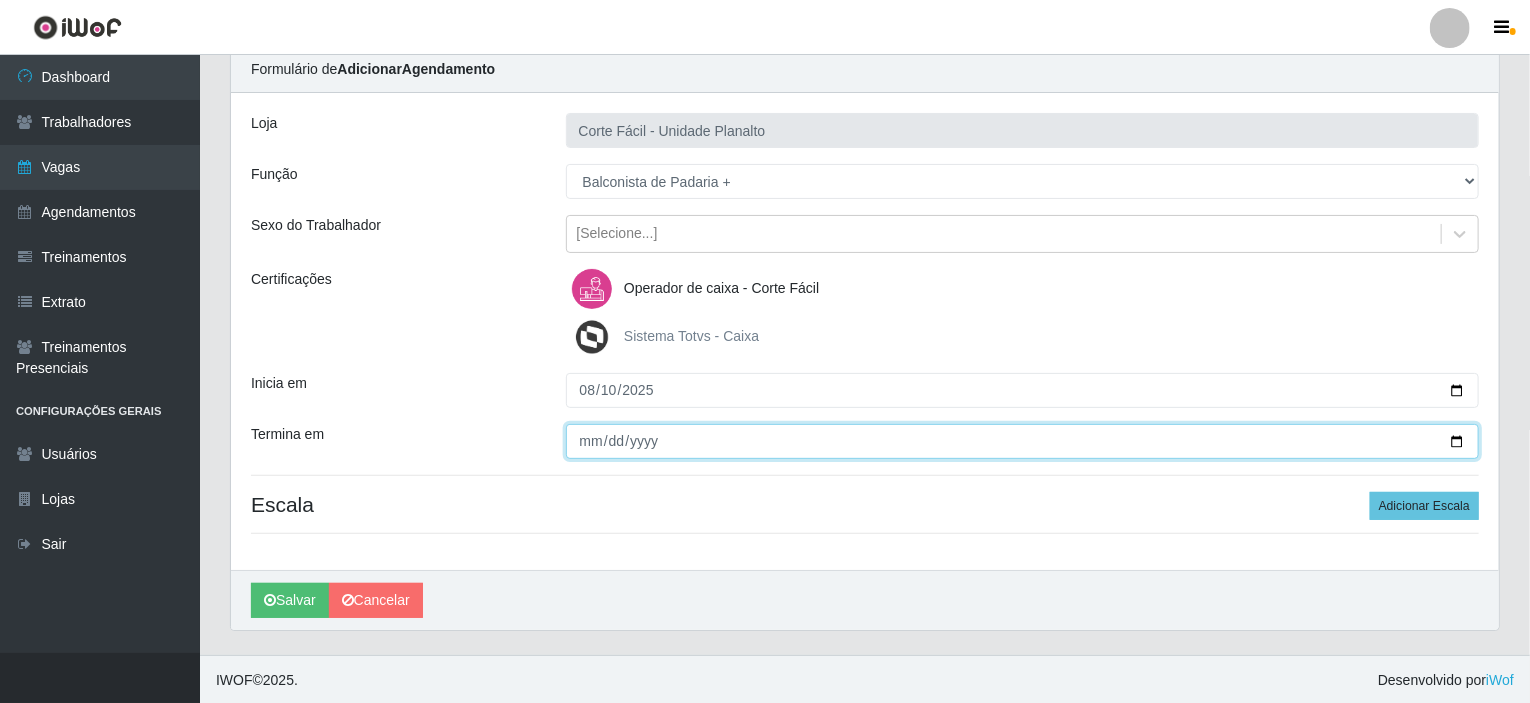click on "Termina em" at bounding box center [1023, 441] 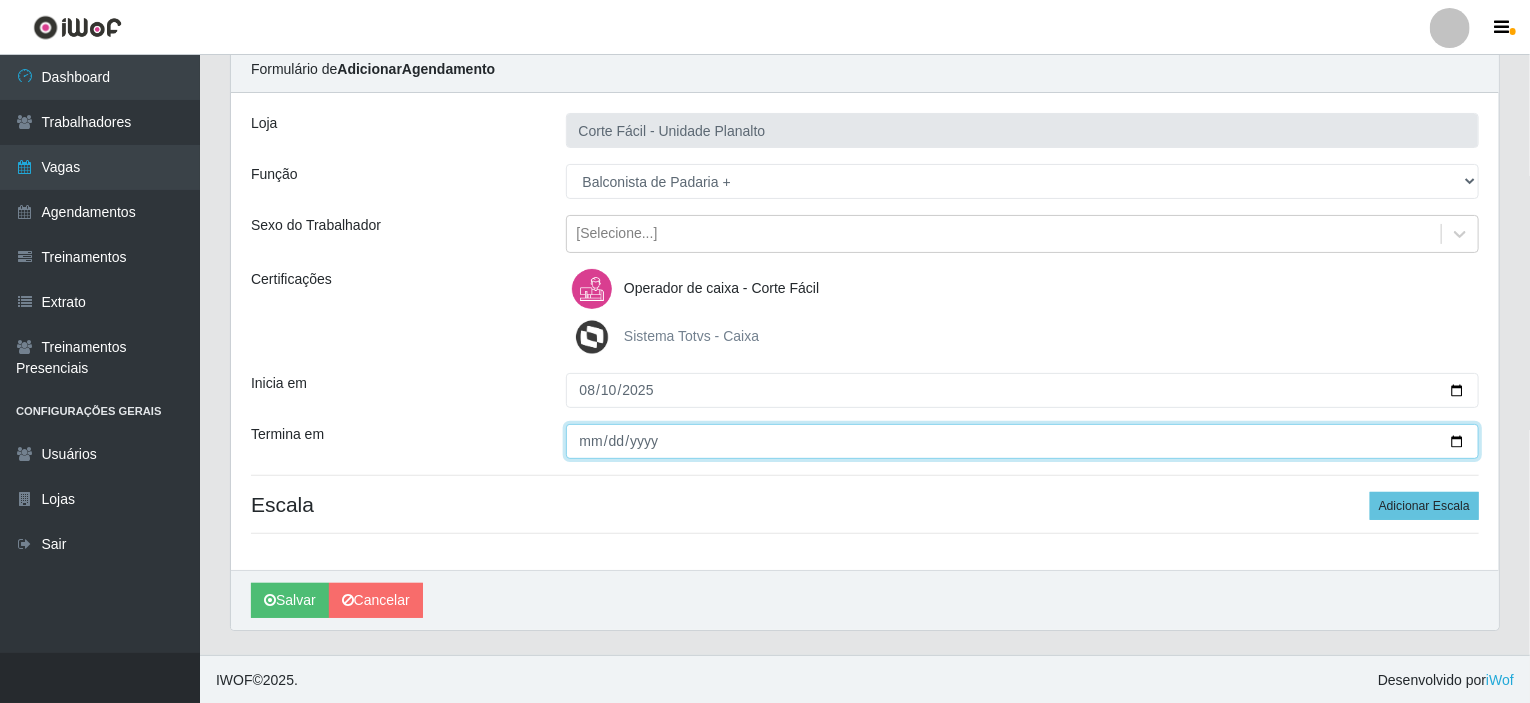 type on "2025-08-10" 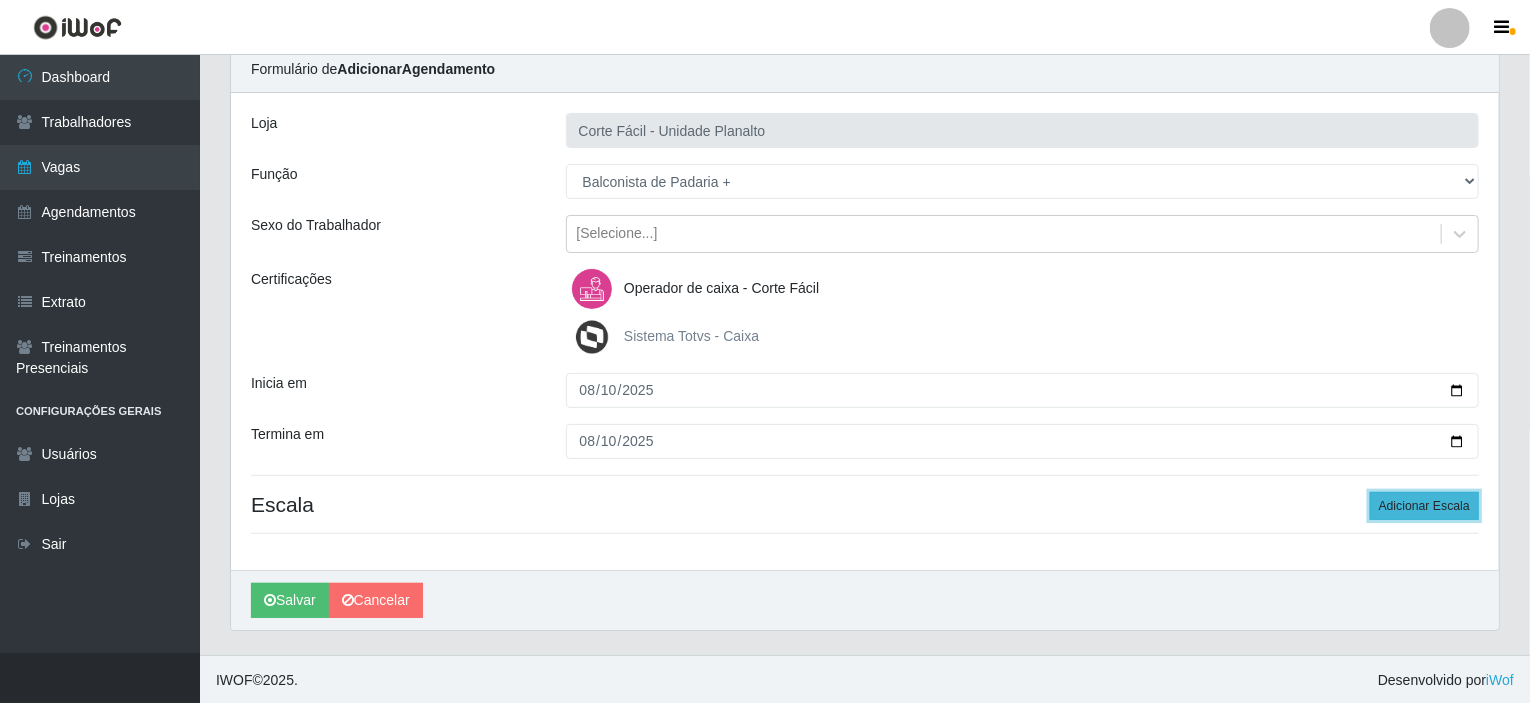 click on "Adicionar Escala" at bounding box center (1424, 506) 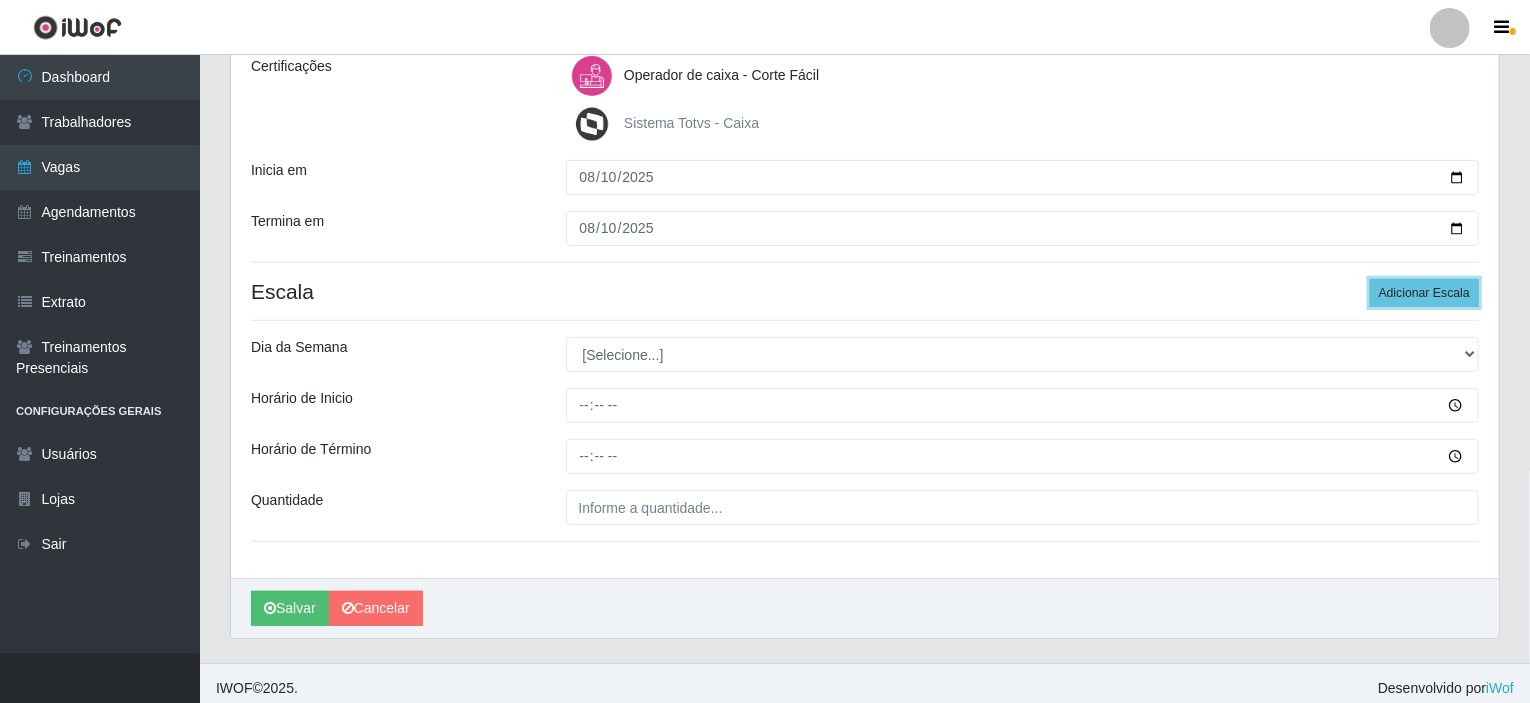 scroll, scrollTop: 300, scrollLeft: 0, axis: vertical 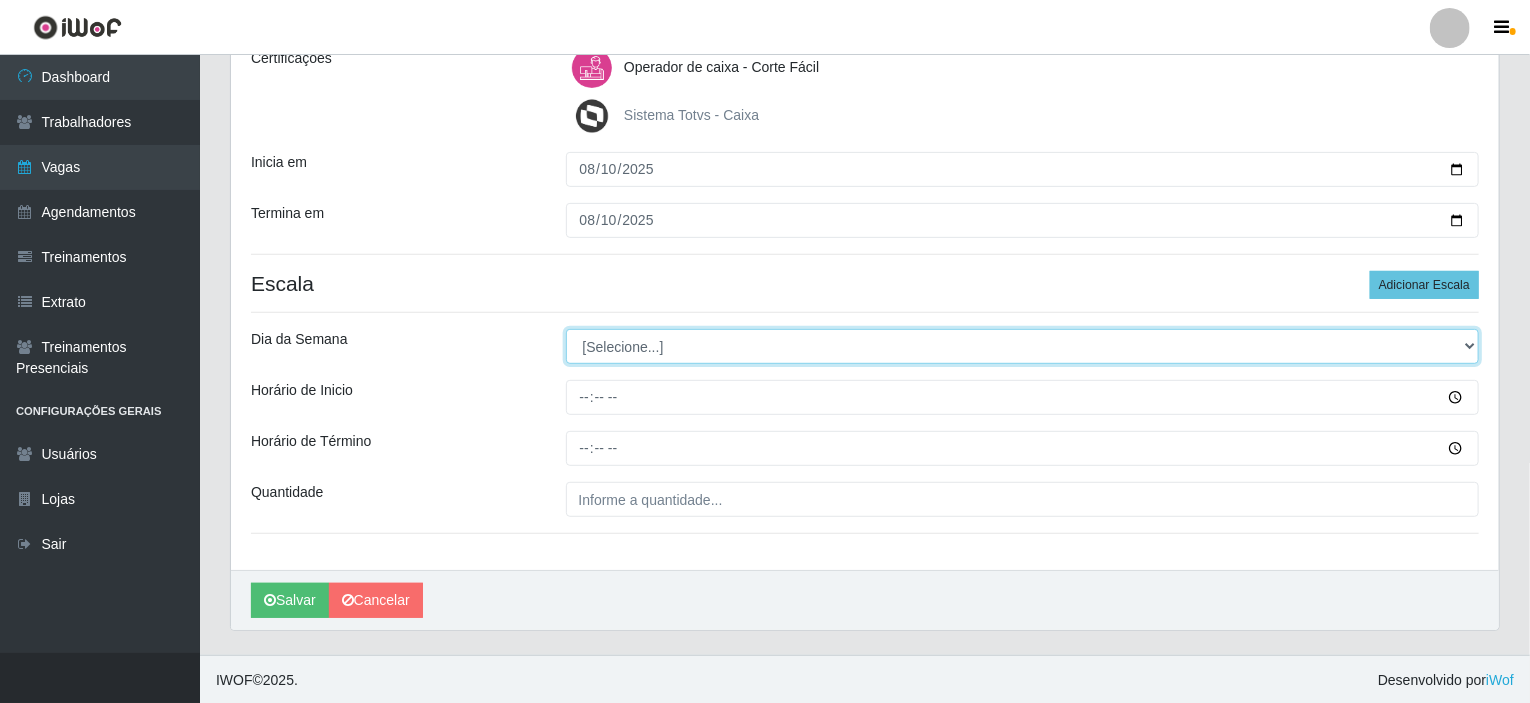 drag, startPoint x: 1471, startPoint y: 343, endPoint x: 1408, endPoint y: 341, distance: 63.03174 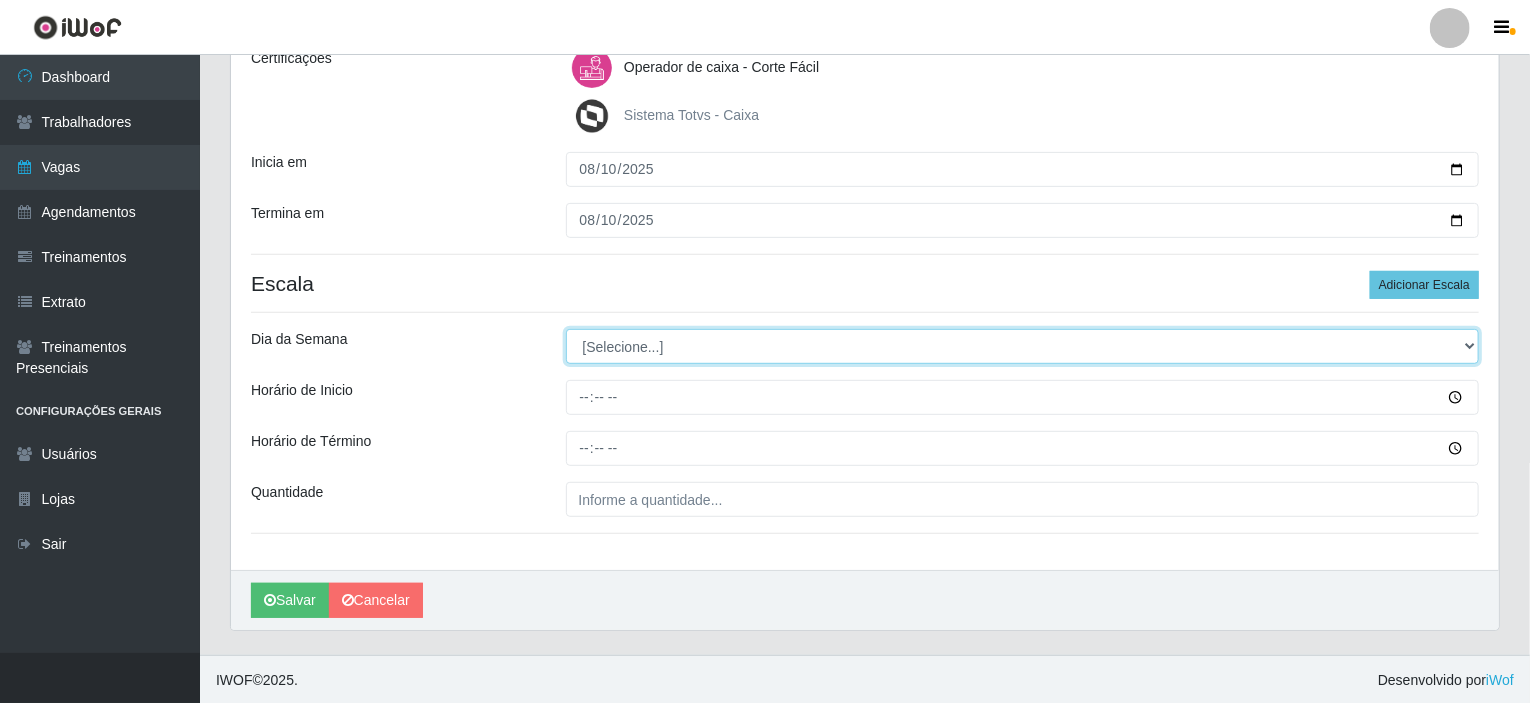 select on "0" 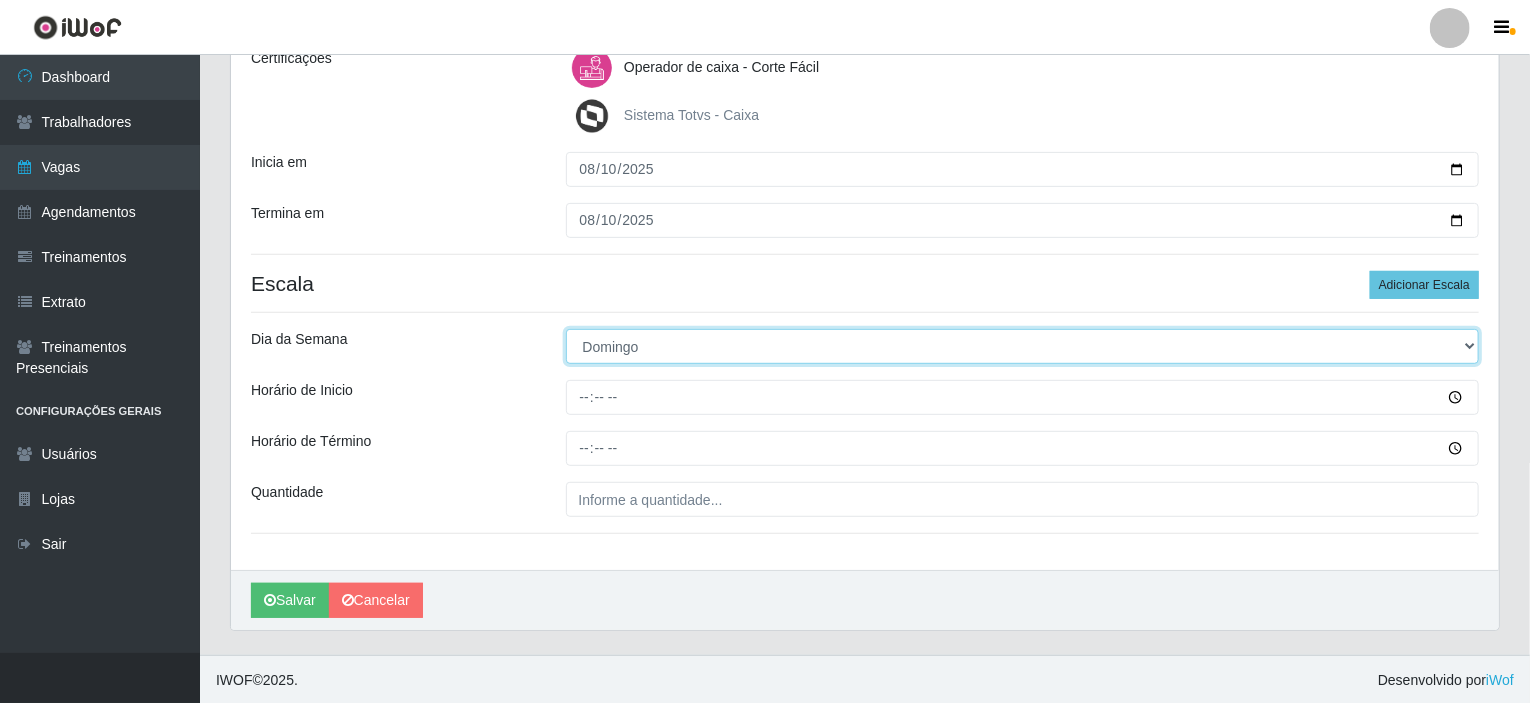 click on "[Selecione...] Segunda Terça Quarta Quinta Sexta Sábado Domingo" at bounding box center [1023, 346] 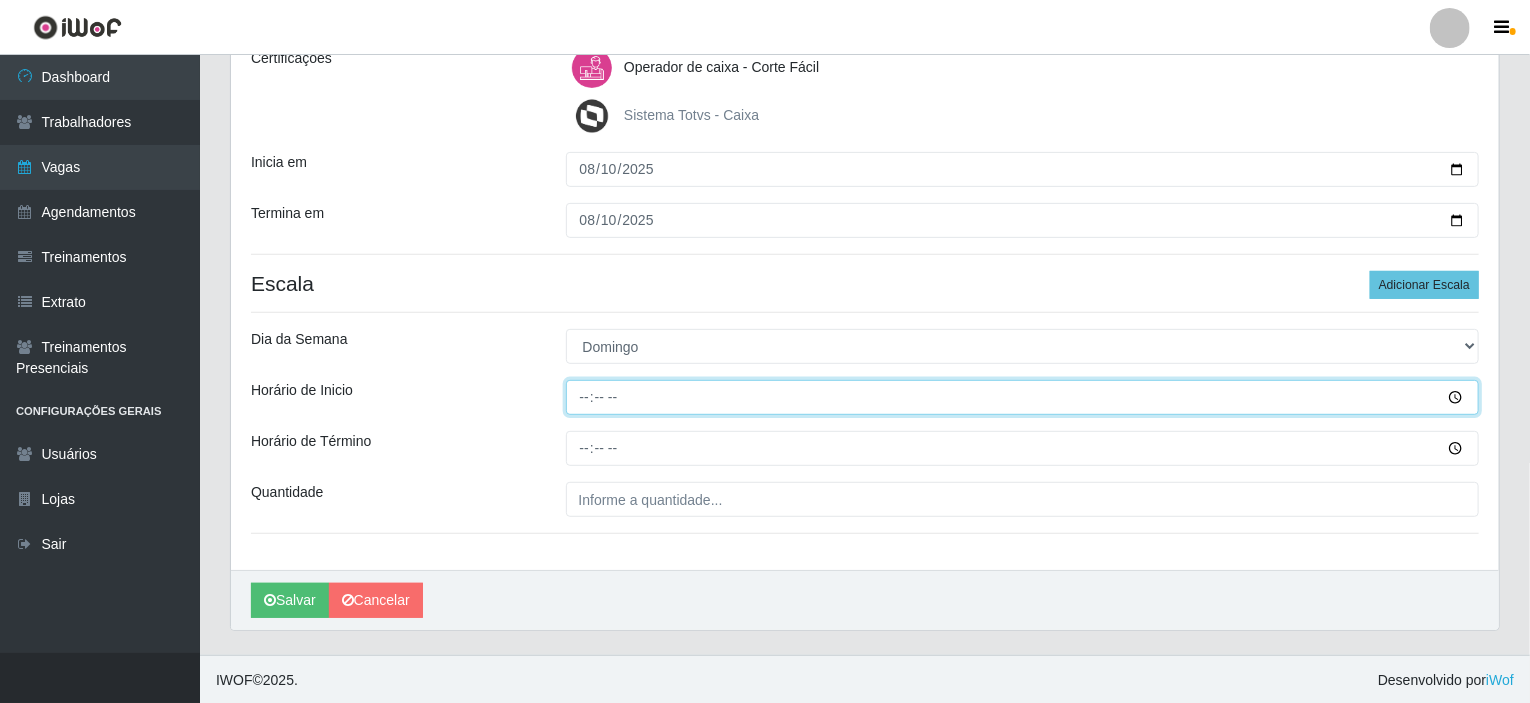 click on "Horário de Inicio" at bounding box center (1023, 397) 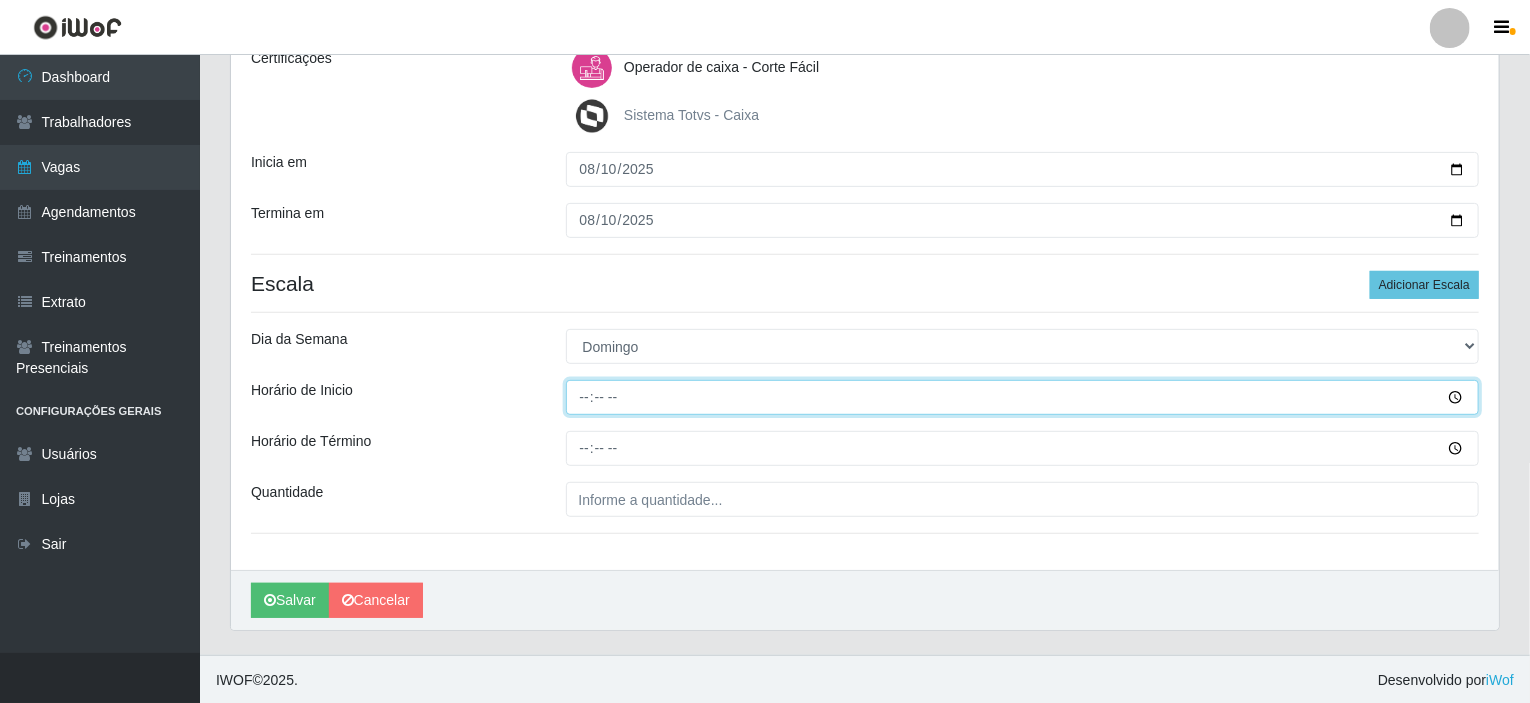 type on "08:00" 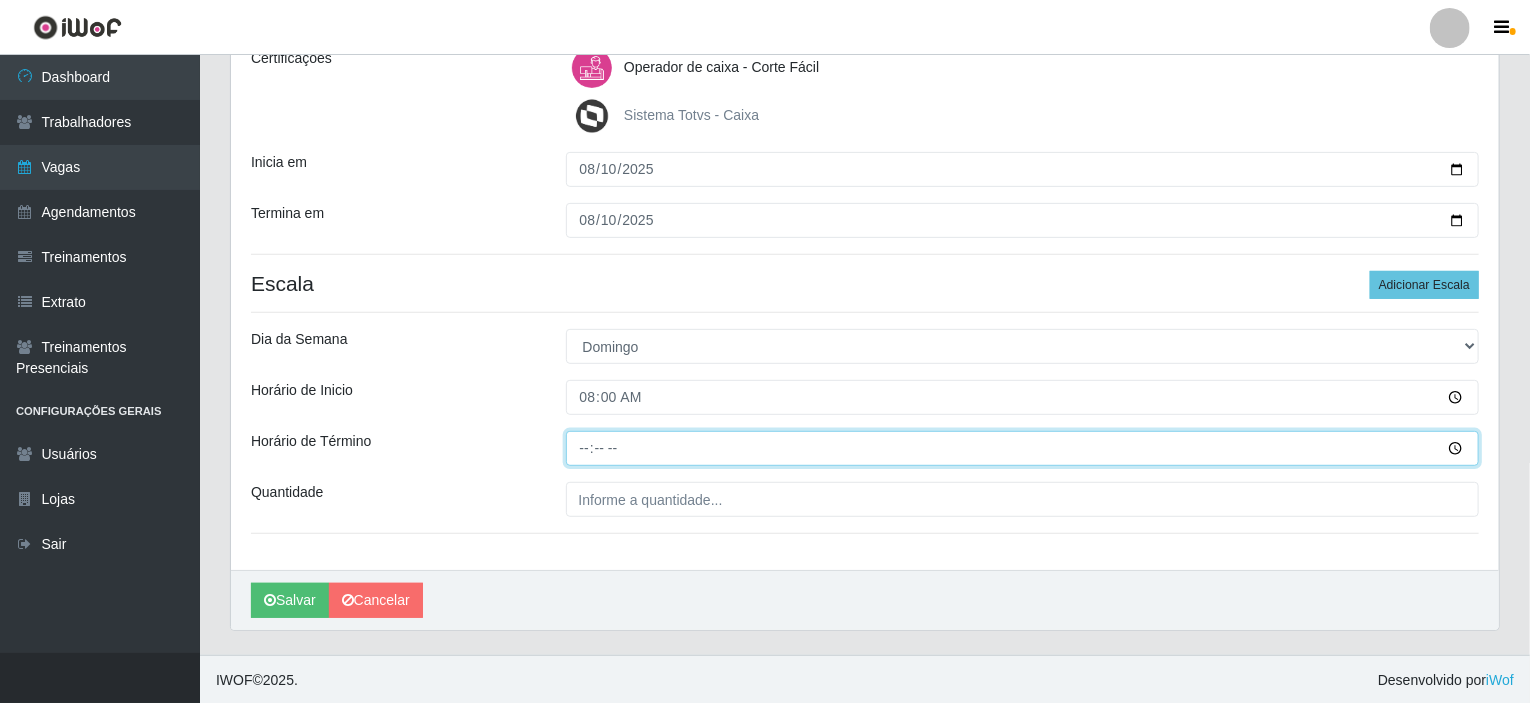 click on "Horário de Término" at bounding box center (1023, 448) 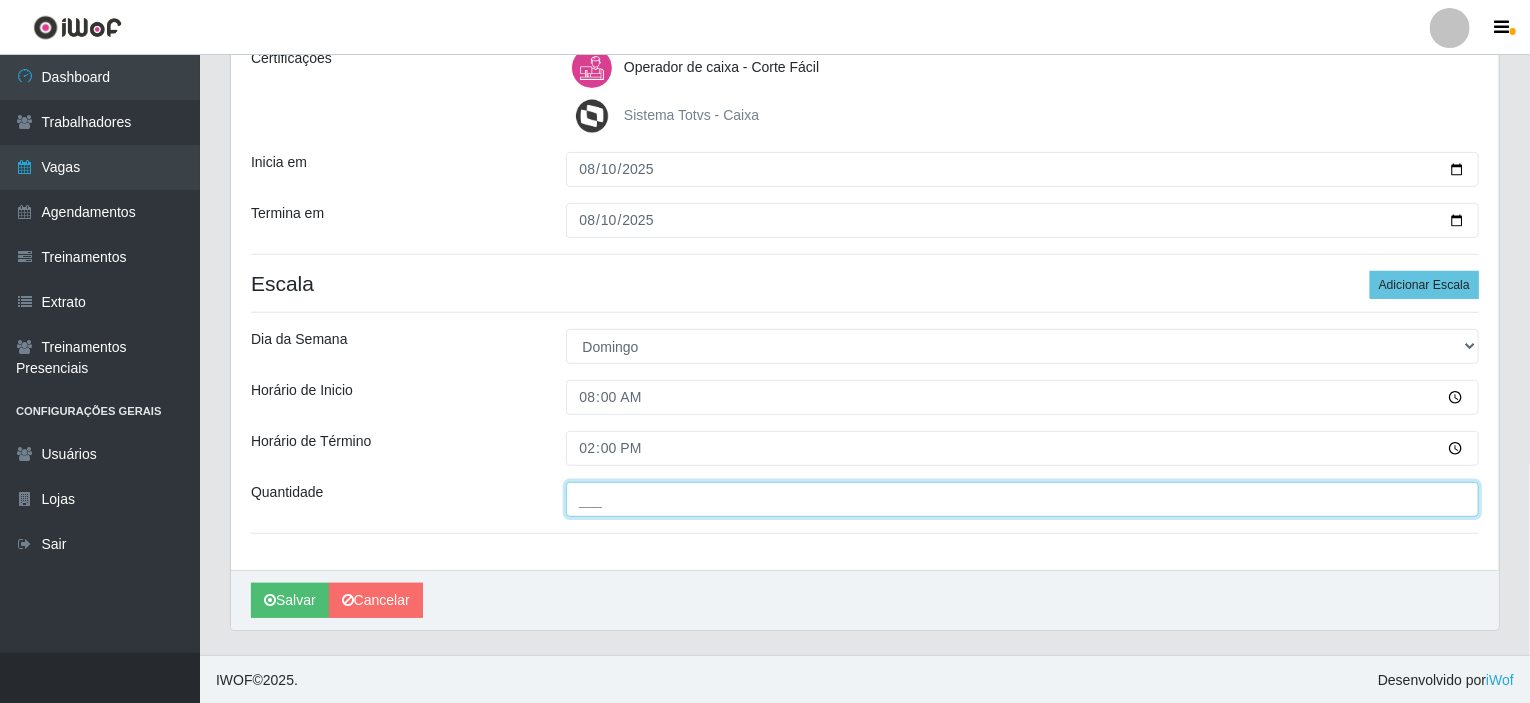 click on "___" at bounding box center [1023, 499] 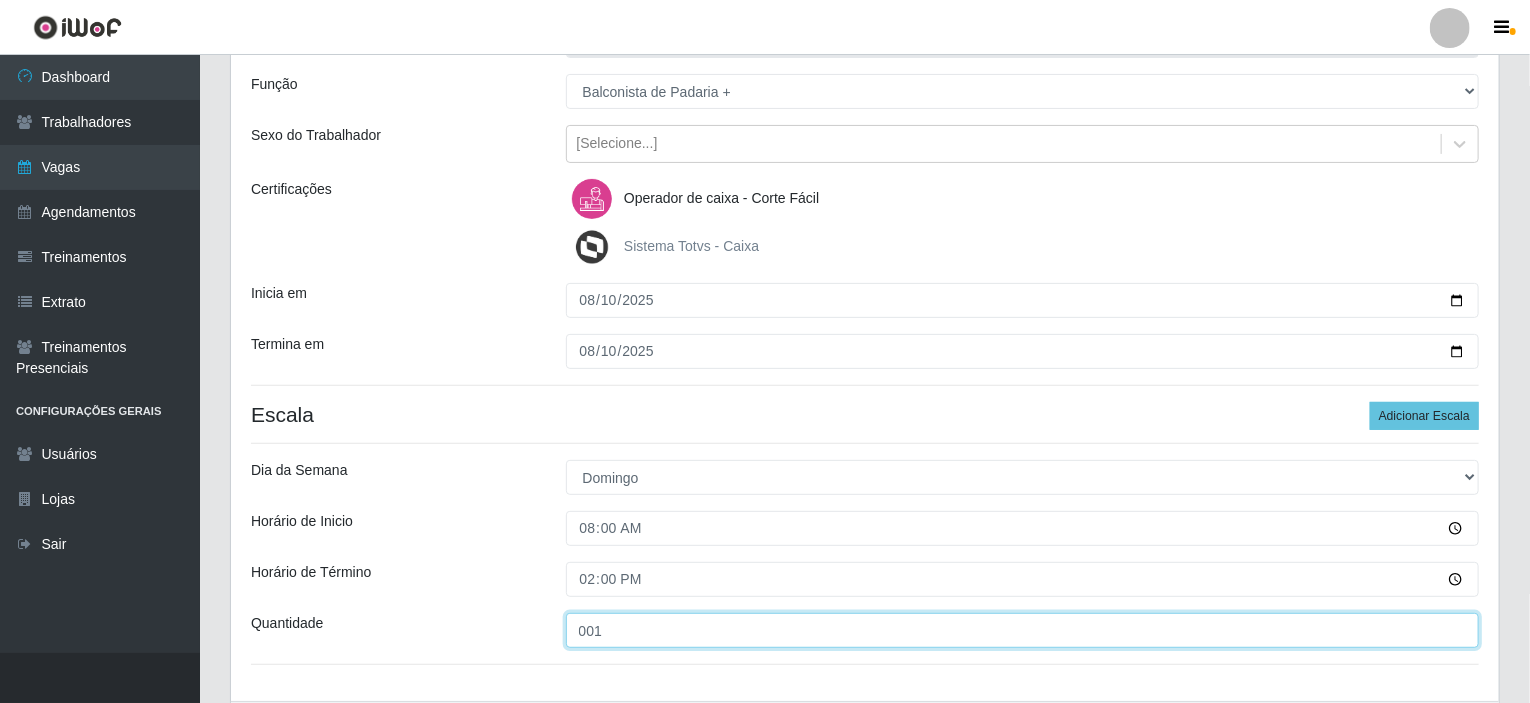 scroll, scrollTop: 0, scrollLeft: 0, axis: both 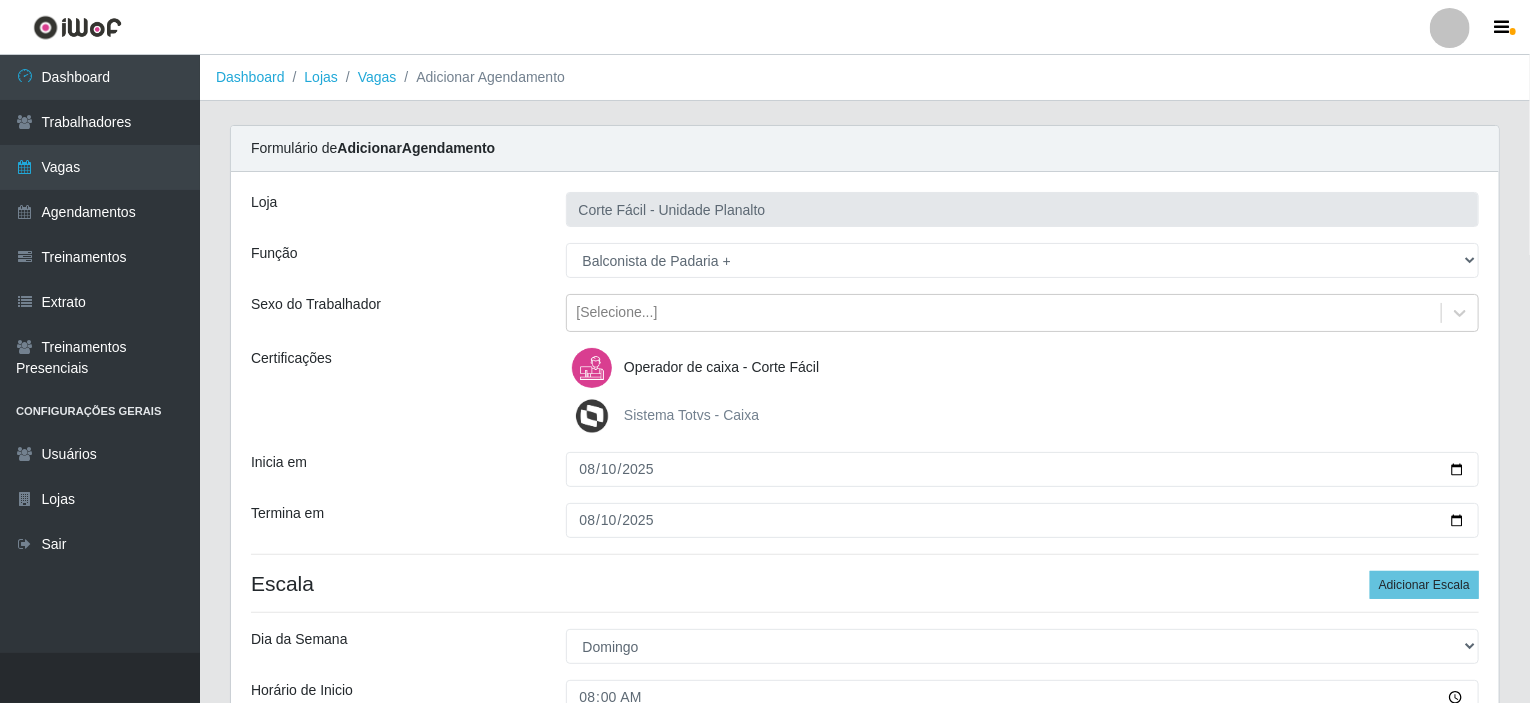 type on "001" 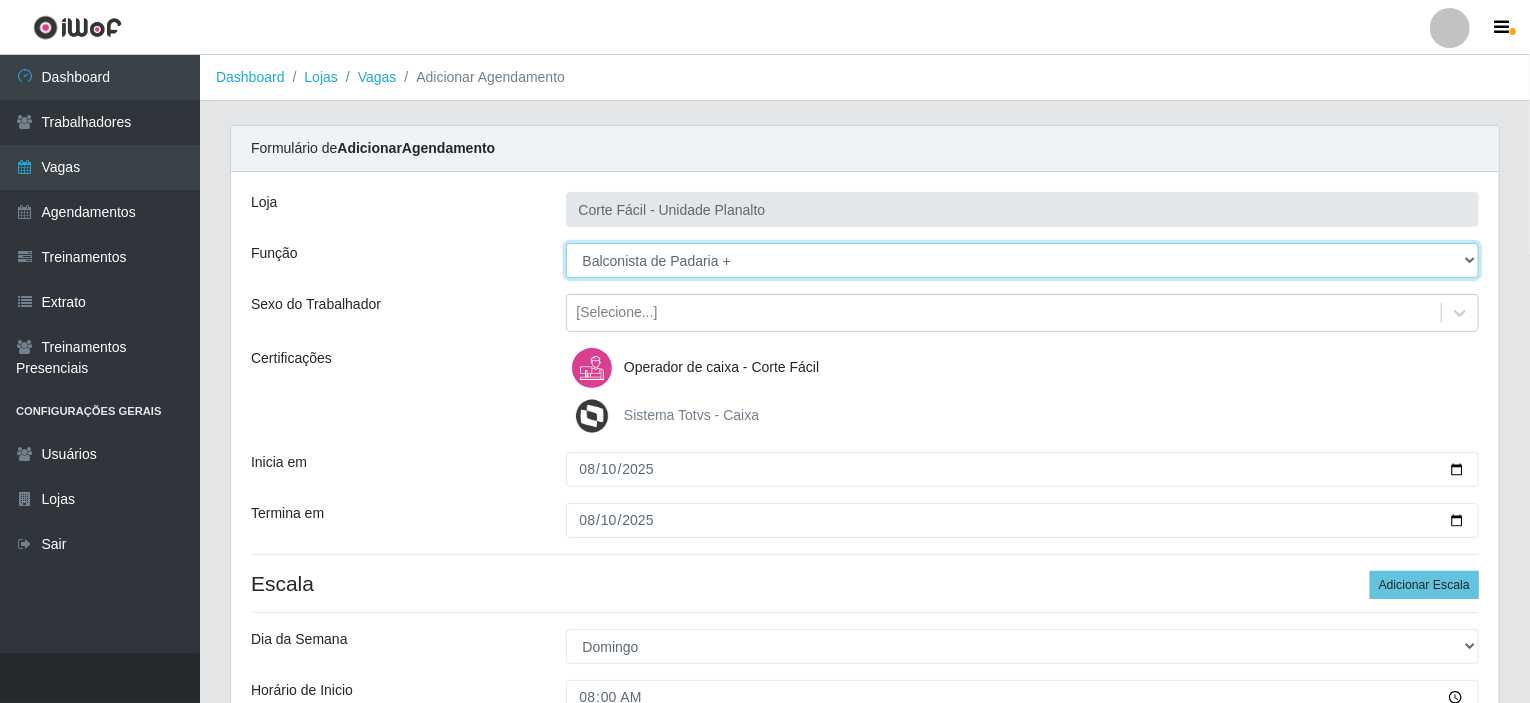click on "[Selecione...] ASG ASG + ASG ++ Auxiliar de Estacionamento Auxiliar de Estacionamento + Auxiliar de Estacionamento ++ Balconista de Açougue  Balconista de Açougue + Balconista de Açougue ++ Balconista de Frios Balconista de Frios + Balconista de Frios ++ Balconista de Padaria  Balconista de Padaria + Balconista de Padaria ++ Embalador Embalador + Embalador ++ Operador de Caixa Operador de Caixa + Operador de Caixa ++ Repositor  Repositor + Repositor ++ Repositor de Hortifruti Repositor de Hortifruti + Repositor de Hortifruti ++" at bounding box center (1023, 260) 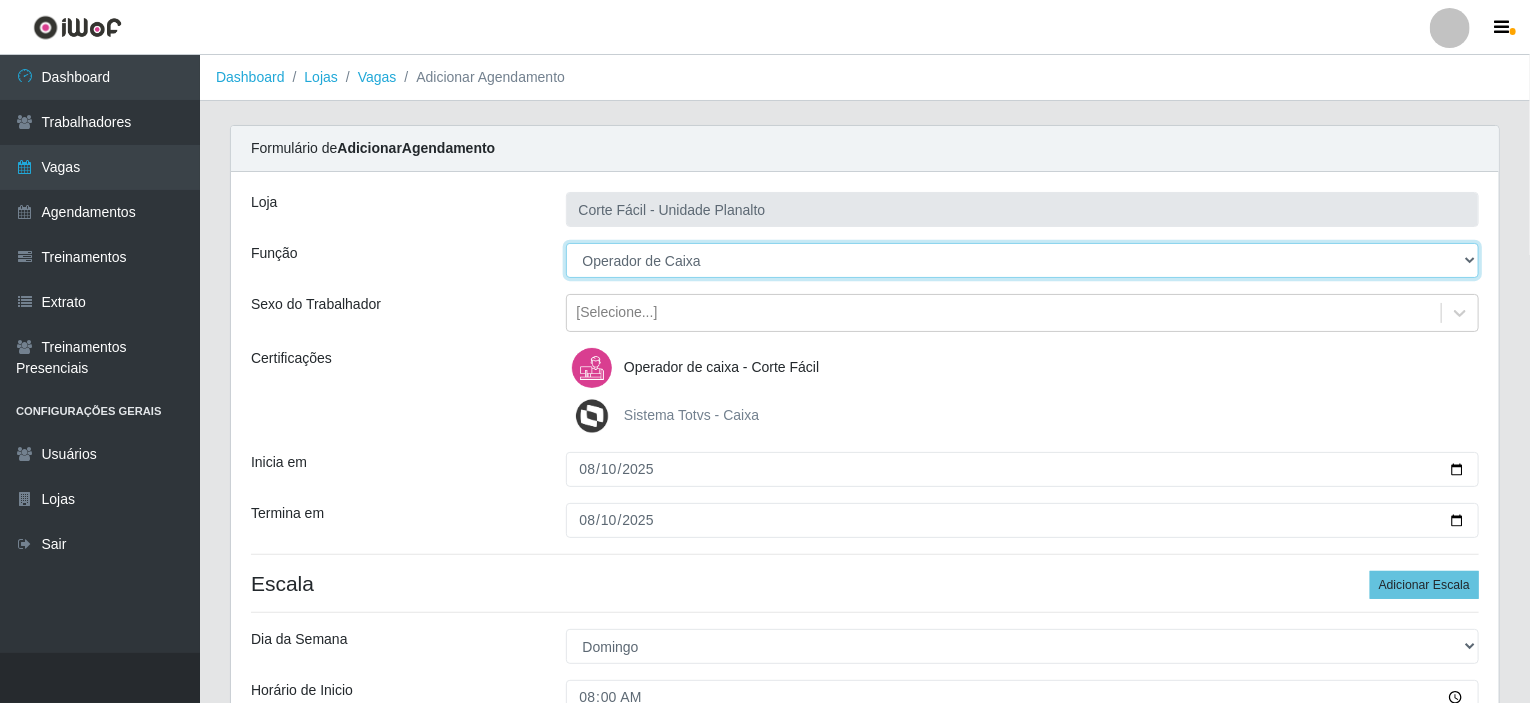 click on "[Selecione...] ASG ASG + ASG ++ Auxiliar de Estacionamento Auxiliar de Estacionamento + Auxiliar de Estacionamento ++ Balconista de Açougue  Balconista de Açougue + Balconista de Açougue ++ Balconista de Frios Balconista de Frios + Balconista de Frios ++ Balconista de Padaria  Balconista de Padaria + Balconista de Padaria ++ Embalador Embalador + Embalador ++ Operador de Caixa Operador de Caixa + Operador de Caixa ++ Repositor  Repositor + Repositor ++ Repositor de Hortifruti Repositor de Hortifruti + Repositor de Hortifruti ++" at bounding box center [1023, 260] 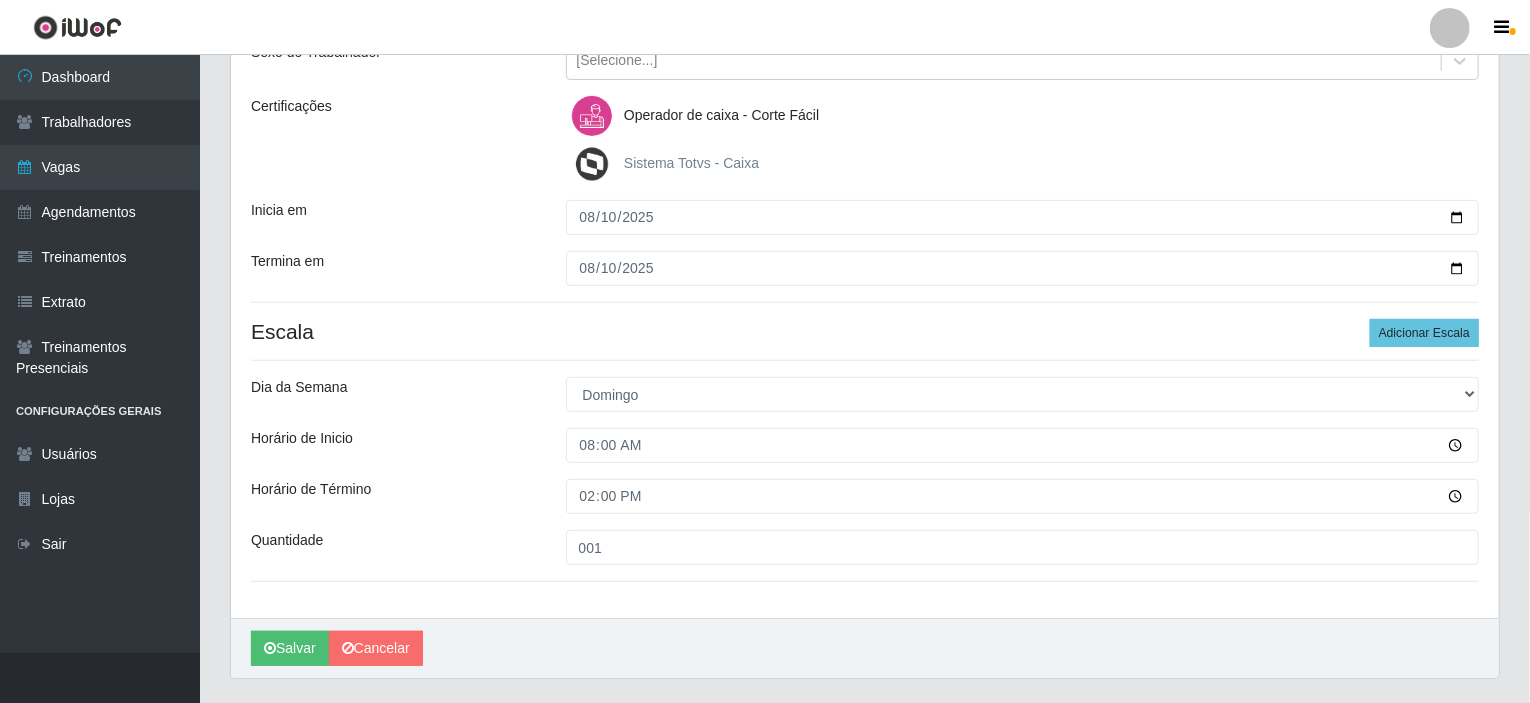 scroll, scrollTop: 300, scrollLeft: 0, axis: vertical 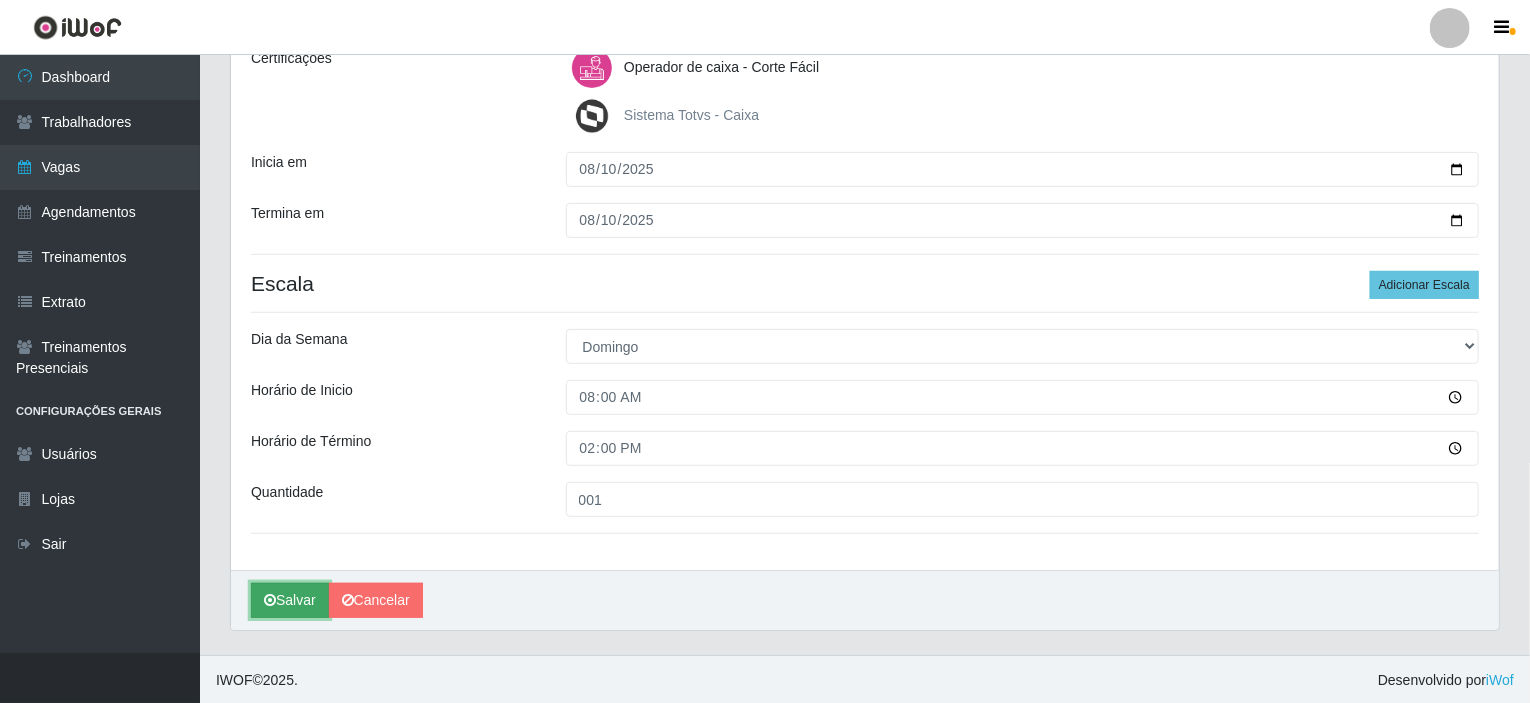 click on "Salvar" at bounding box center [290, 600] 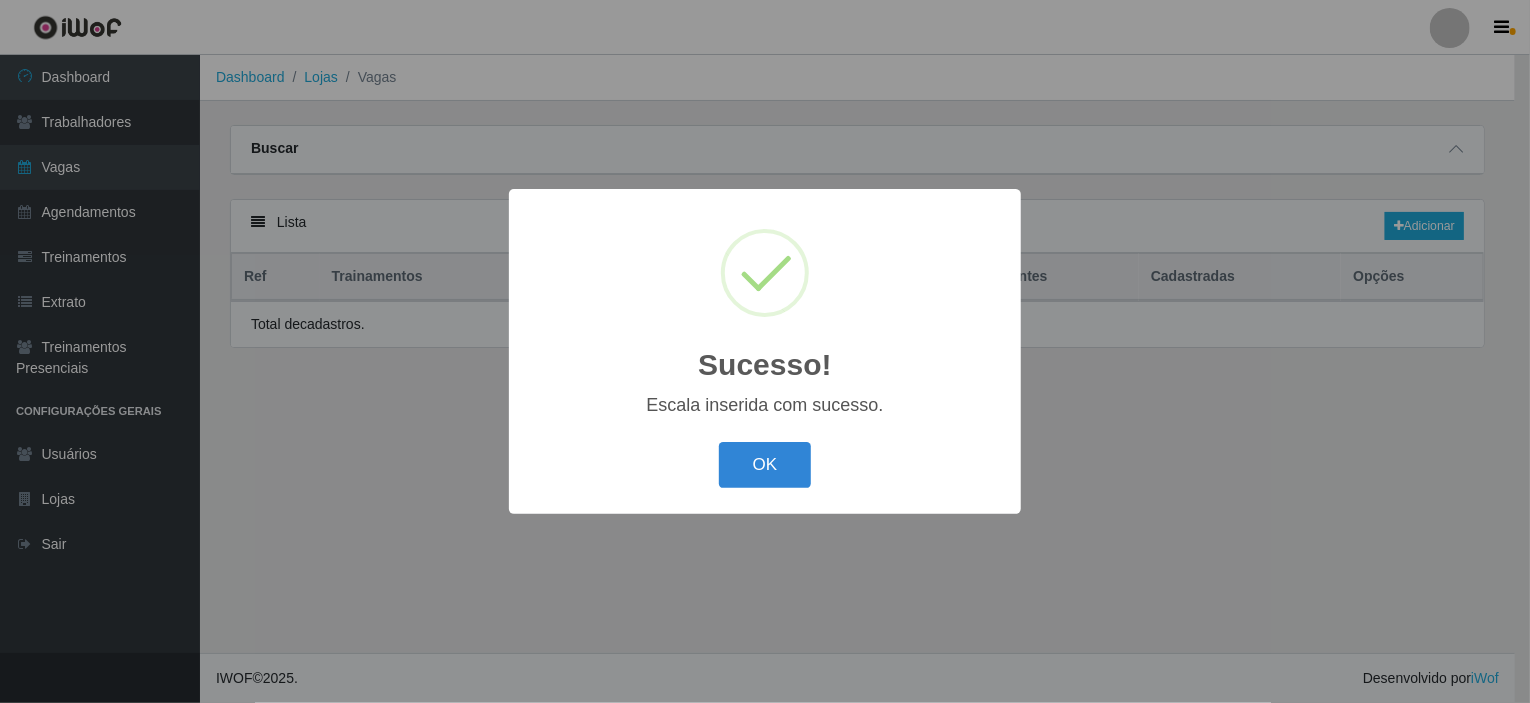 scroll, scrollTop: 0, scrollLeft: 0, axis: both 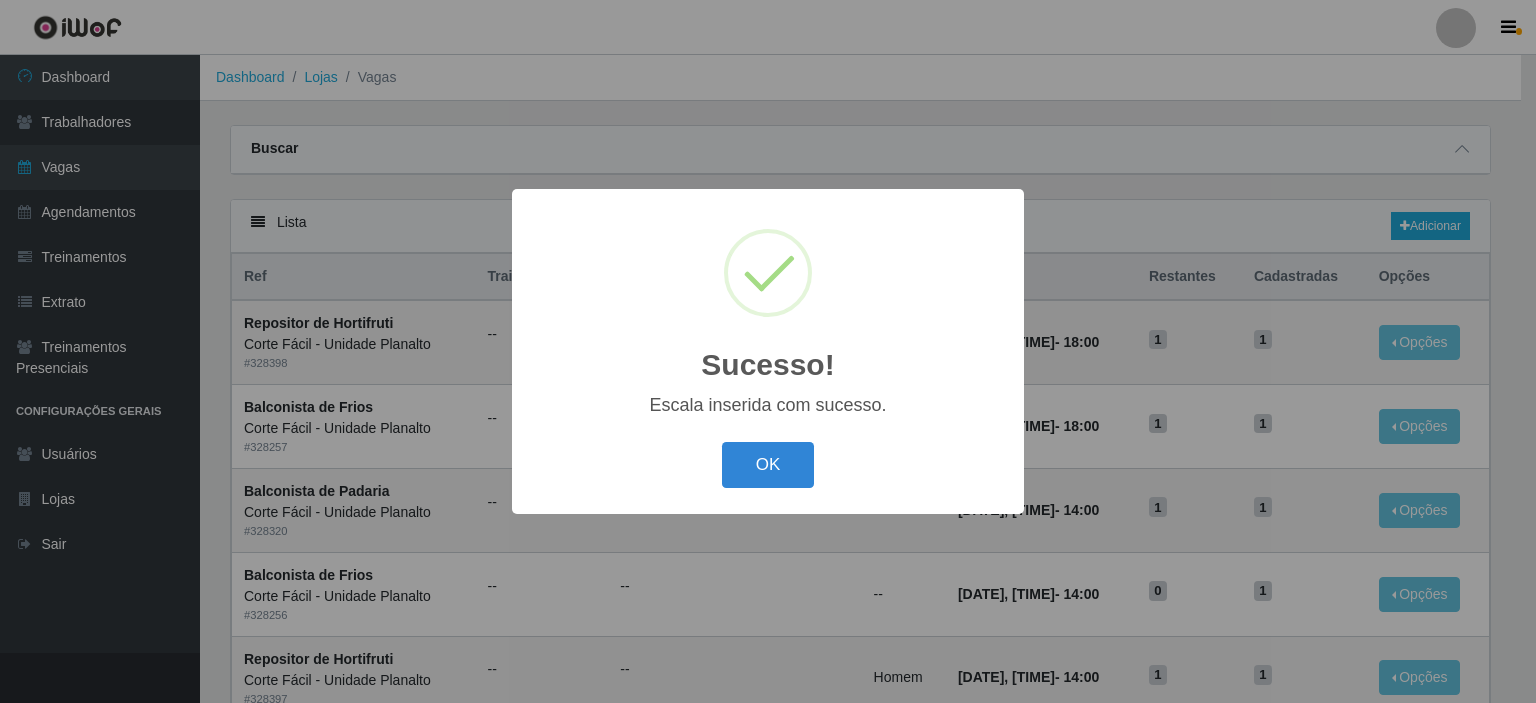 click on "Sucesso! × Escala inserida com sucesso. OK Cancel" at bounding box center [768, 351] 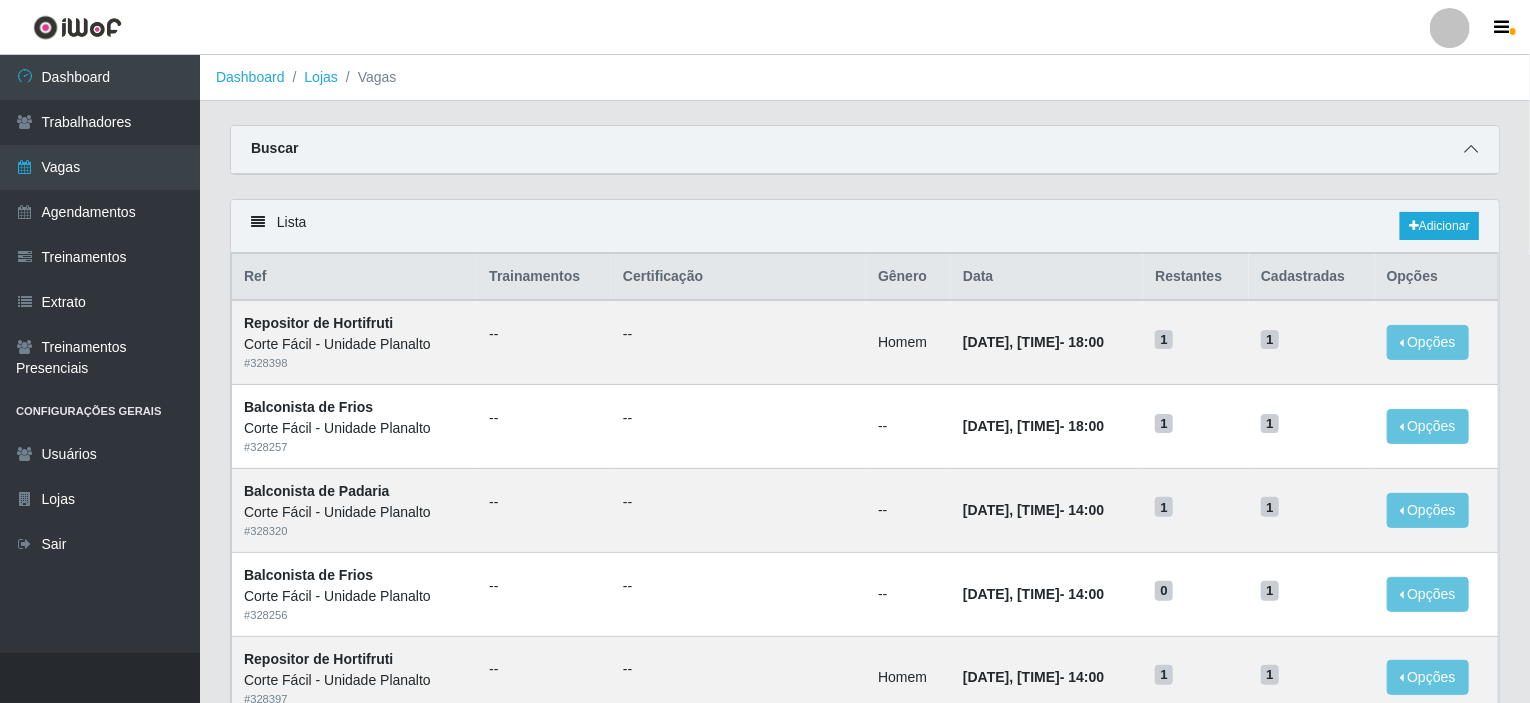click at bounding box center (1471, 149) 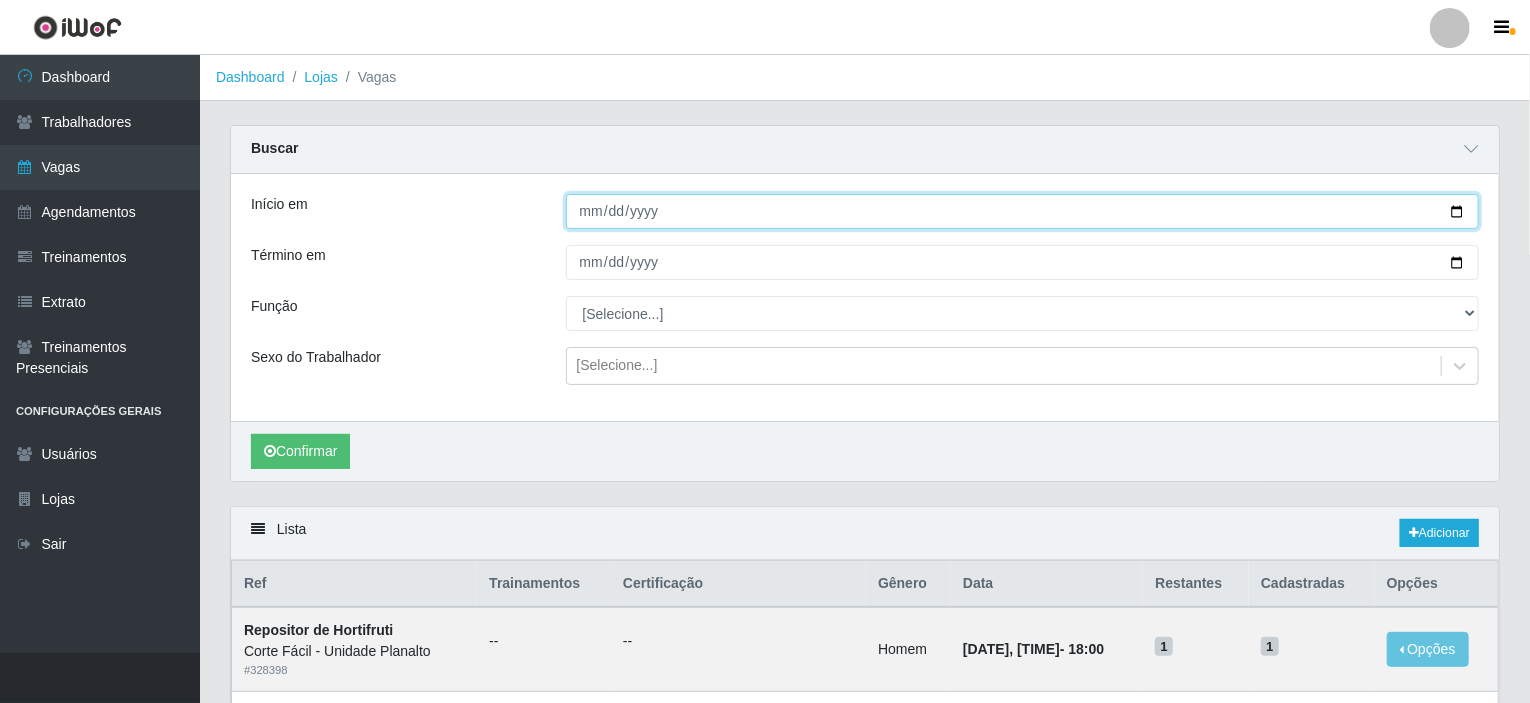 click on "Início em" at bounding box center (1023, 211) 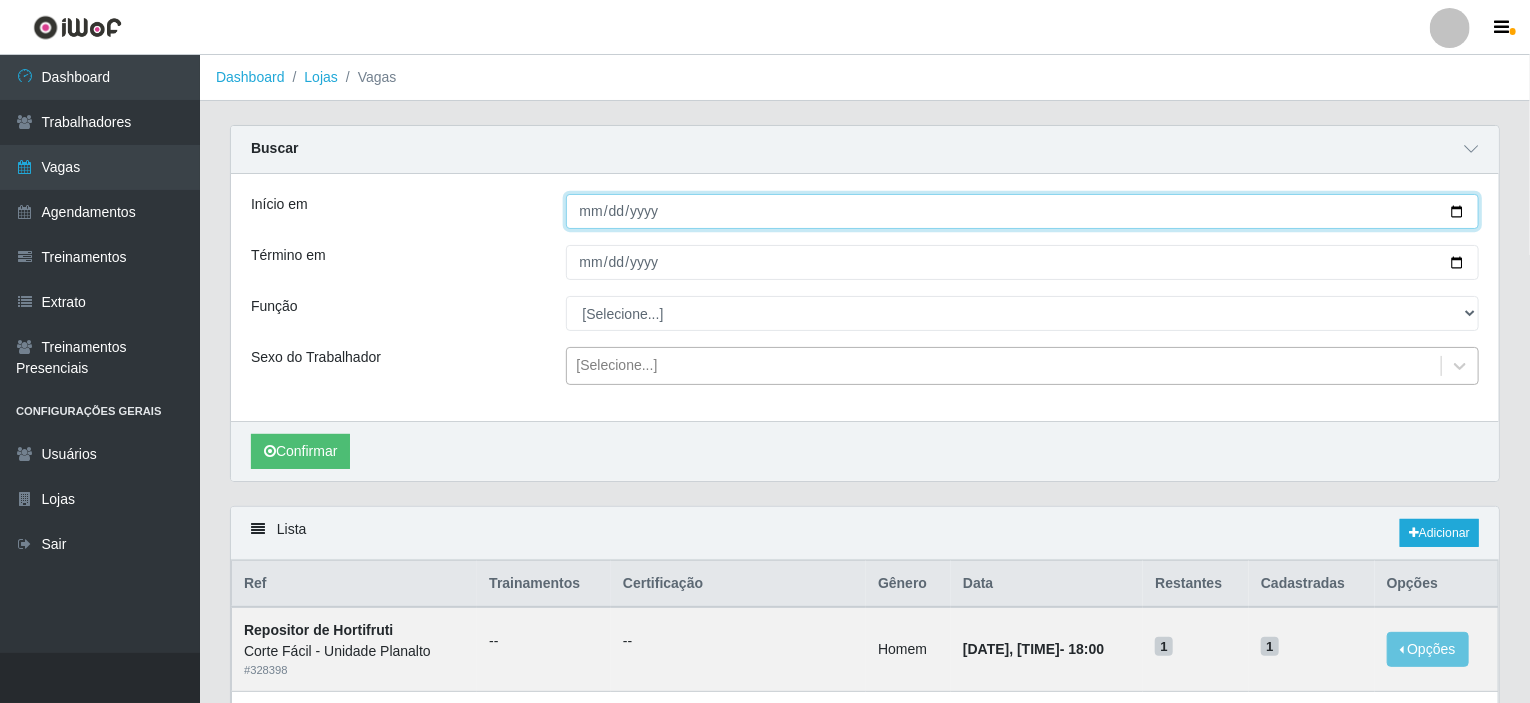 type on "2025-08-07" 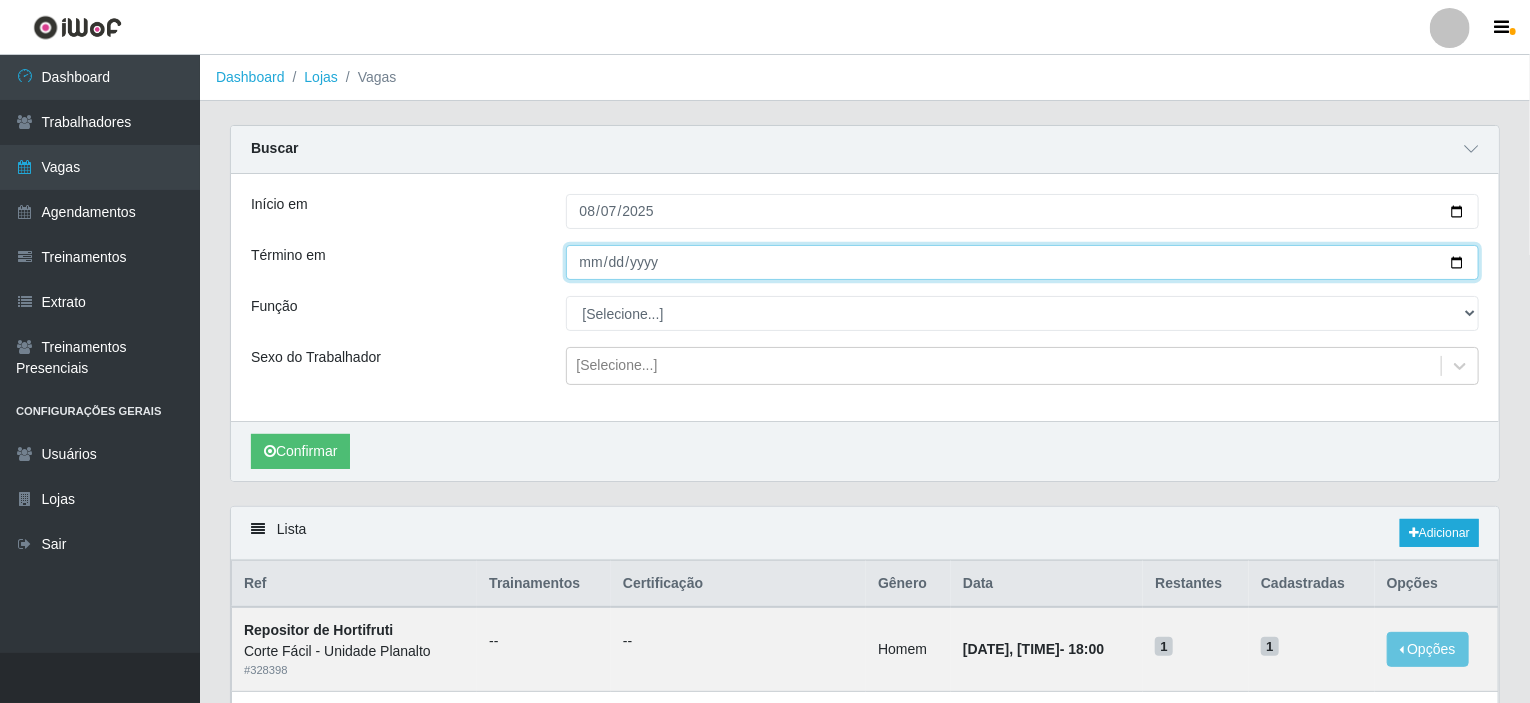 click on "Término em" at bounding box center [1023, 262] 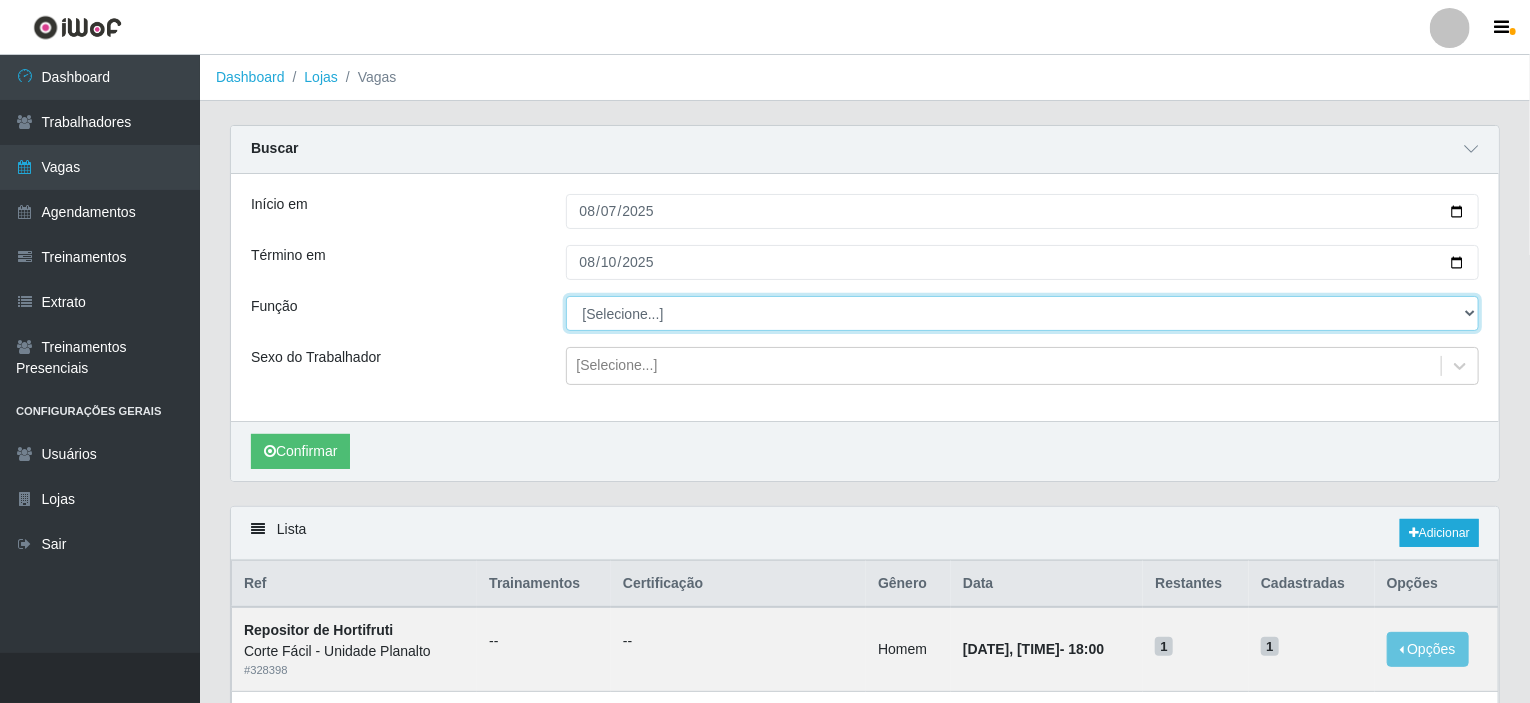 click on "[Selecione...] ASG ASG + ASG ++ Auxiliar de Estacionamento Auxiliar de Estacionamento + Auxiliar de Estacionamento ++ Balconista de Açougue  Balconista de Açougue + Balconista de Açougue ++ Balconista de Frios Balconista de Frios + Balconista de Frios ++ Balconista de Padaria  Balconista de Padaria + Balconista de Padaria ++ Embalador Embalador + Embalador ++ Operador de Caixa Operador de Caixa + Operador de Caixa ++ Repositor  Repositor + Repositor ++ Repositor de Hortifruti Repositor de Hortifruti + Repositor de Hortifruti ++" at bounding box center (1023, 313) 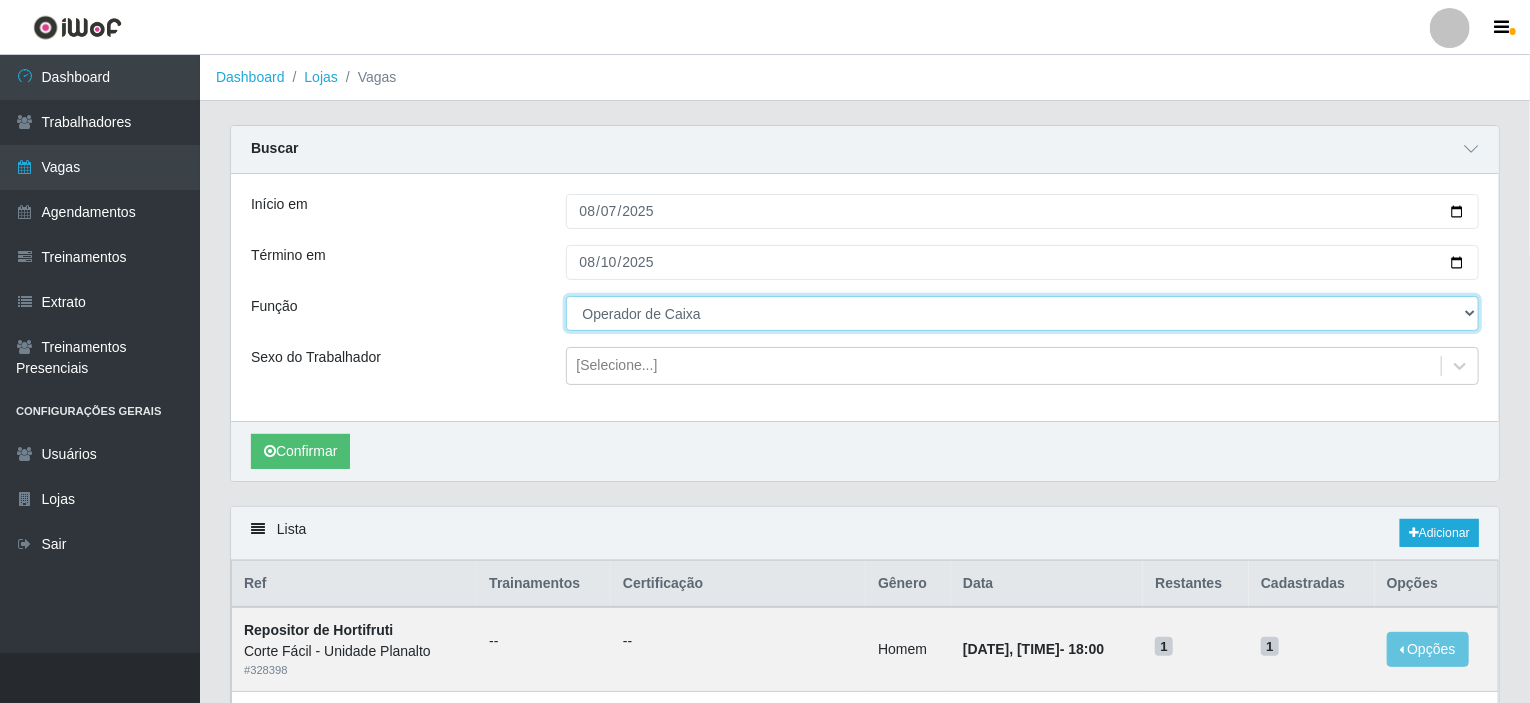click on "[Selecione...] ASG ASG + ASG ++ Auxiliar de Estacionamento Auxiliar de Estacionamento + Auxiliar de Estacionamento ++ Balconista de Açougue  Balconista de Açougue + Balconista de Açougue ++ Balconista de Frios Balconista de Frios + Balconista de Frios ++ Balconista de Padaria  Balconista de Padaria + Balconista de Padaria ++ Embalador Embalador + Embalador ++ Operador de Caixa Operador de Caixa + Operador de Caixa ++ Repositor  Repositor + Repositor ++ Repositor de Hortifruti Repositor de Hortifruti + Repositor de Hortifruti ++" at bounding box center (1023, 313) 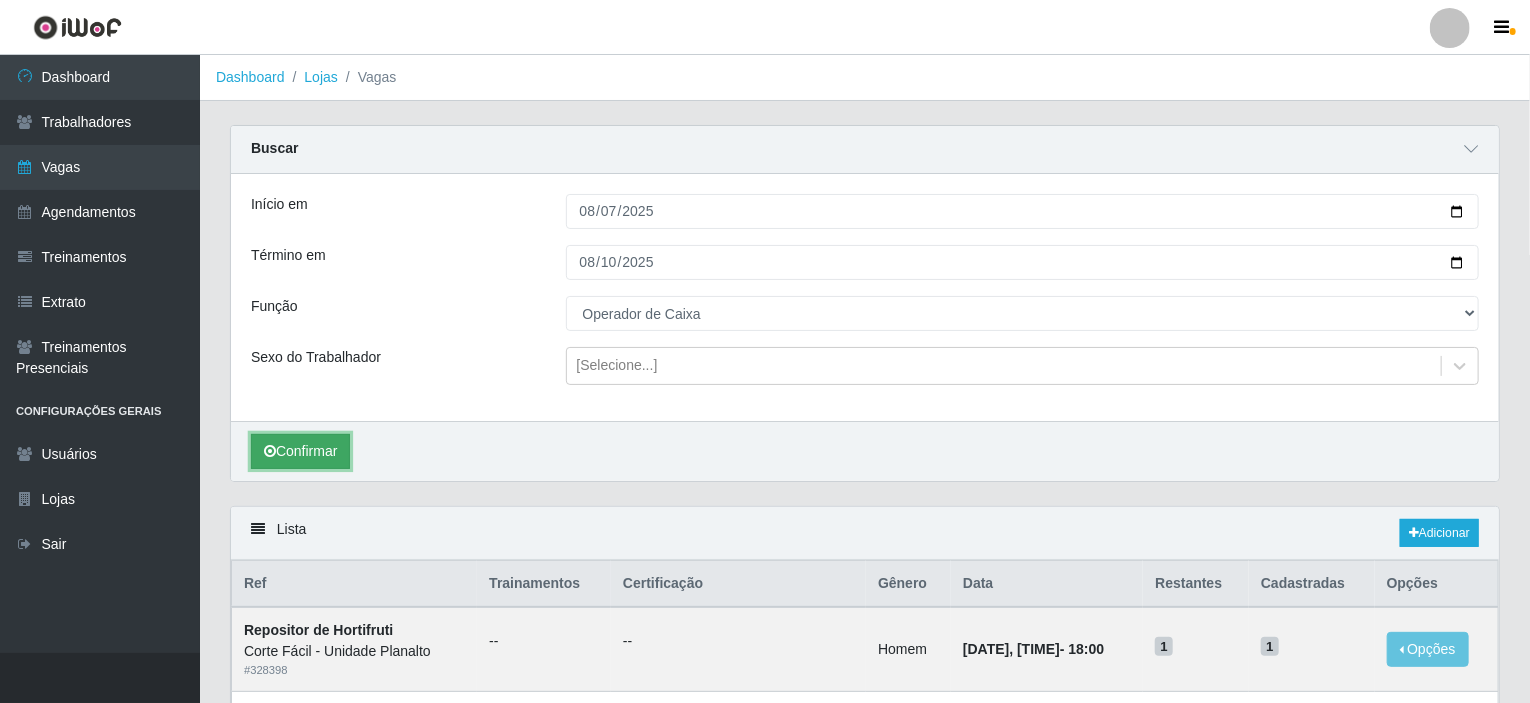 click on "Confirmar" at bounding box center (300, 451) 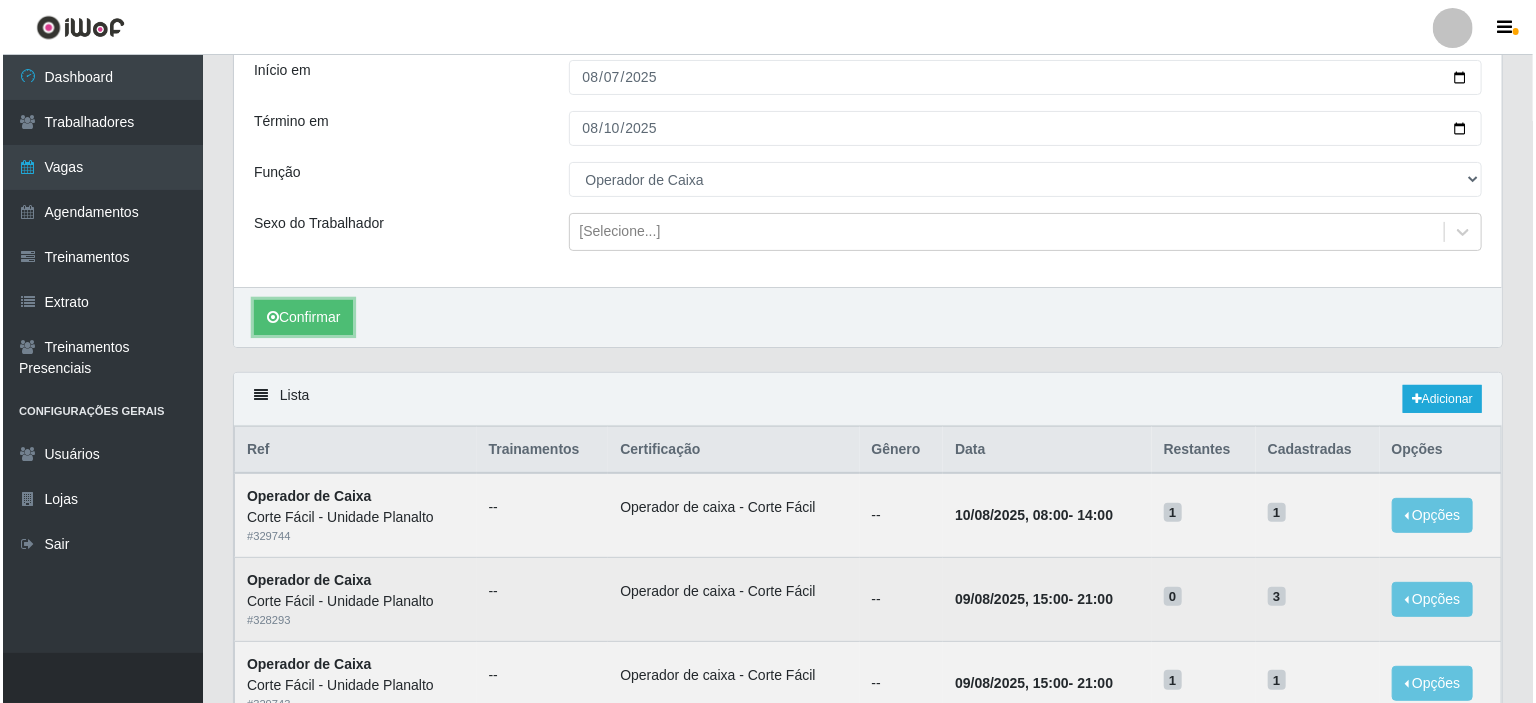 scroll, scrollTop: 0, scrollLeft: 0, axis: both 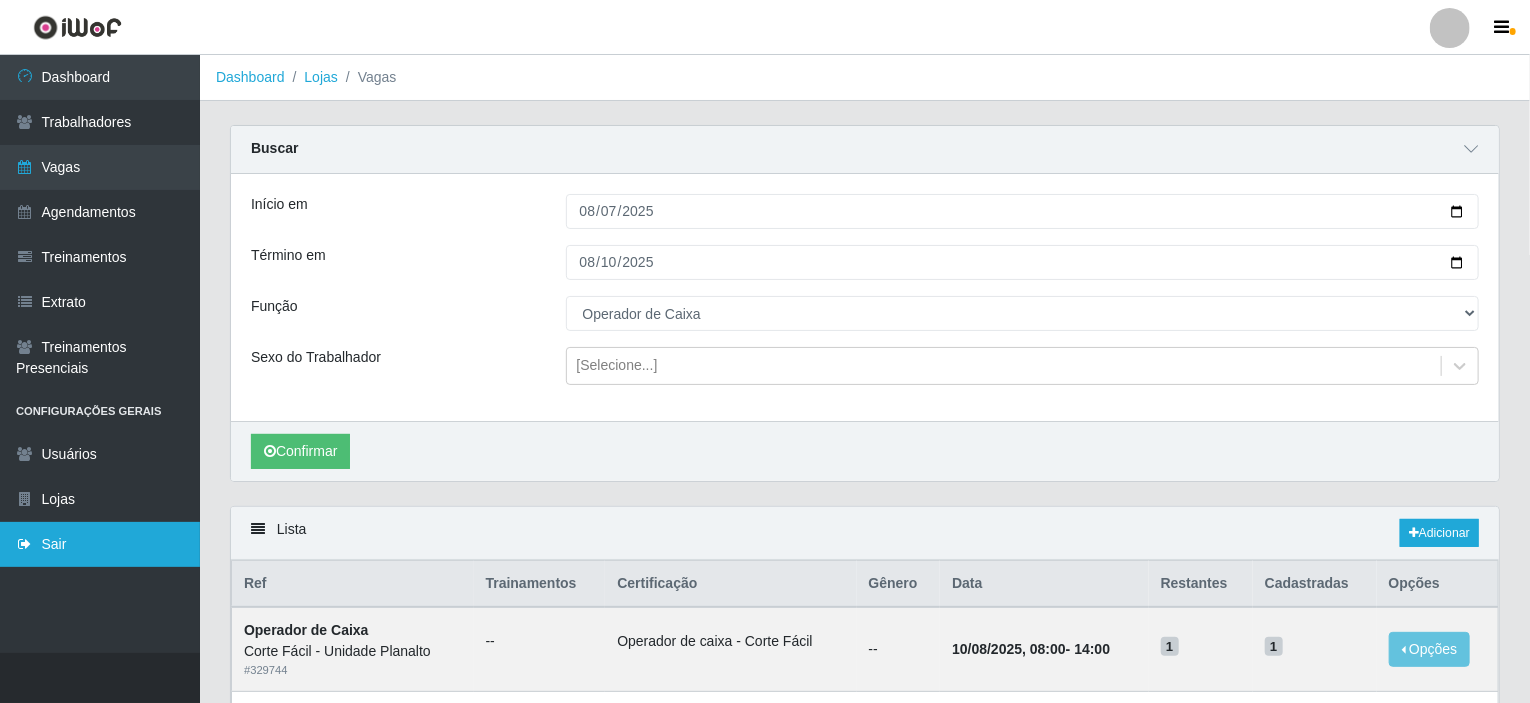 click on "Sair" at bounding box center (100, 544) 